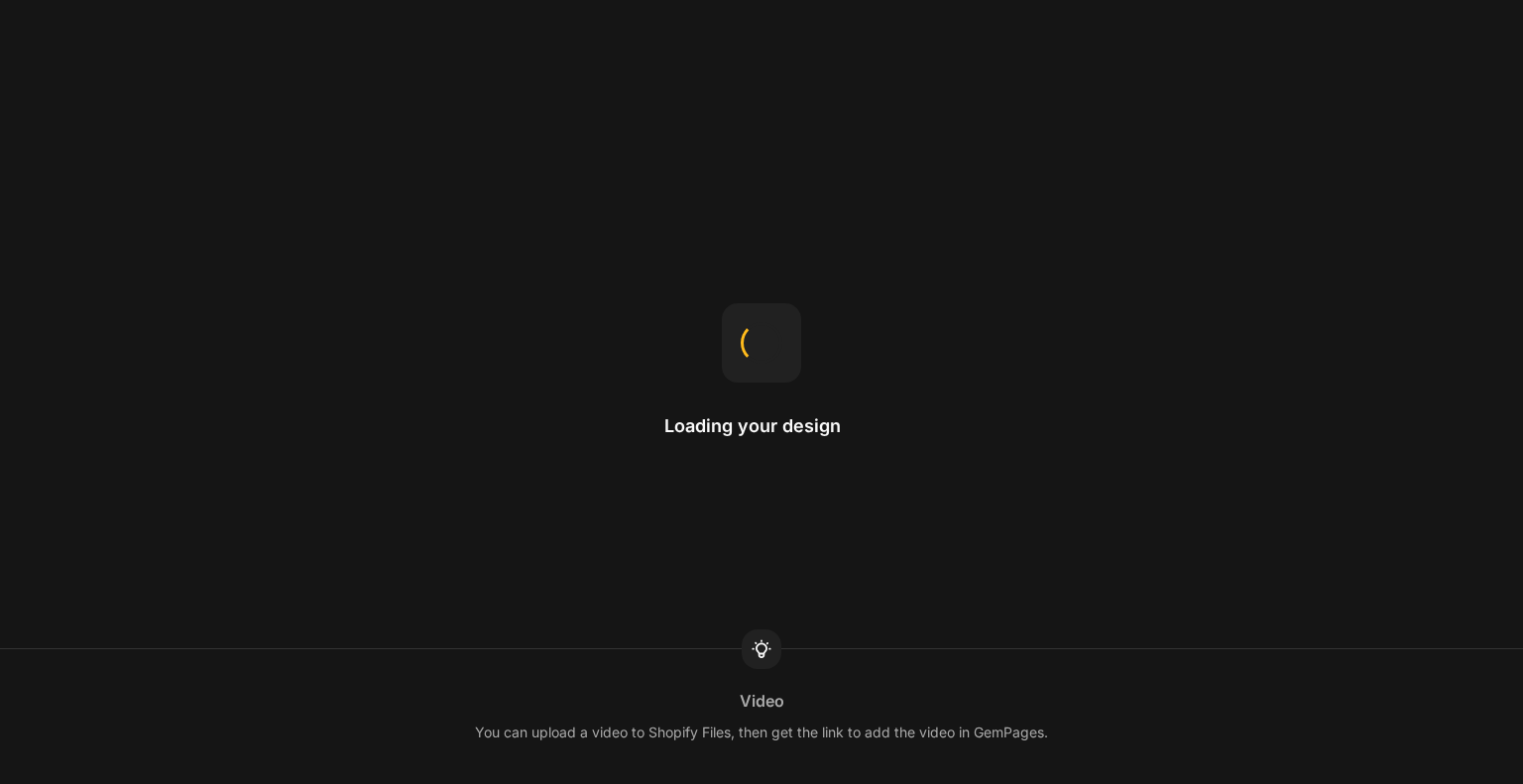 scroll, scrollTop: 0, scrollLeft: 0, axis: both 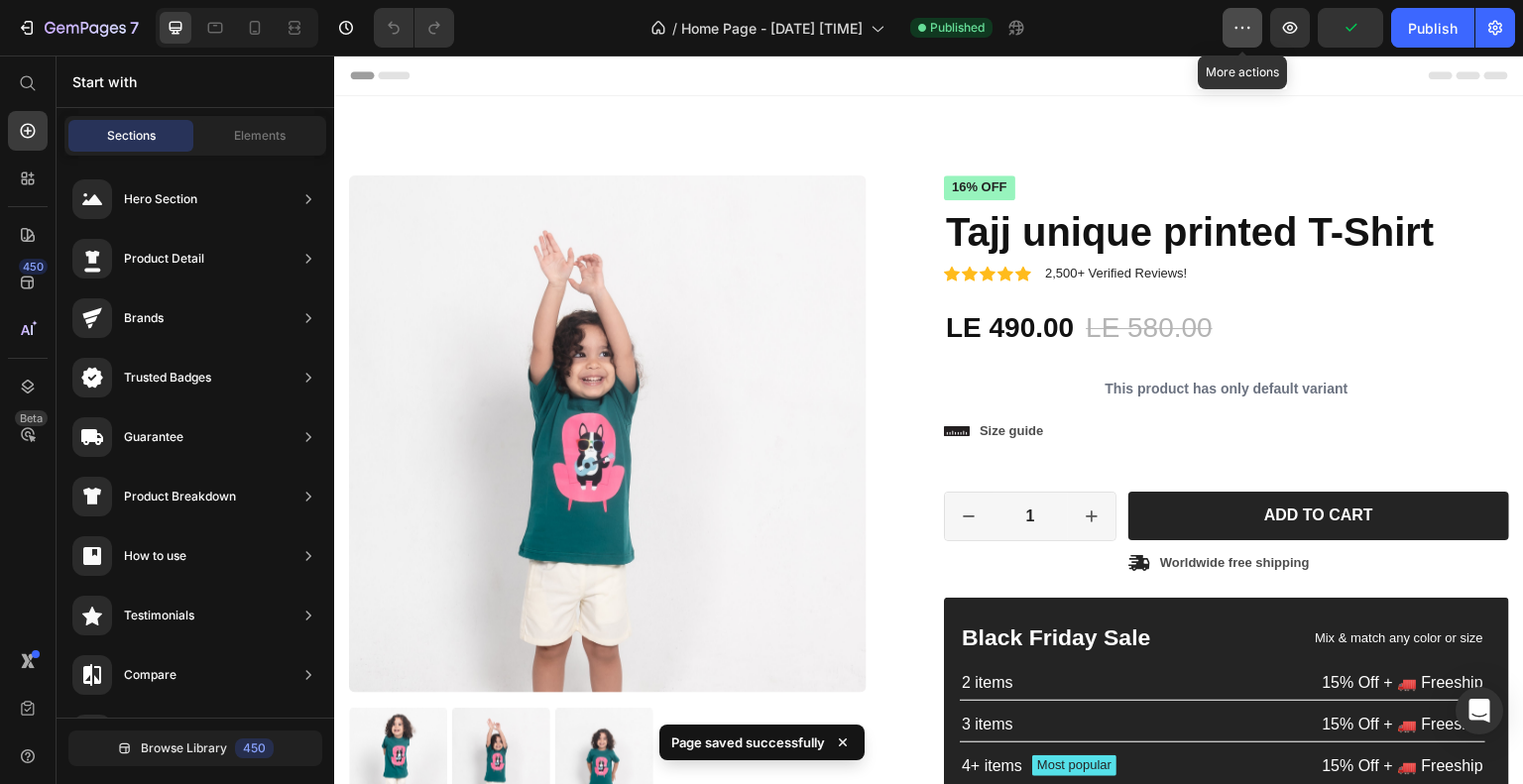 click 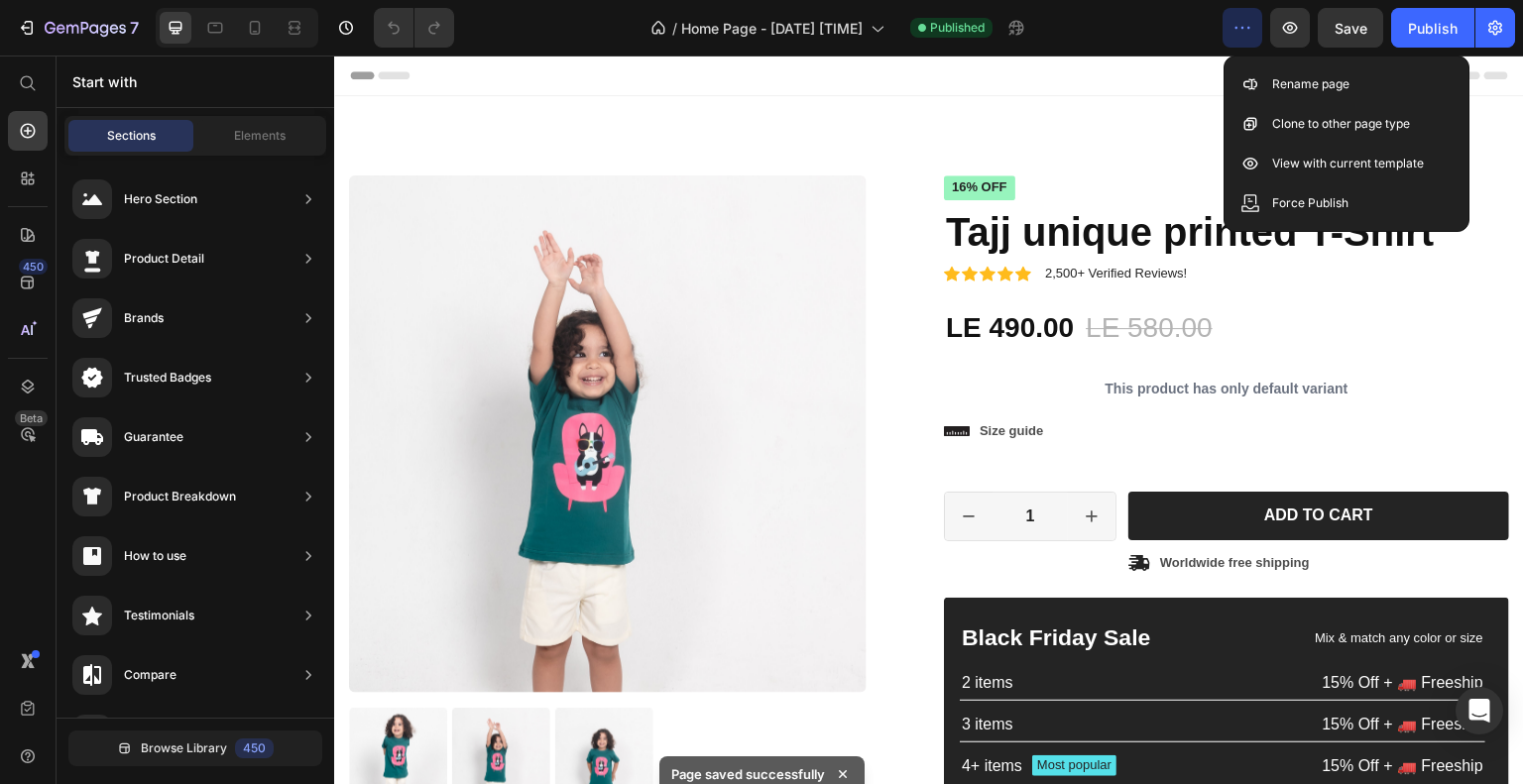 click on "/  Home Page - Jul 5, 20:42:59 Published" 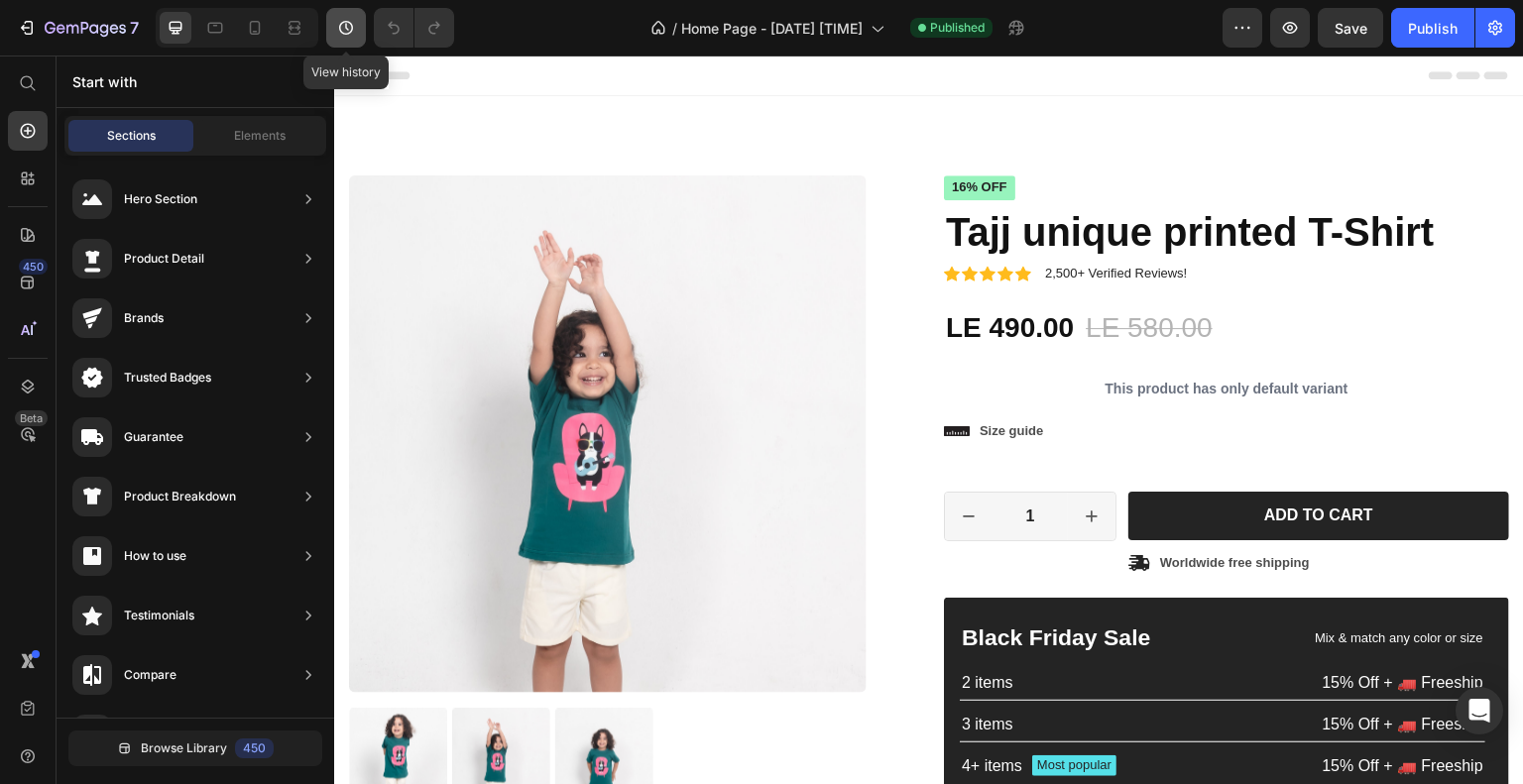click 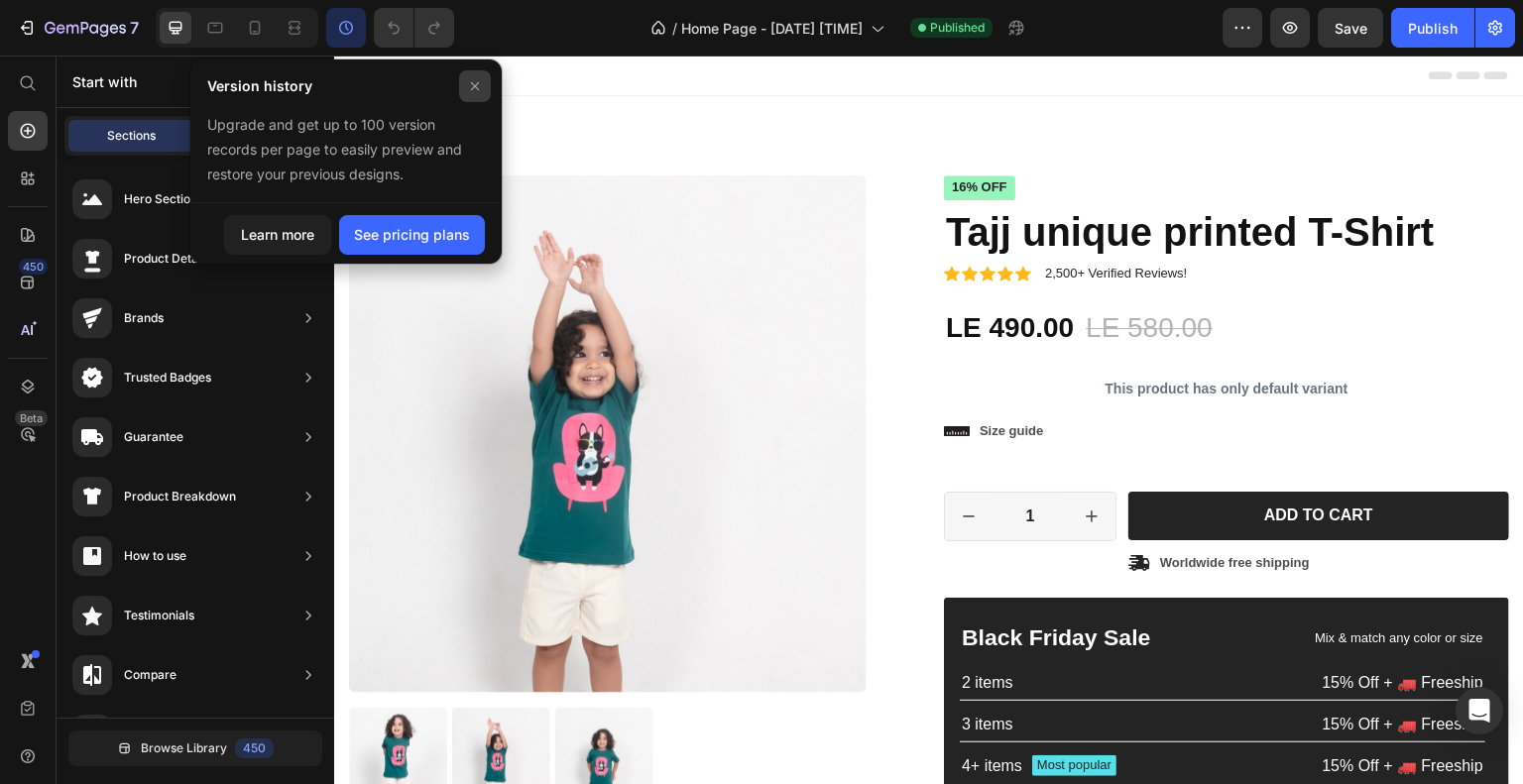 click 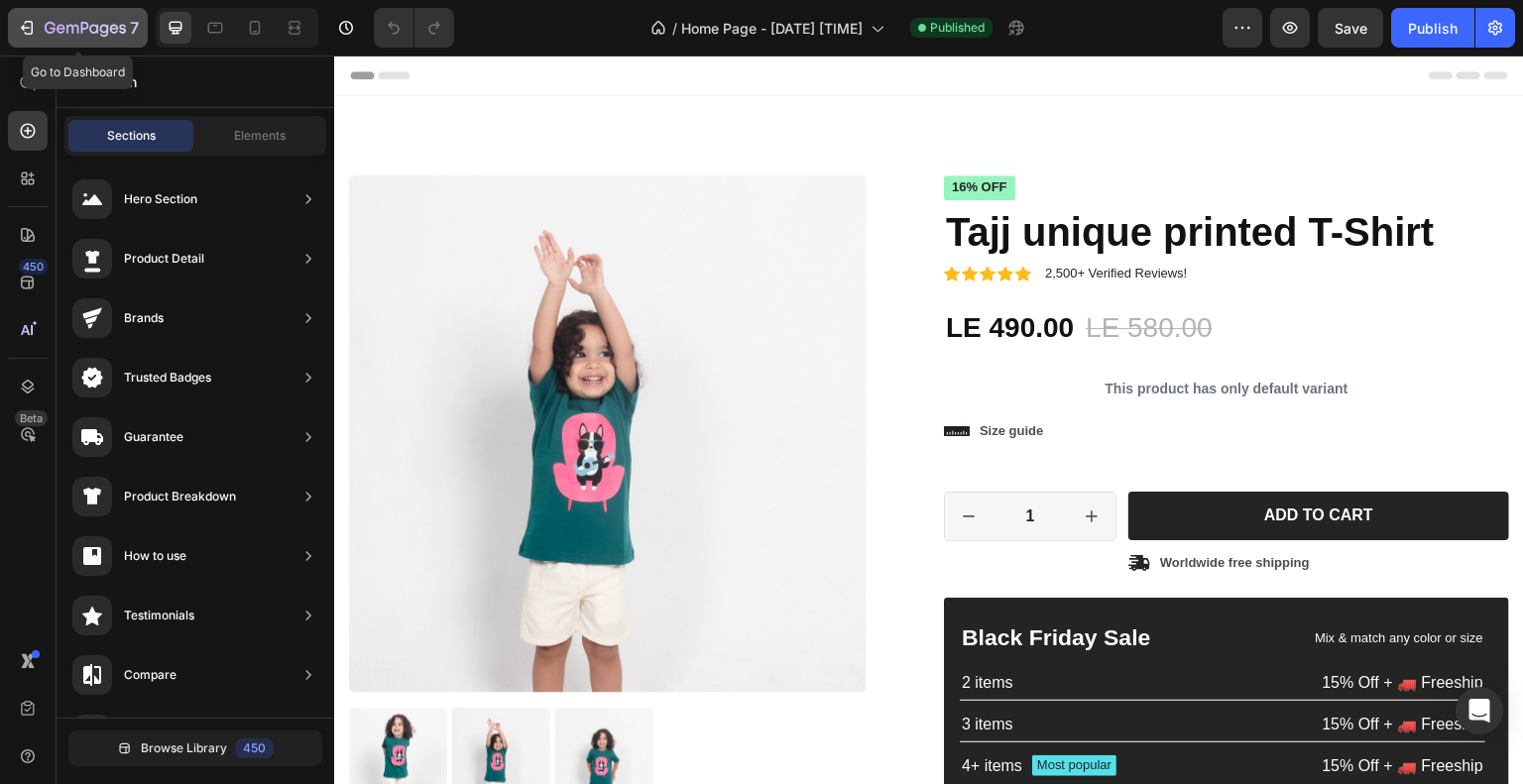click 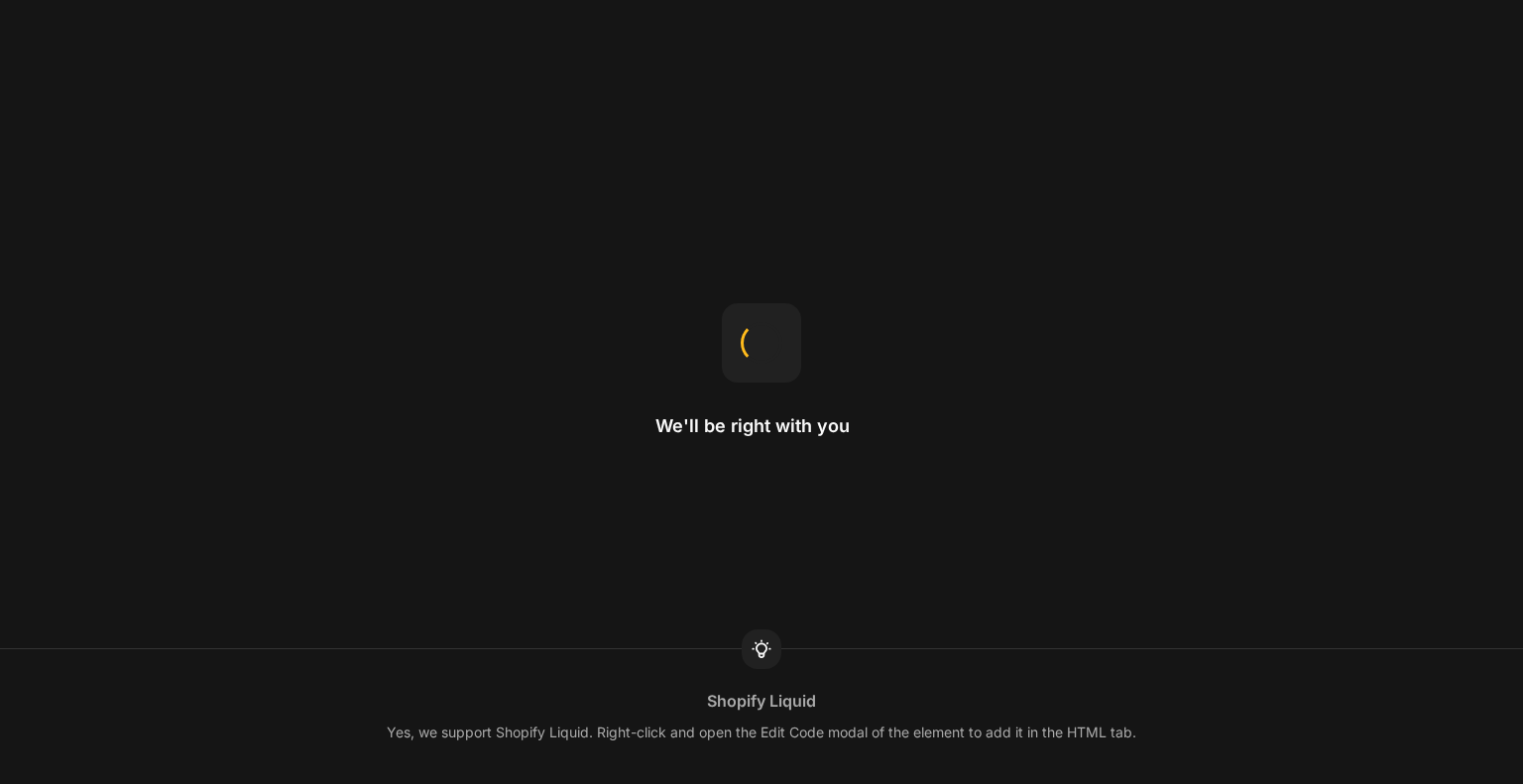 scroll, scrollTop: 0, scrollLeft: 0, axis: both 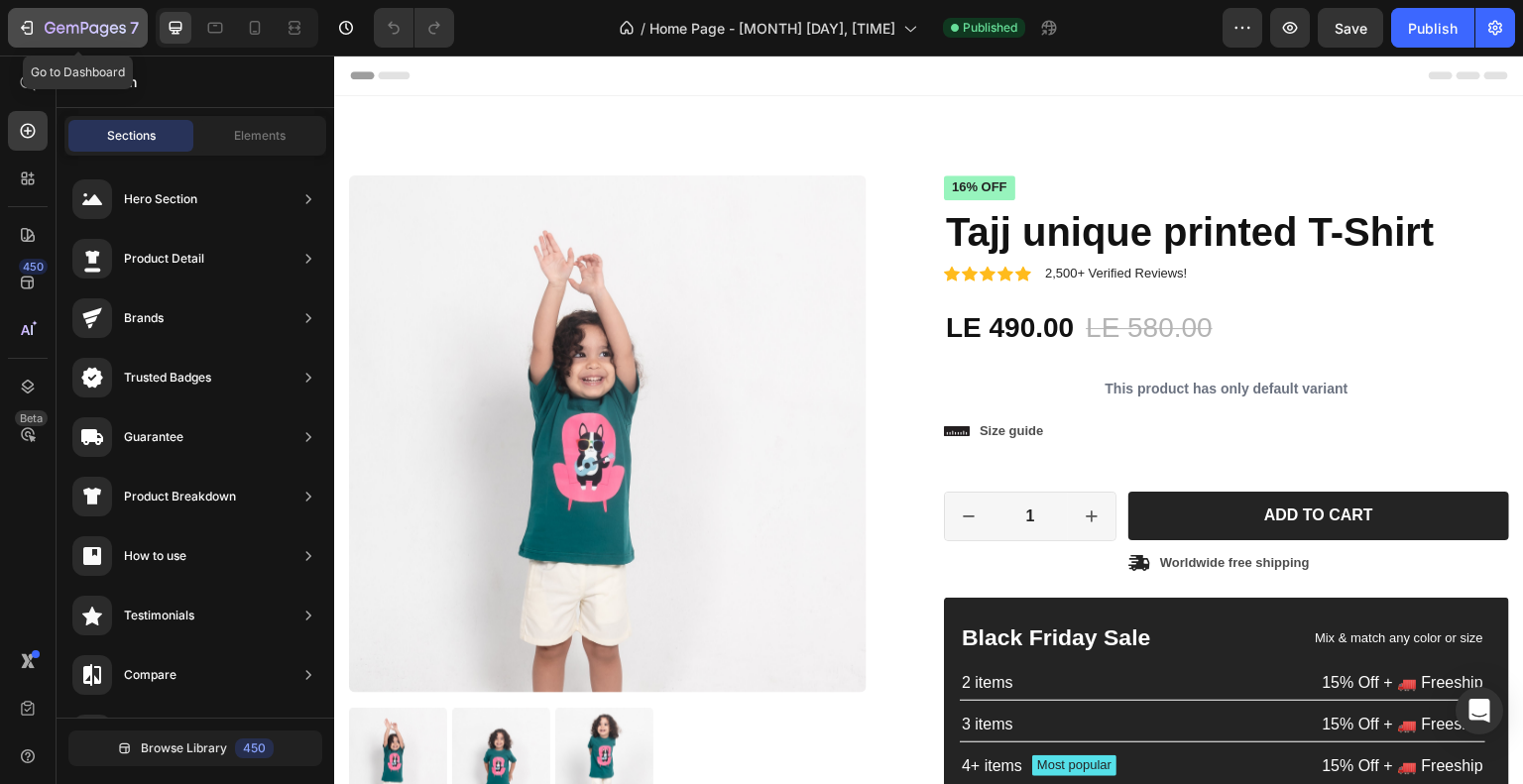 click on "7" at bounding box center [77, 28] 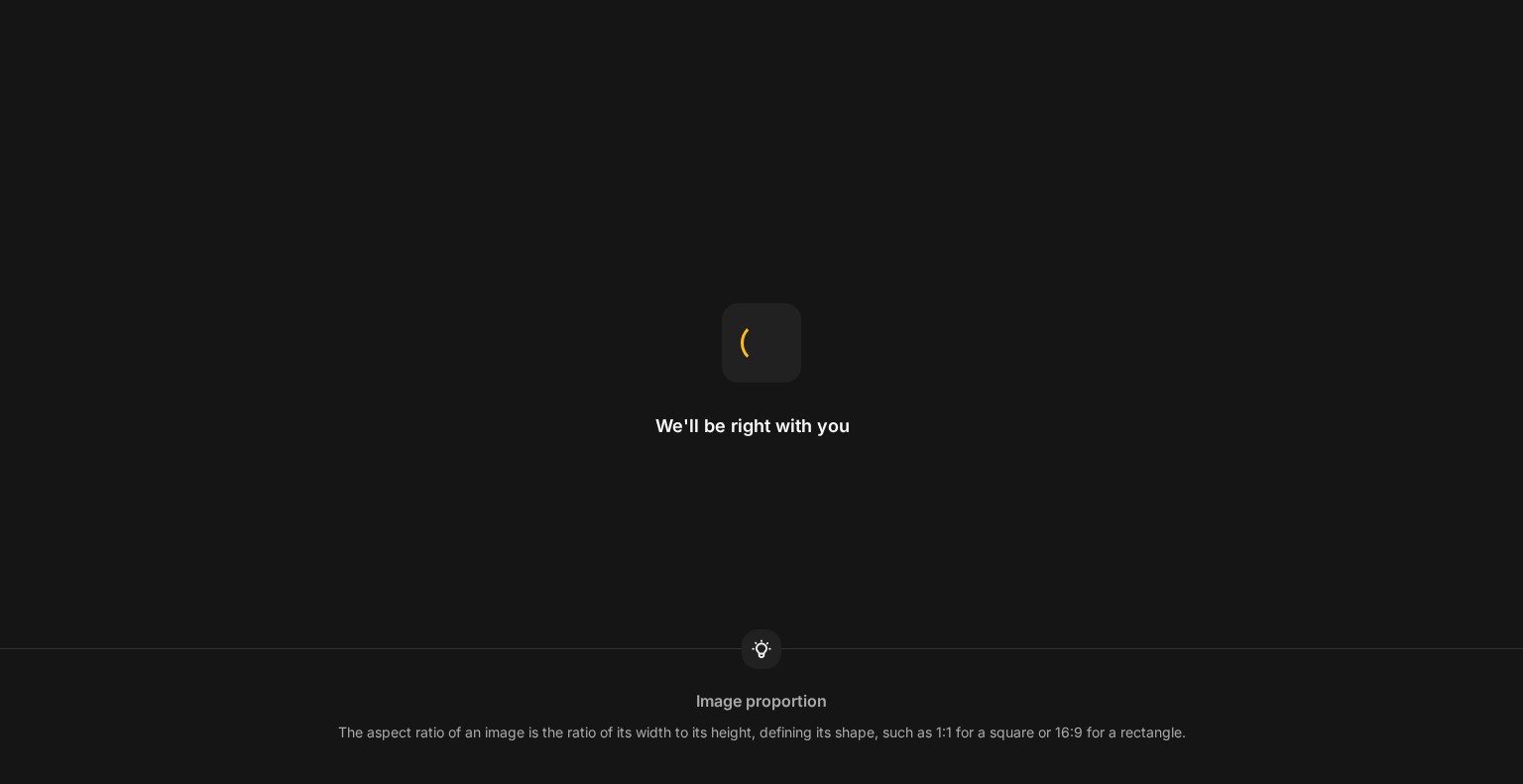 scroll, scrollTop: 0, scrollLeft: 0, axis: both 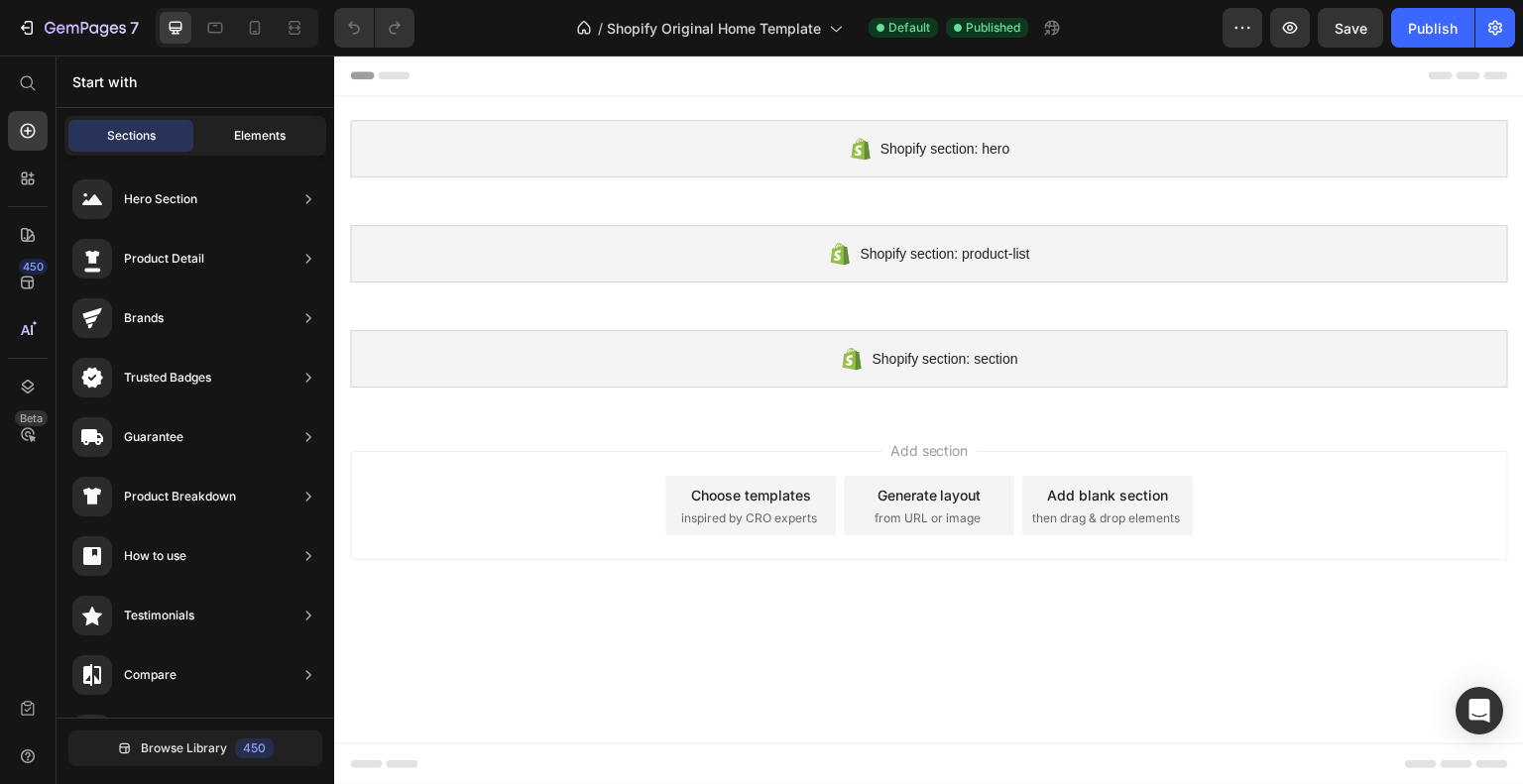 click on "Elements" at bounding box center [260, 136] 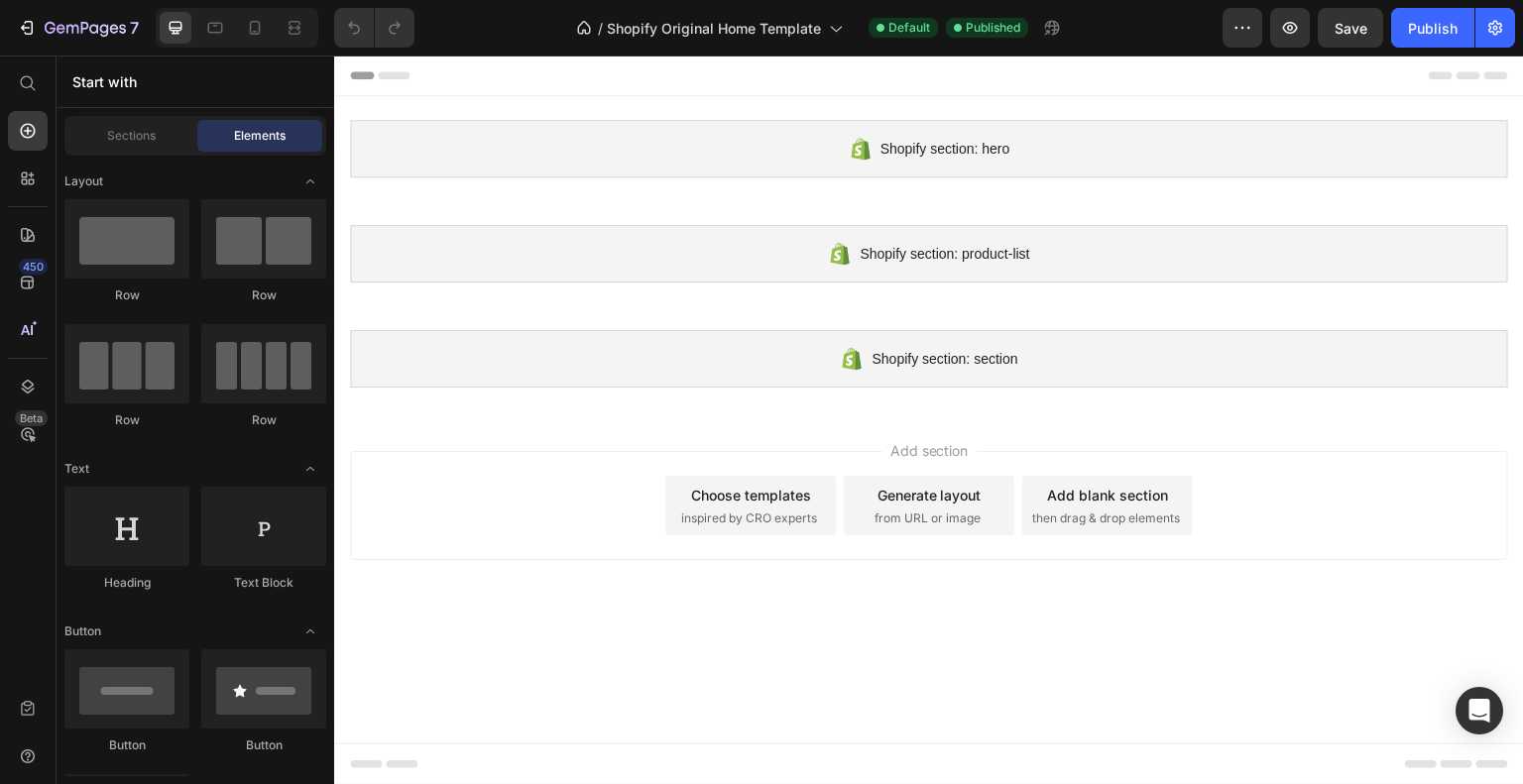 click on "Layout
Row
Row
Row
Row Text
Heading
Text Block Button
Button
Button
Sticky Back to top Media
Image
Image
Video
Video Banner" at bounding box center (195, 3217) 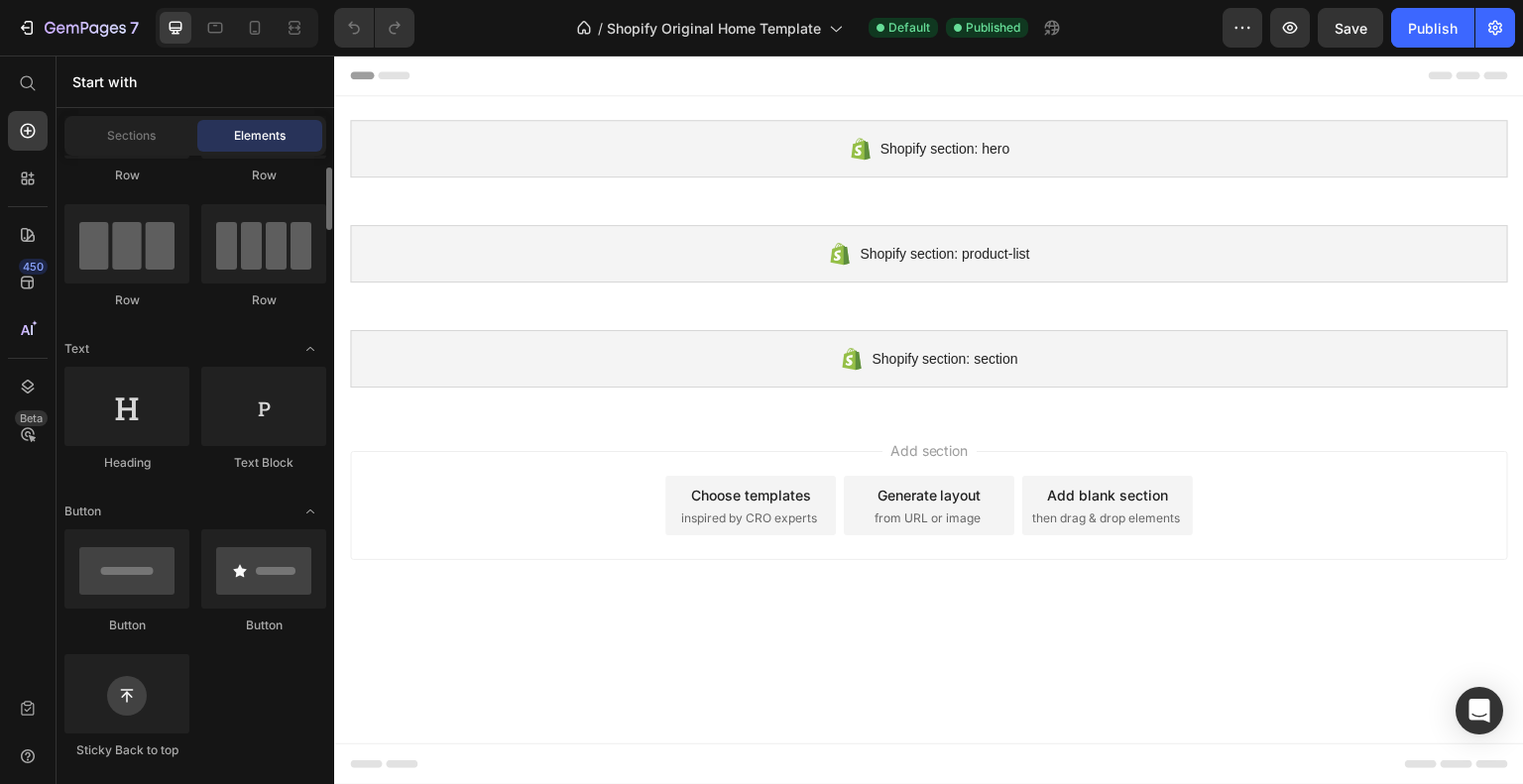 scroll, scrollTop: 151, scrollLeft: 0, axis: vertical 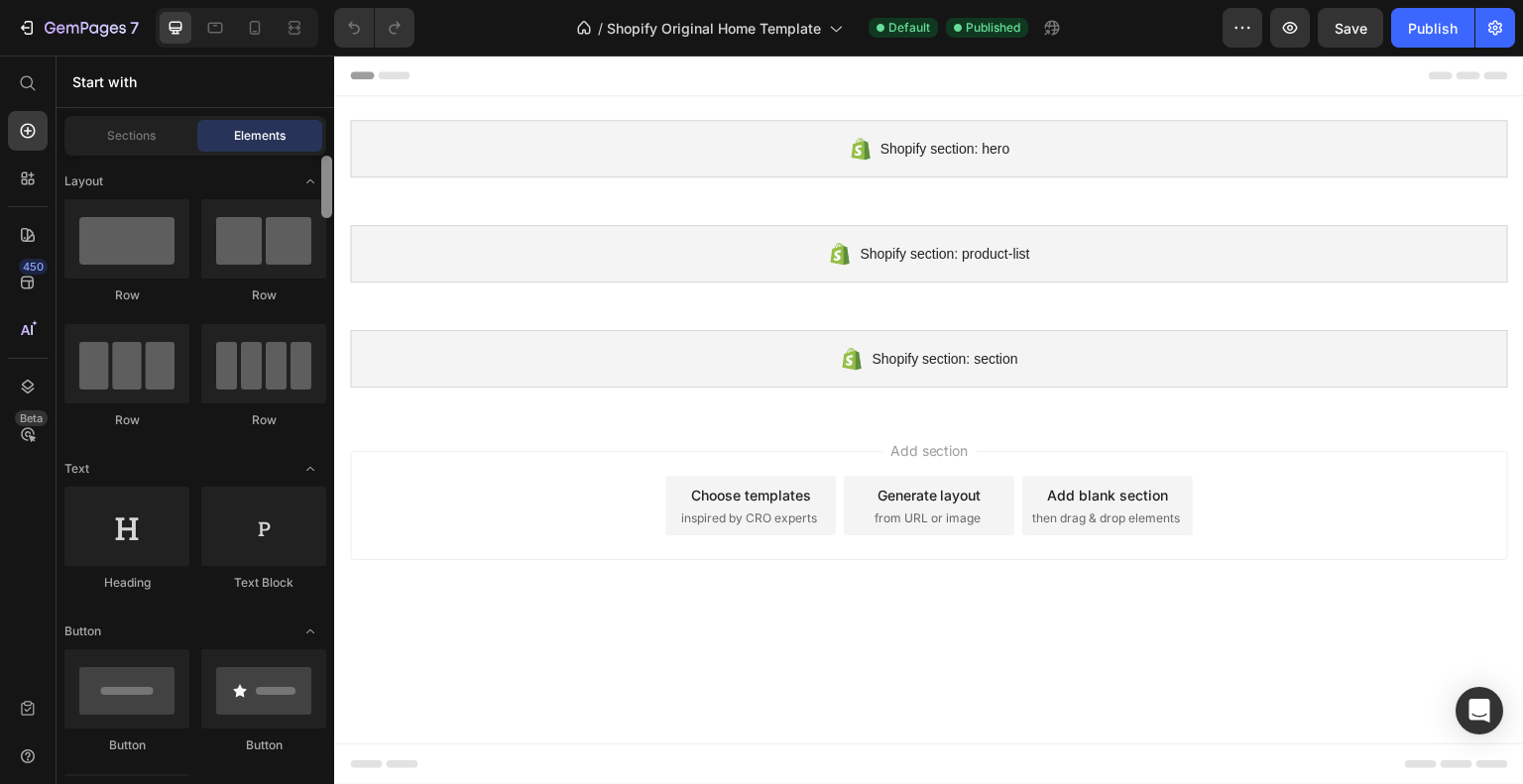 drag, startPoint x: 329, startPoint y: 223, endPoint x: 286, endPoint y: 138, distance: 95.25755 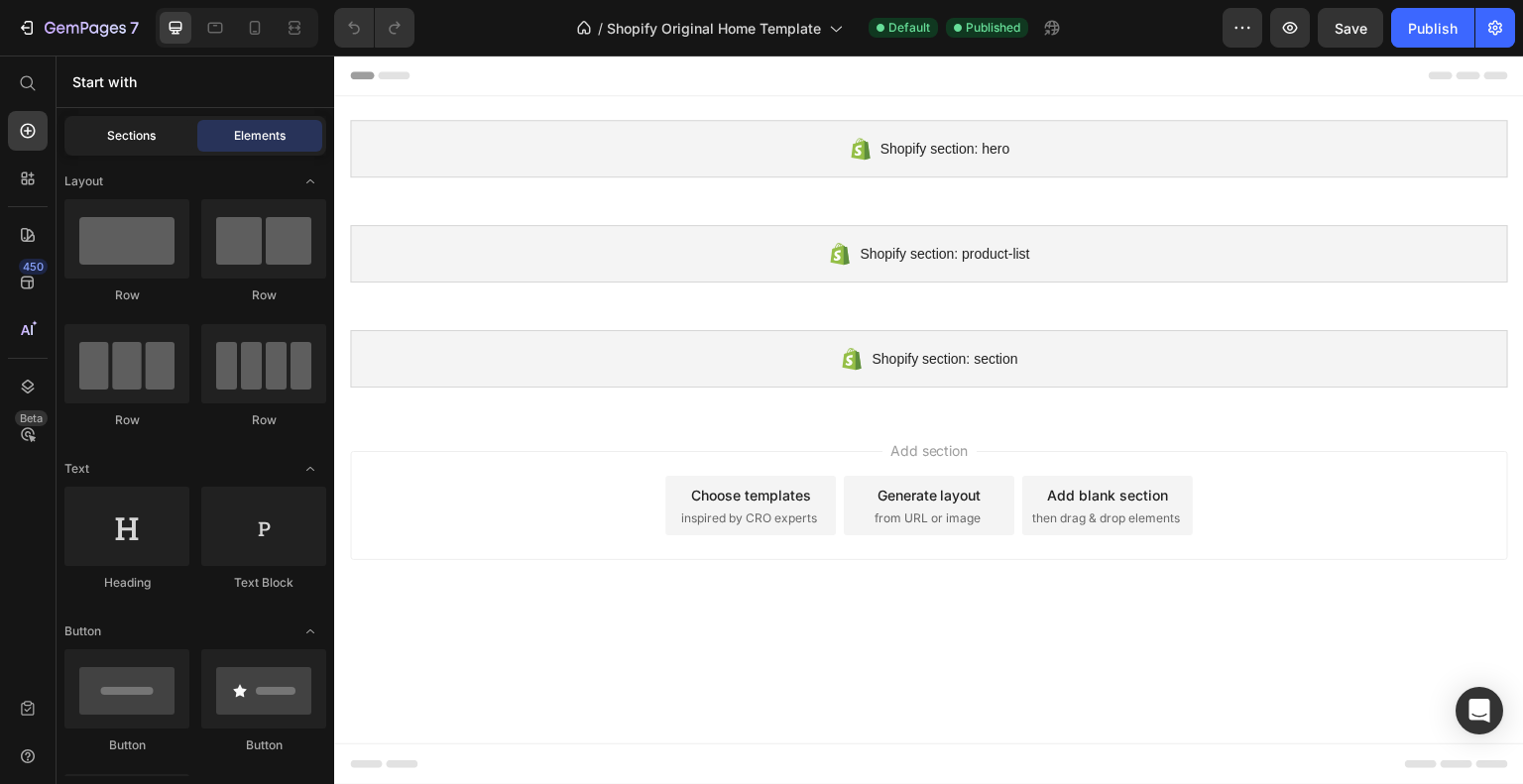 click on "Sections" 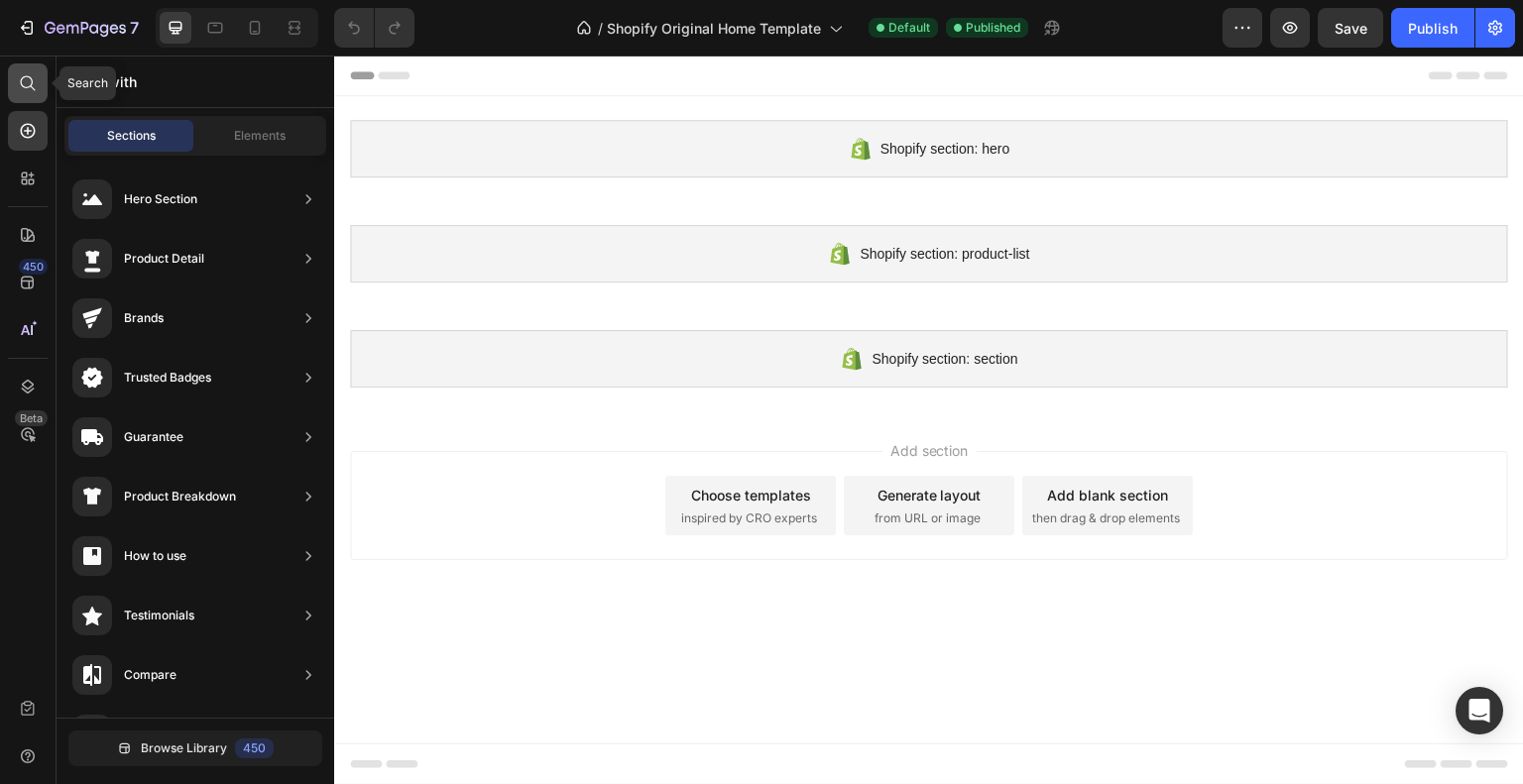 click 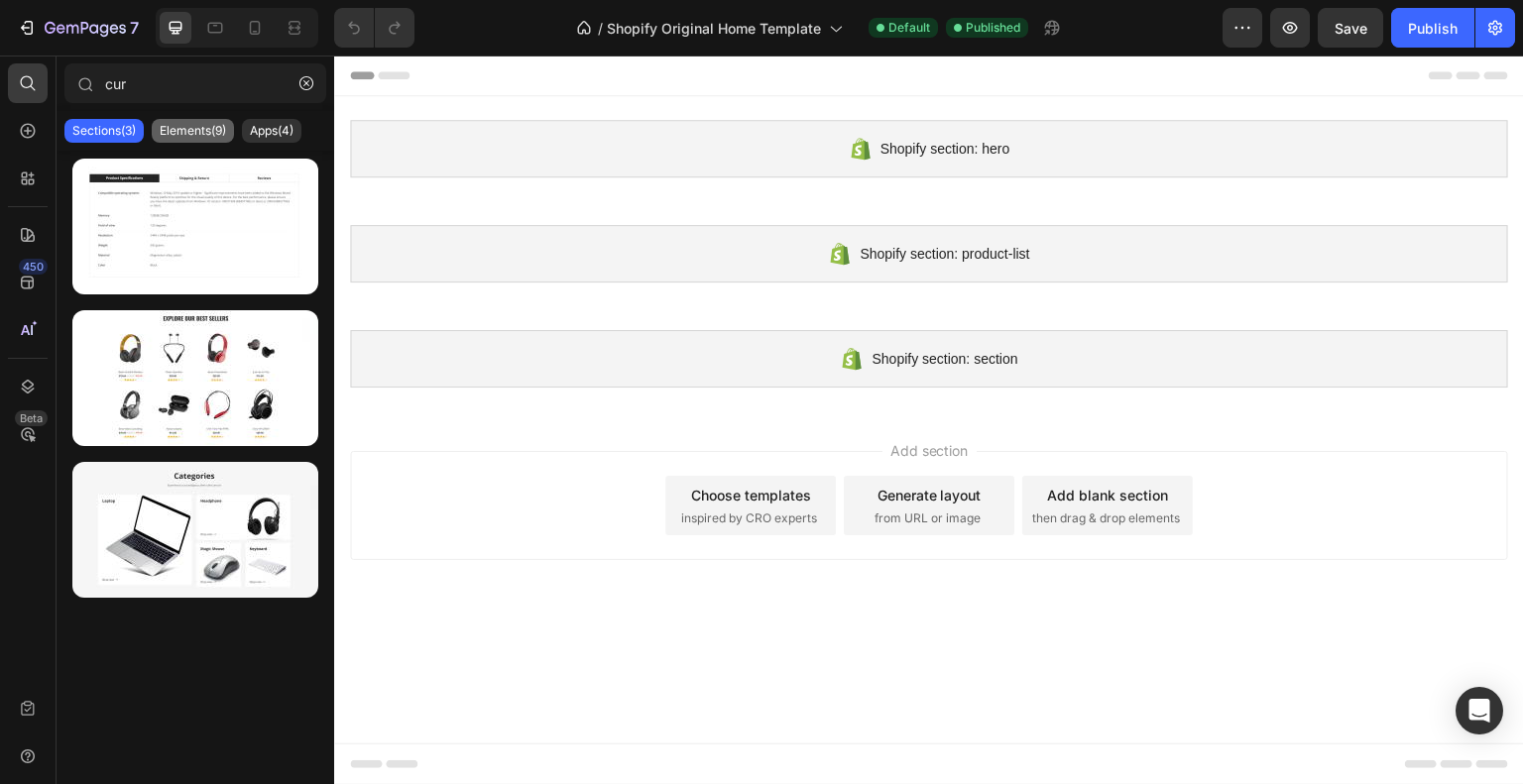 type on "cur" 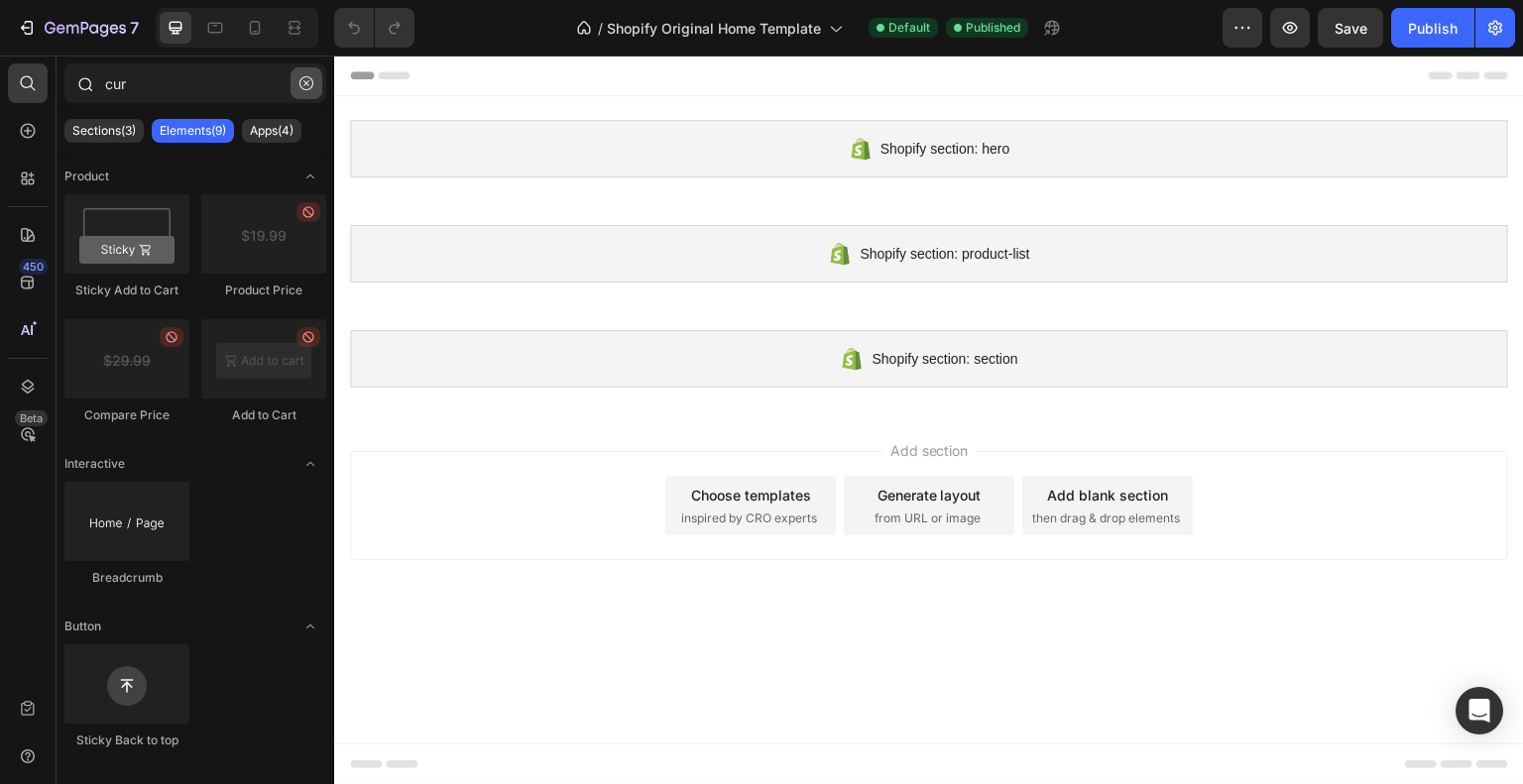 click at bounding box center [306, 83] 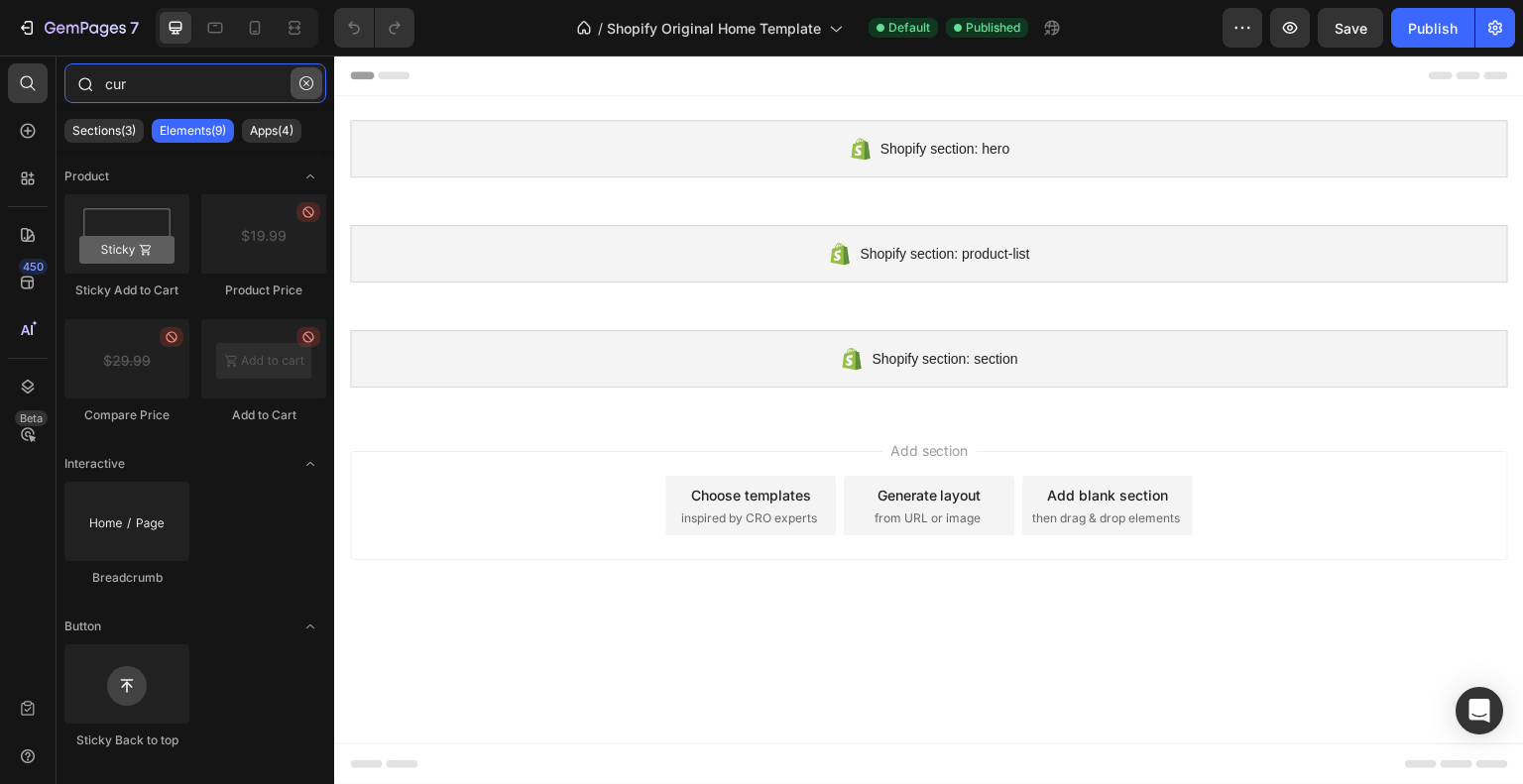 type 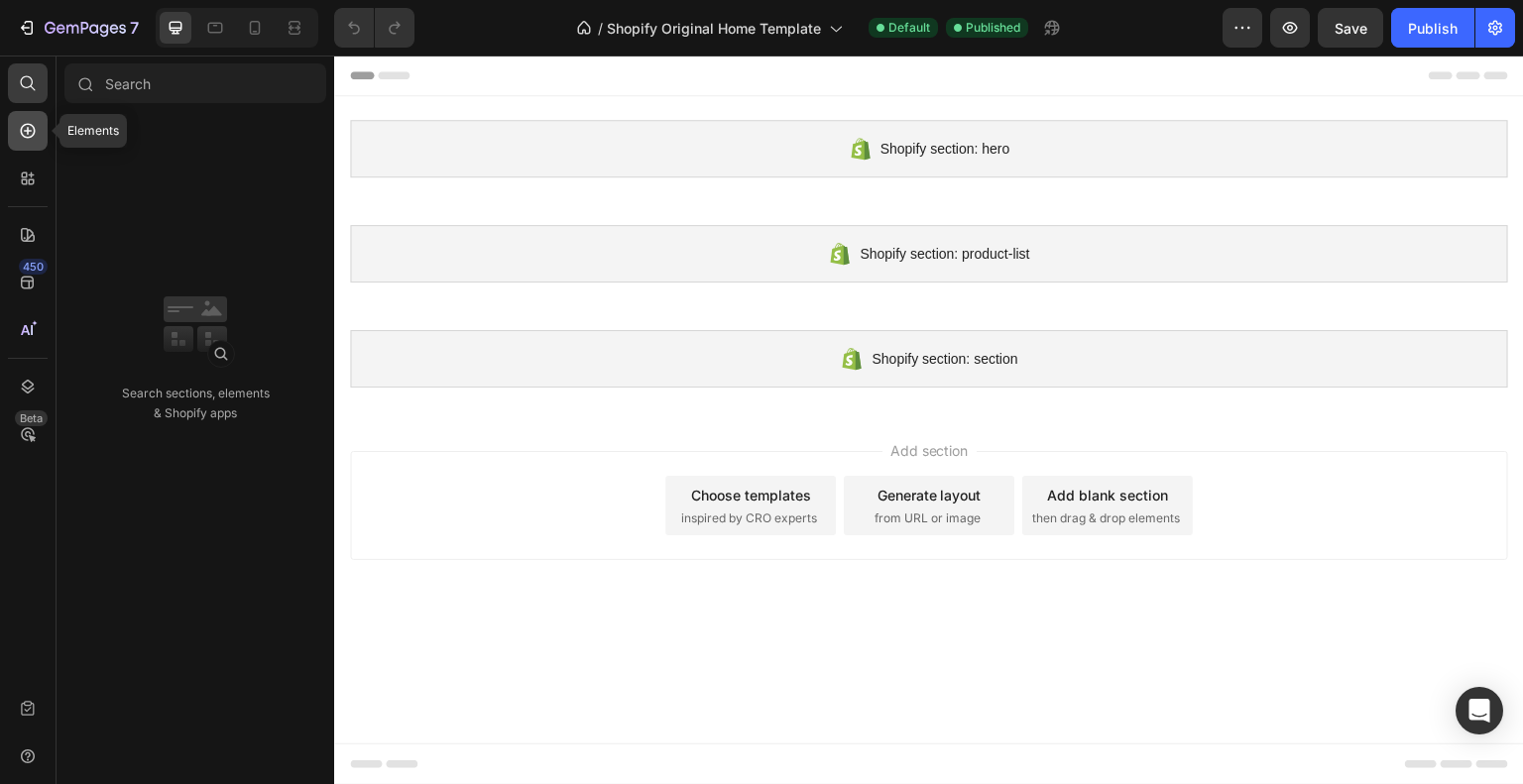 click 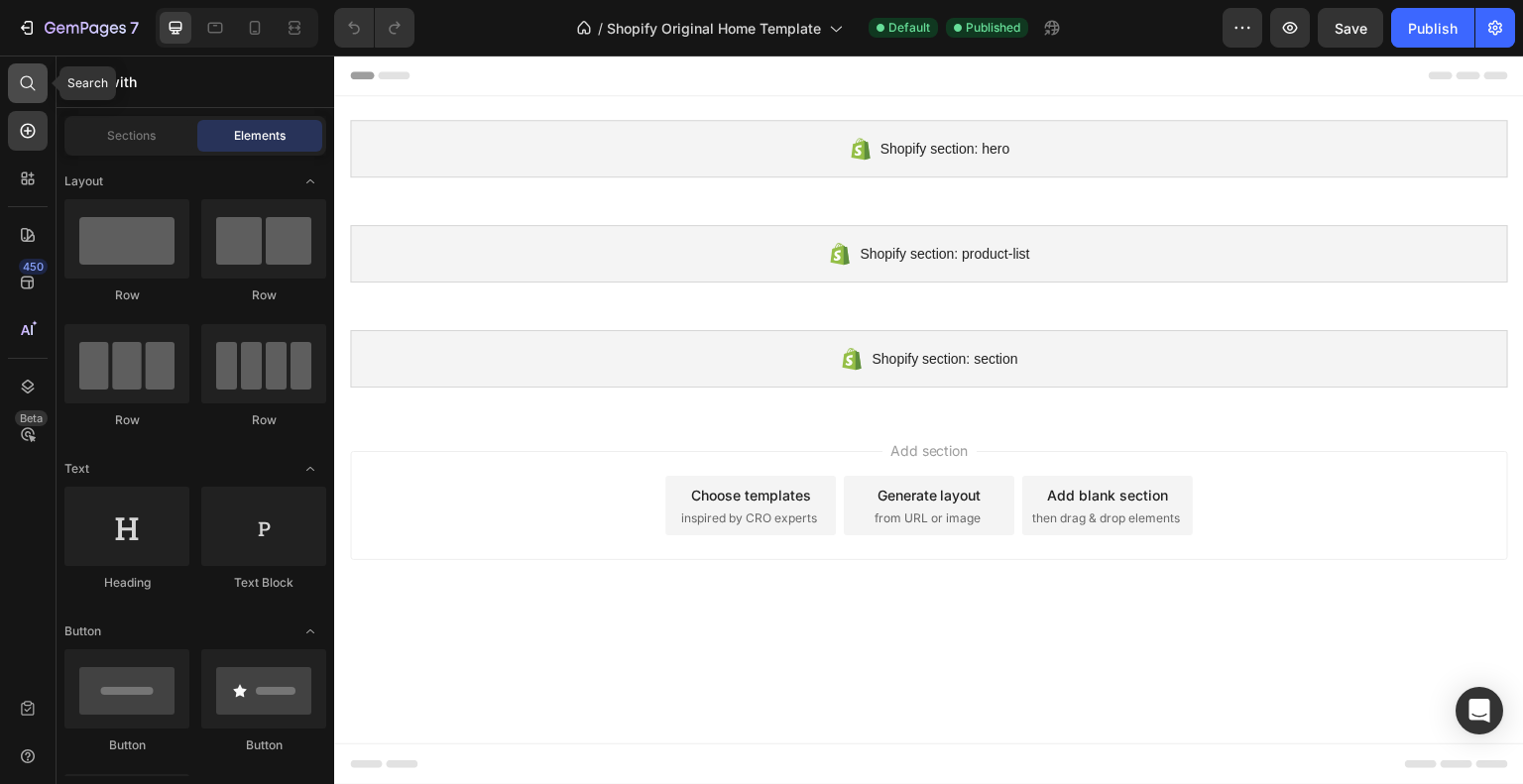 click 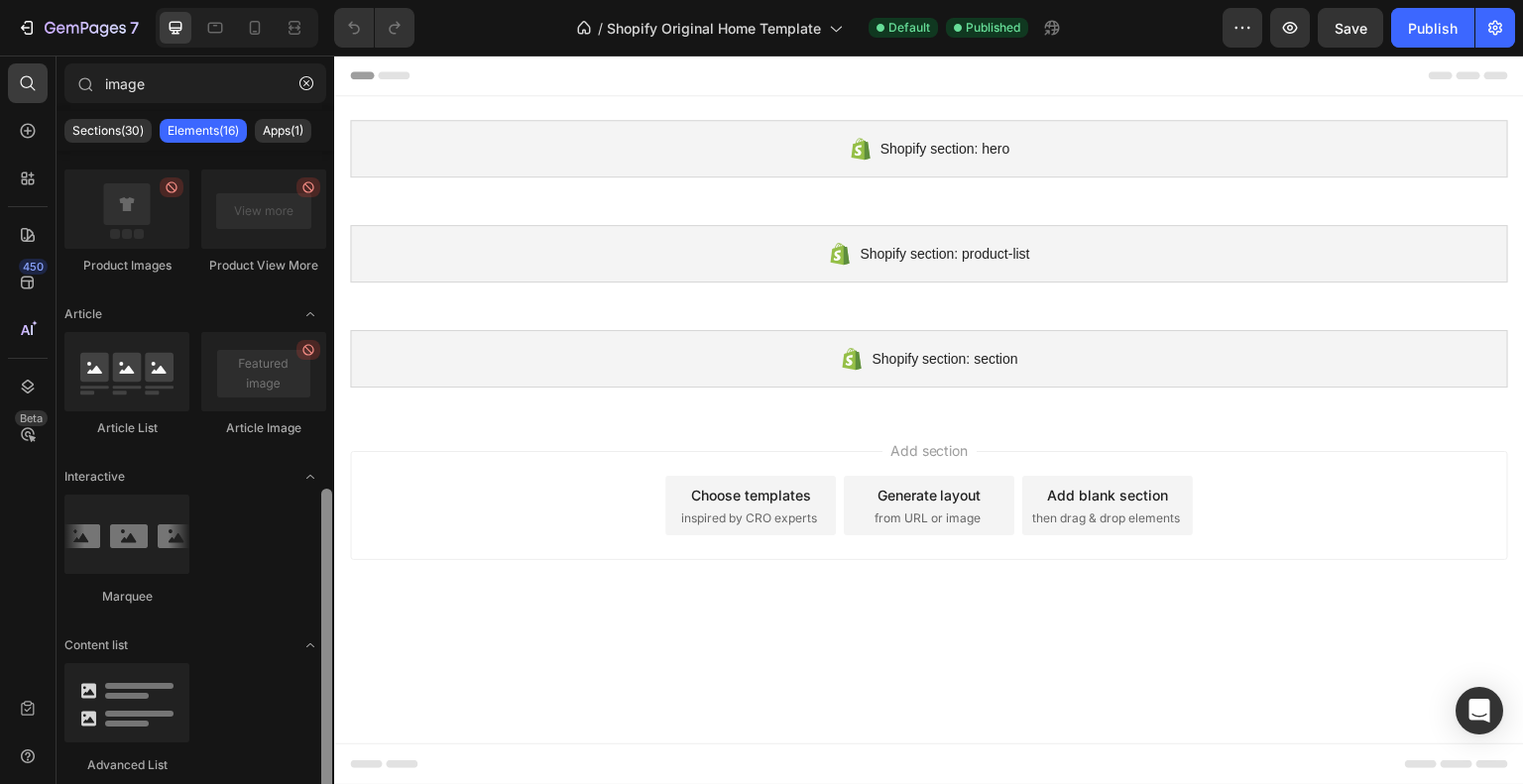scroll, scrollTop: 0, scrollLeft: 0, axis: both 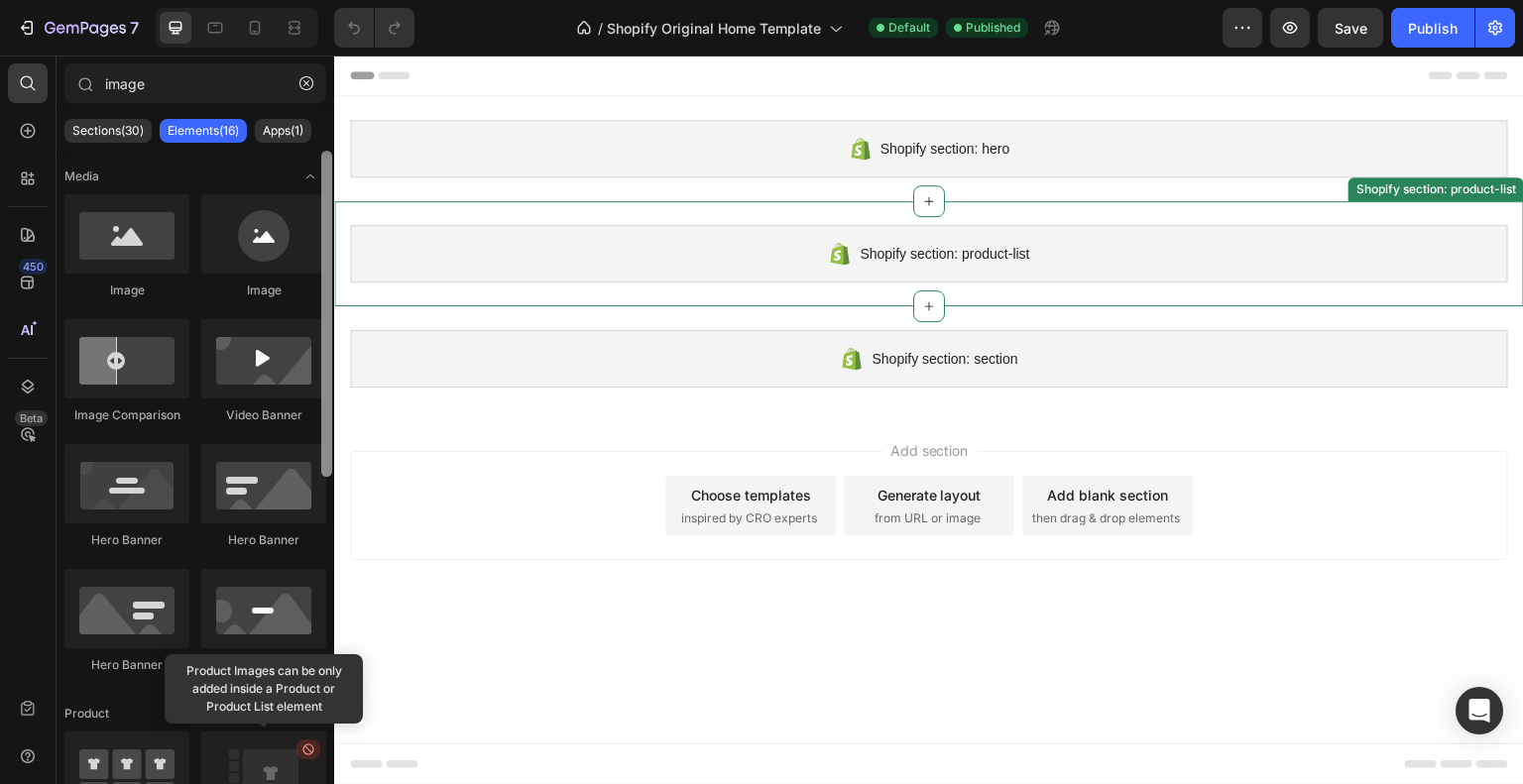 drag, startPoint x: 326, startPoint y: 300, endPoint x: 270, endPoint y: 162, distance: 148.92951 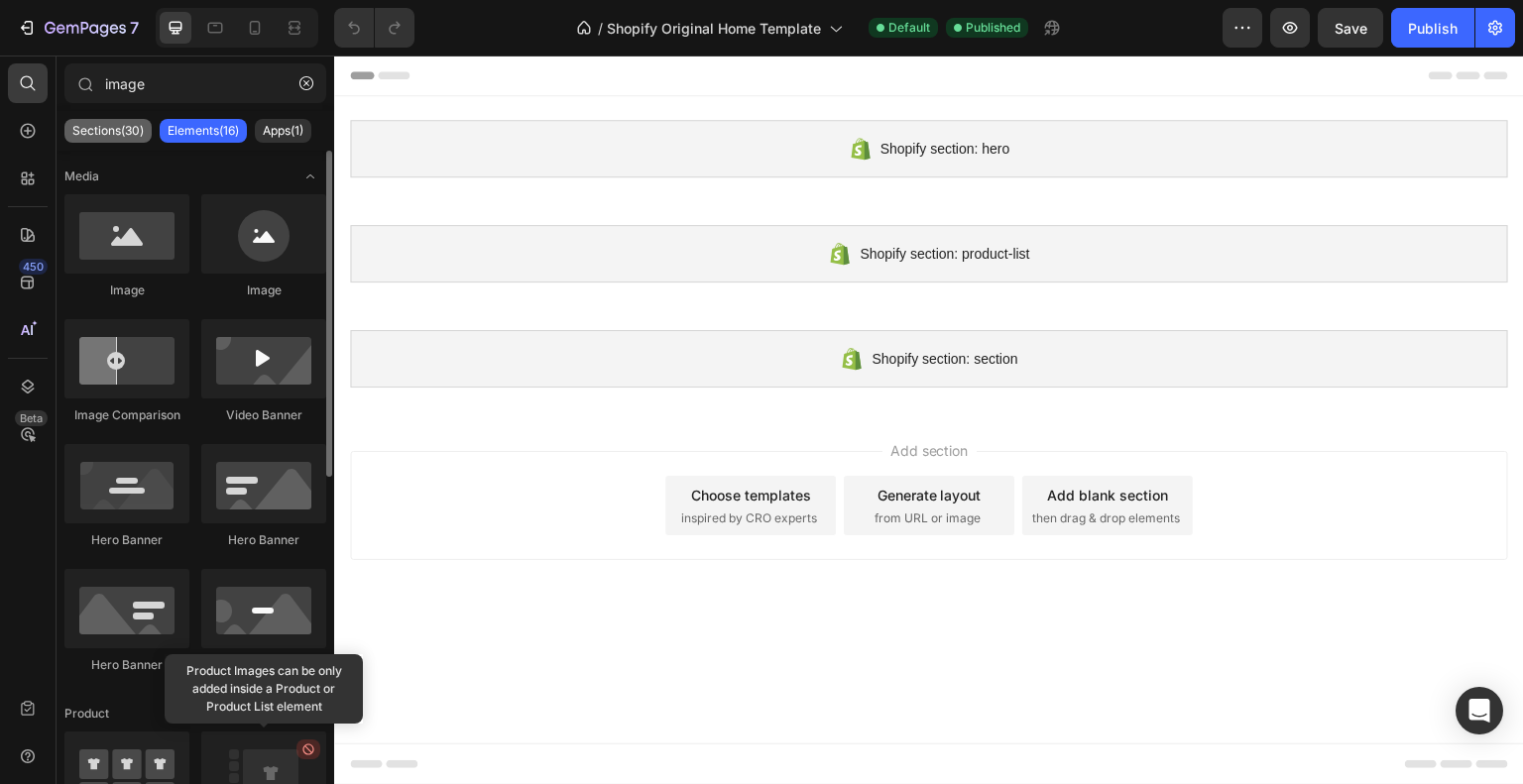type on "image" 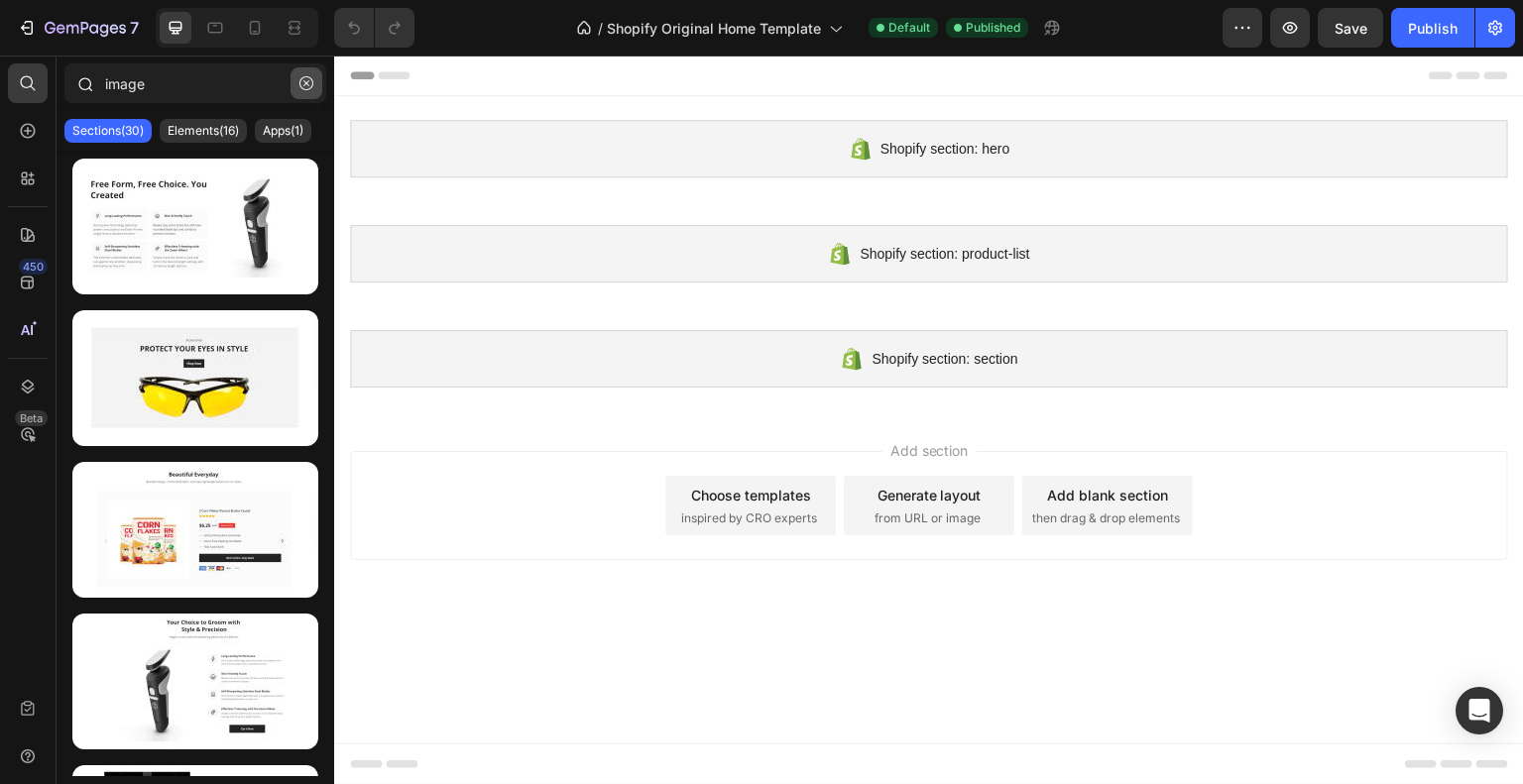 click at bounding box center (306, 83) 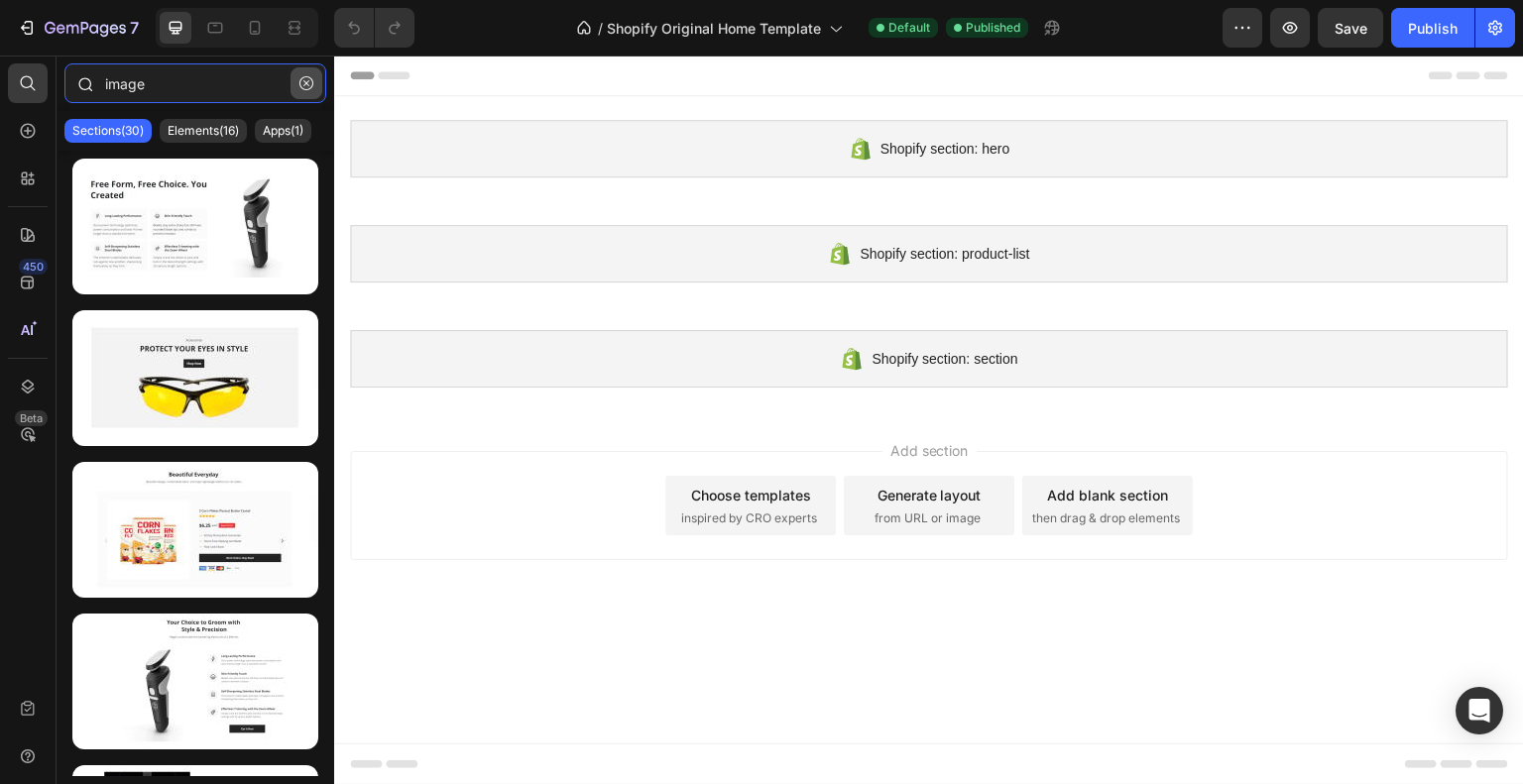 type 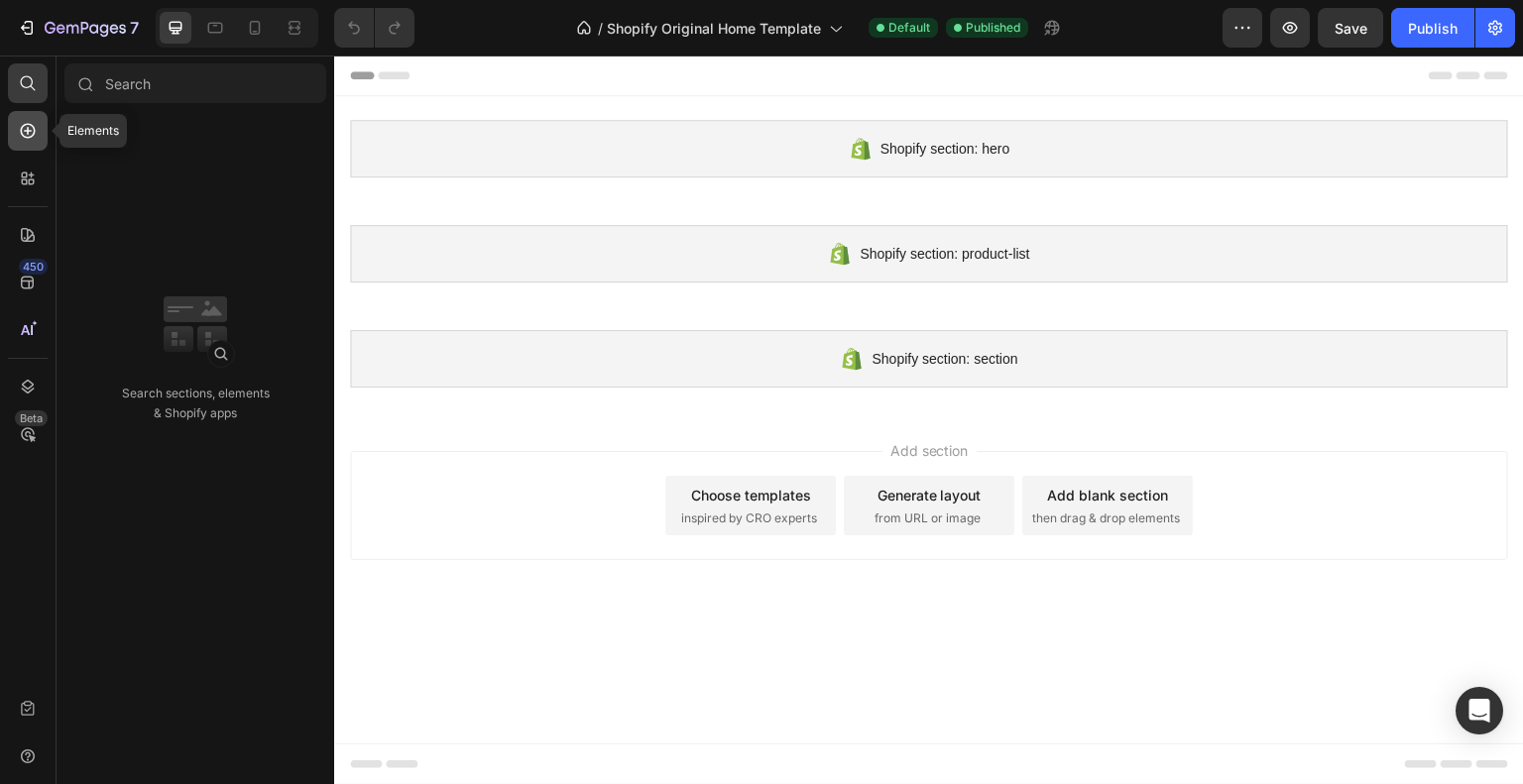 click 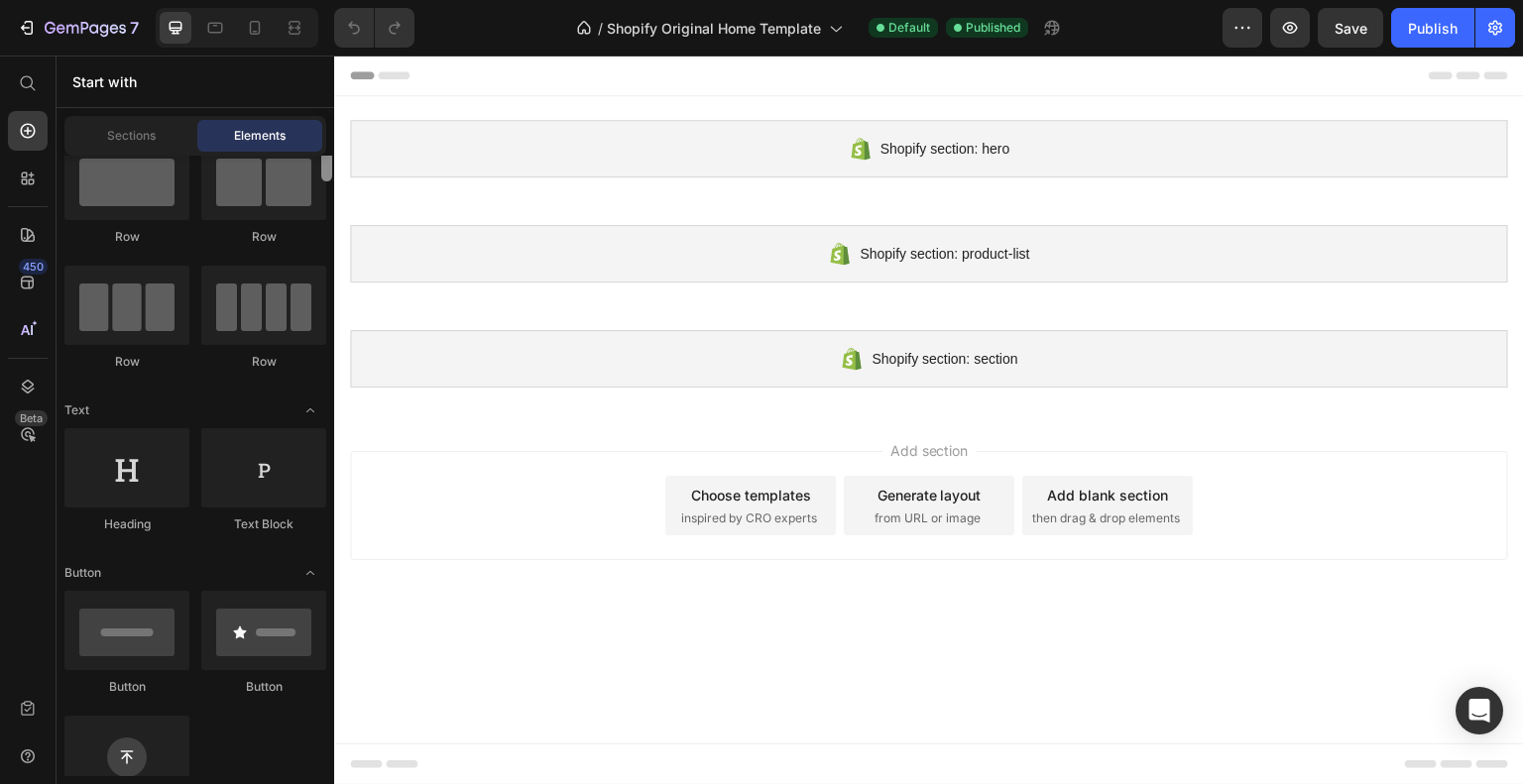 scroll, scrollTop: 0, scrollLeft: 0, axis: both 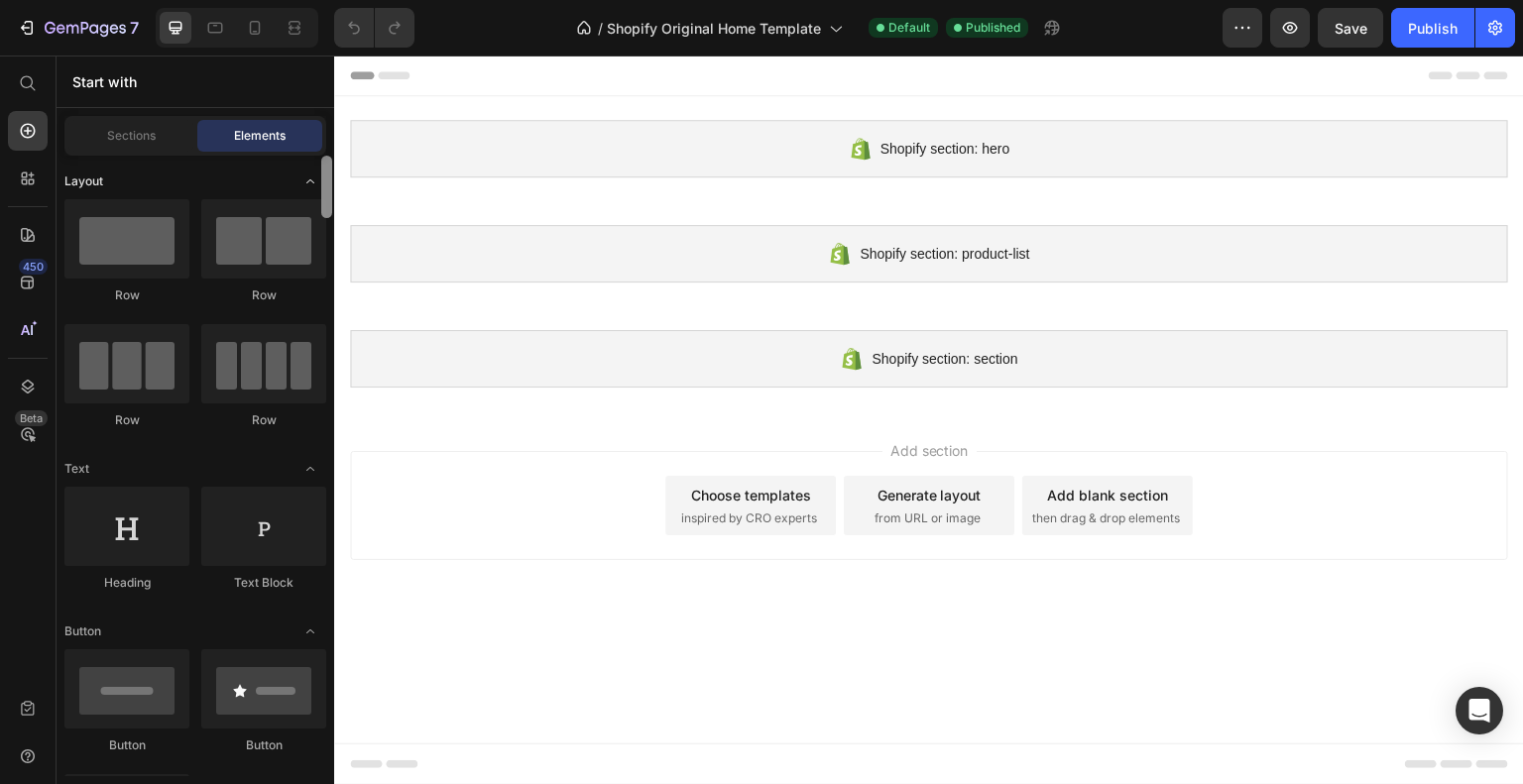 drag, startPoint x: 327, startPoint y: 190, endPoint x: 290, endPoint y: 180, distance: 38.327536 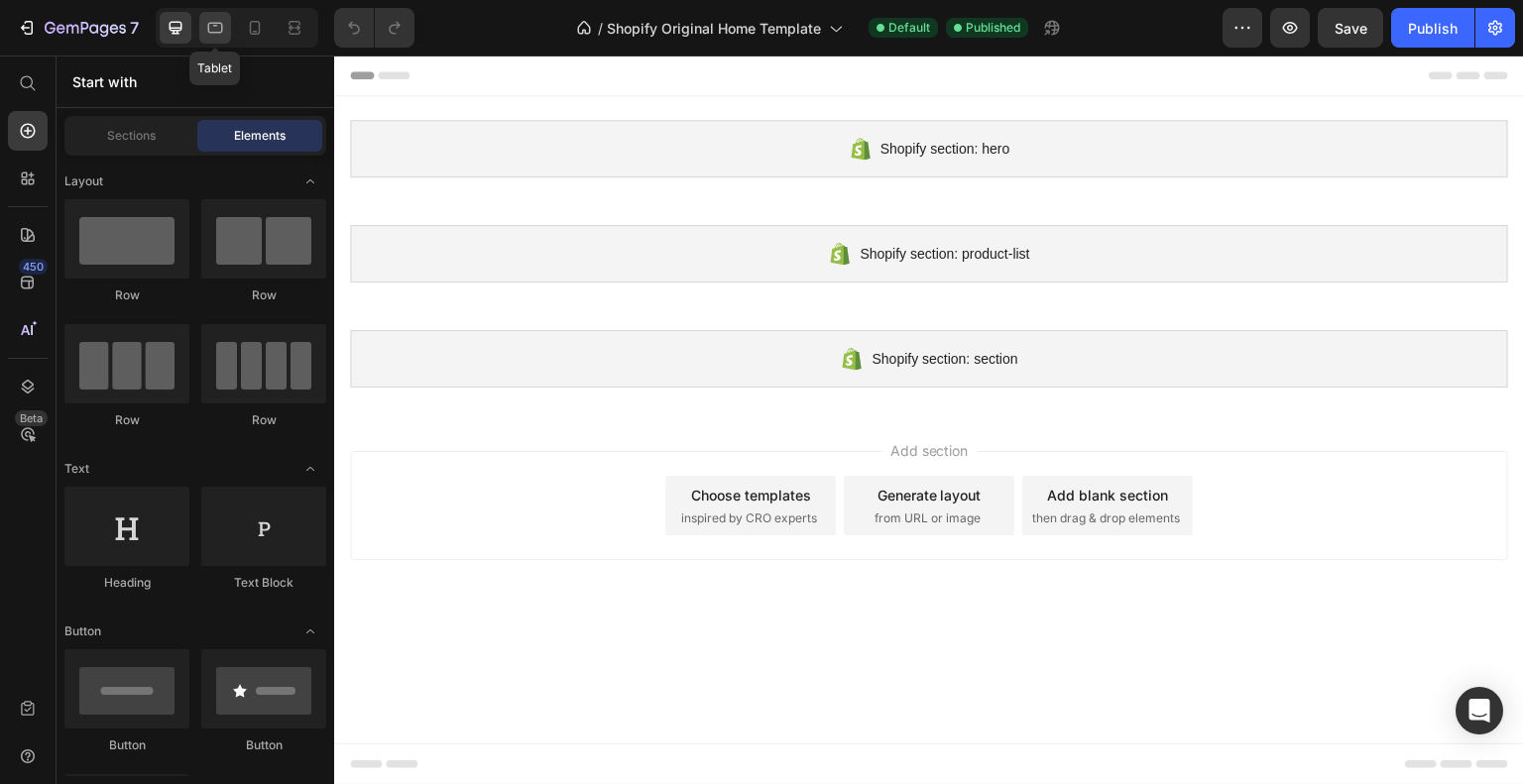 click 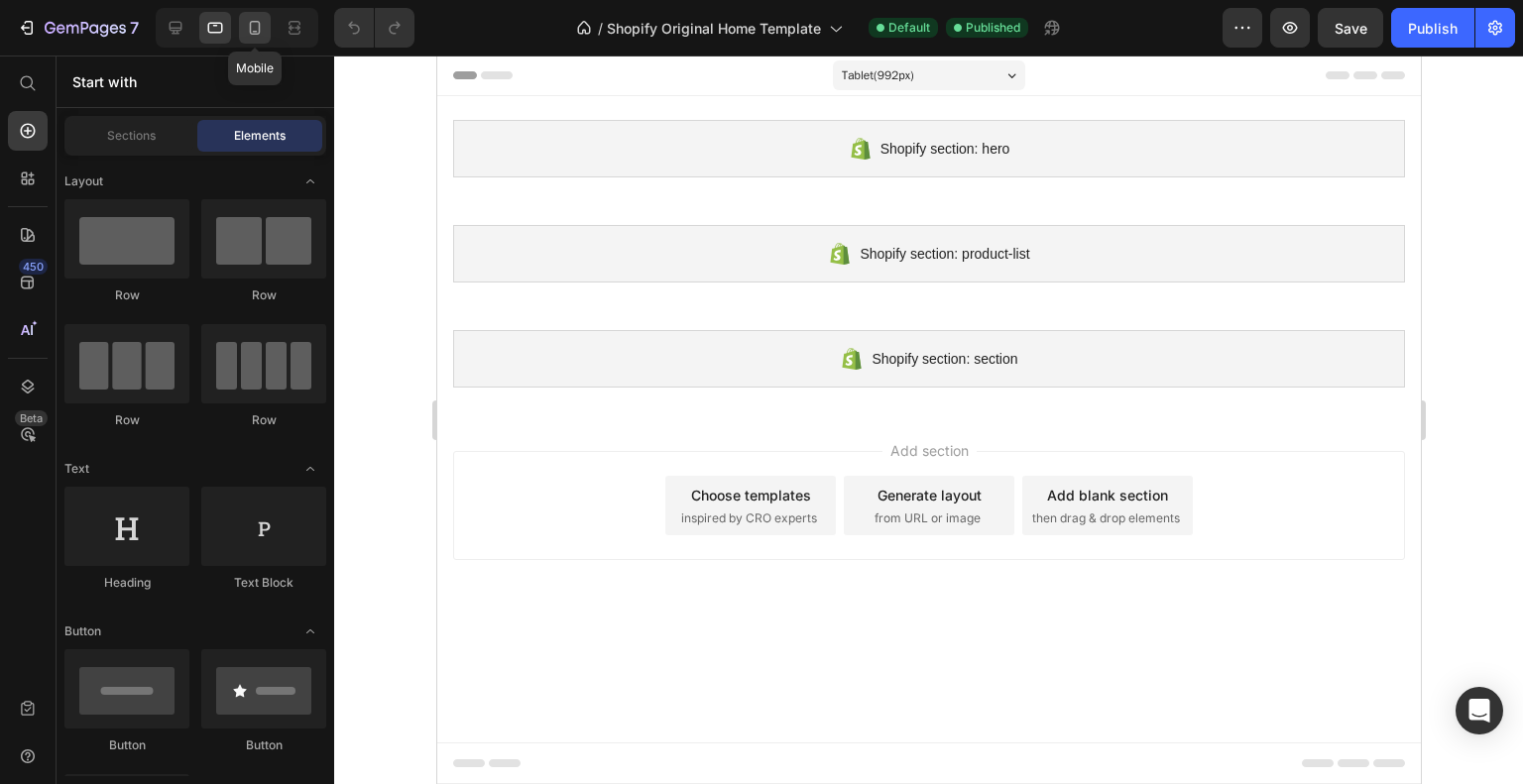 click 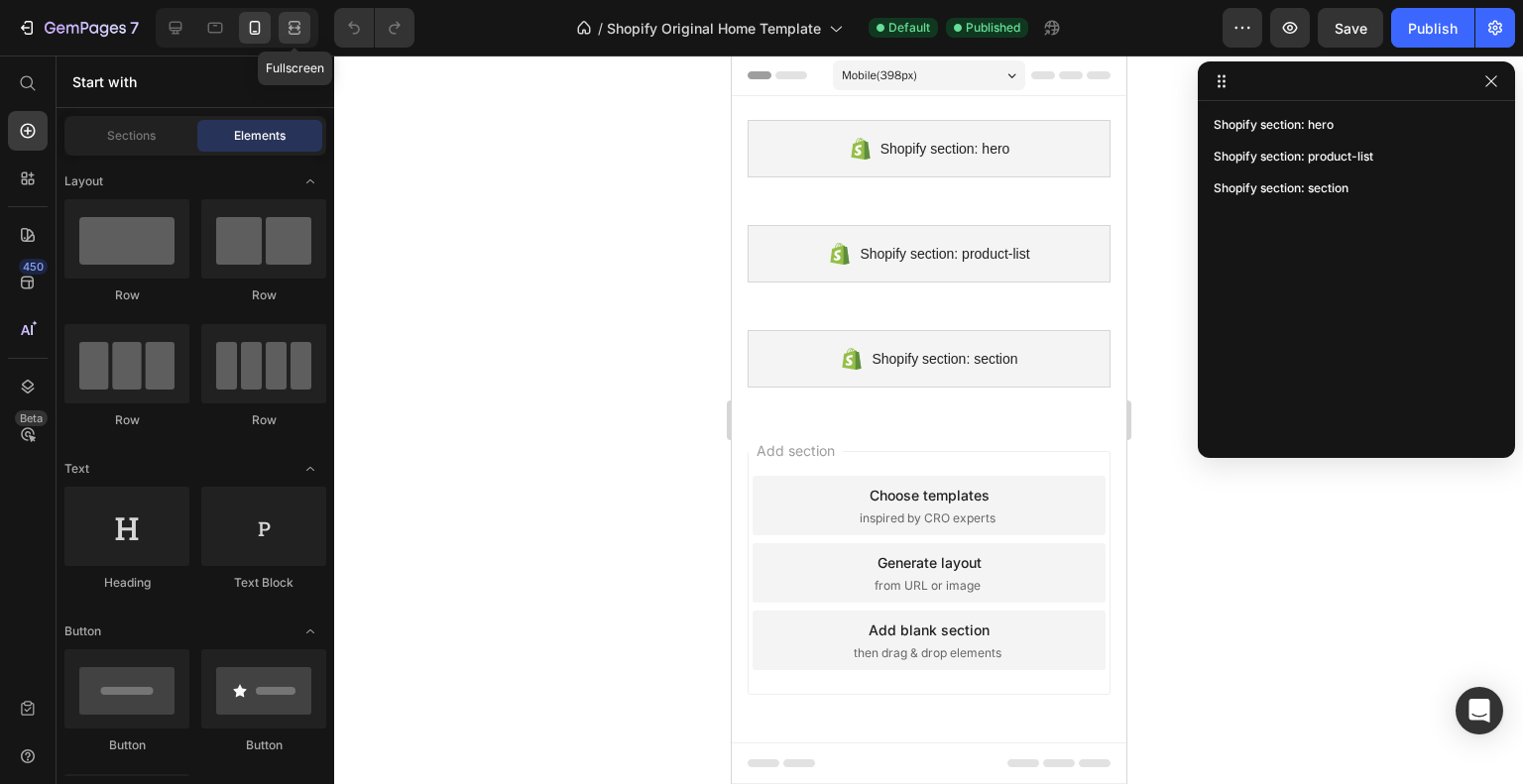 click 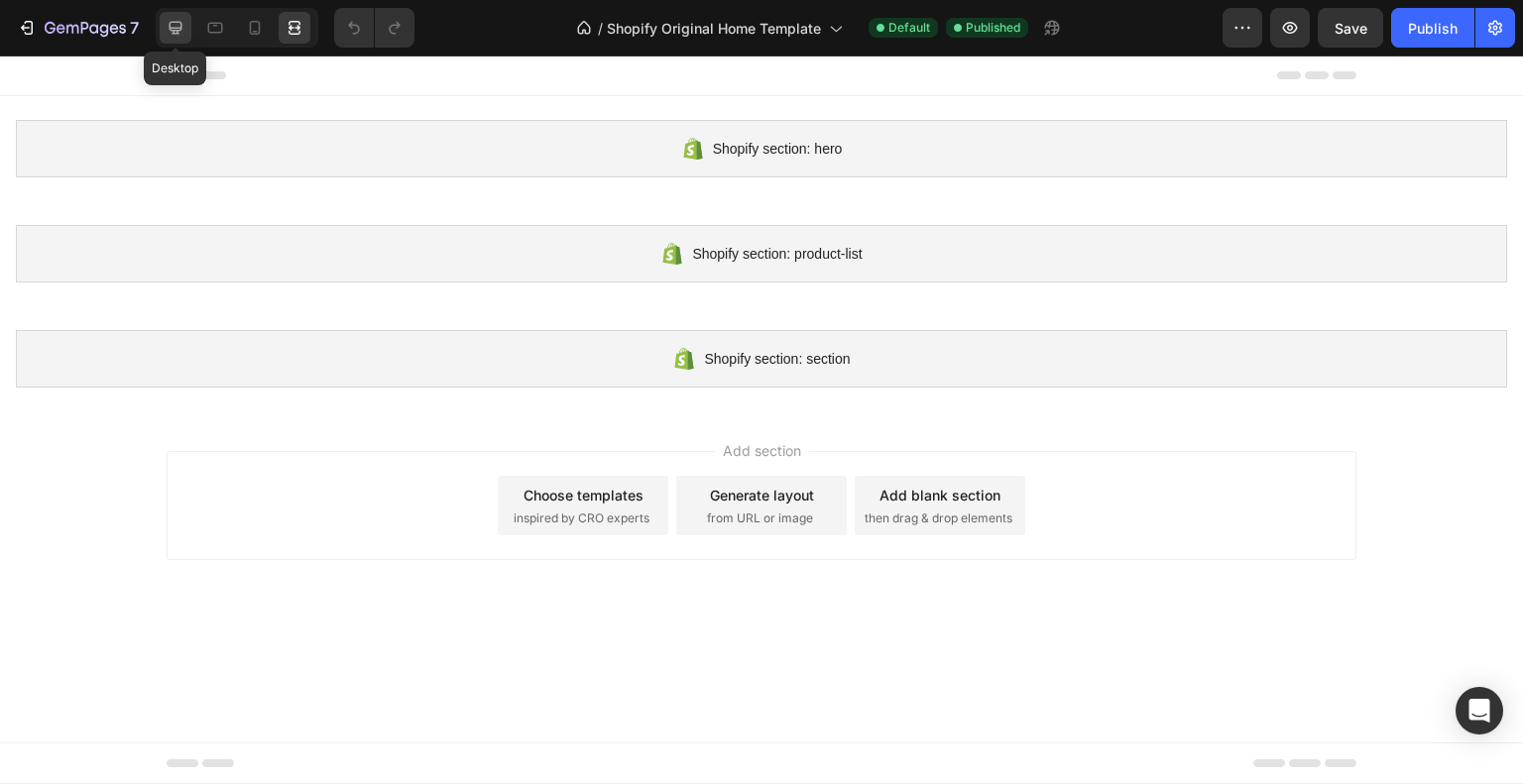 click 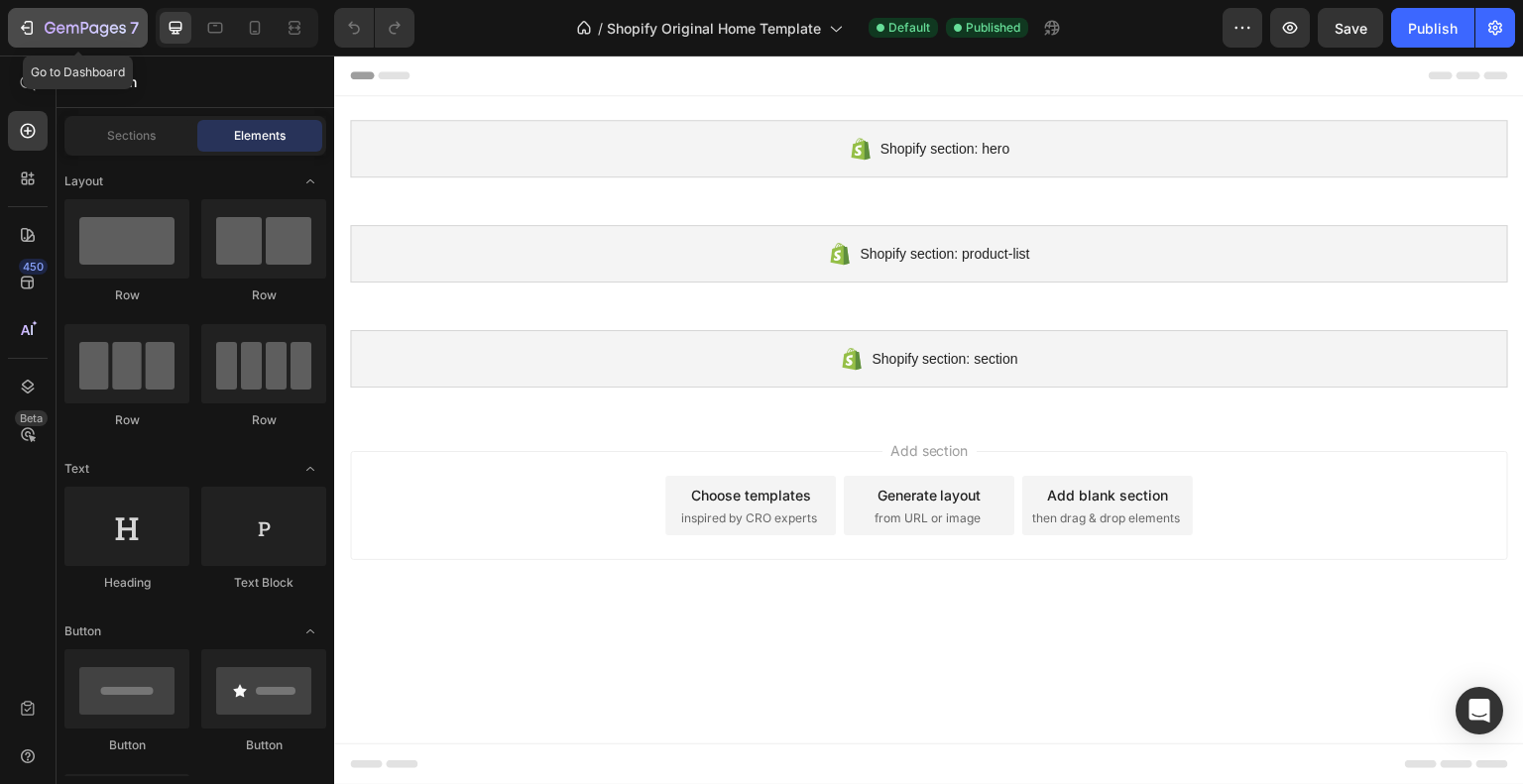 click 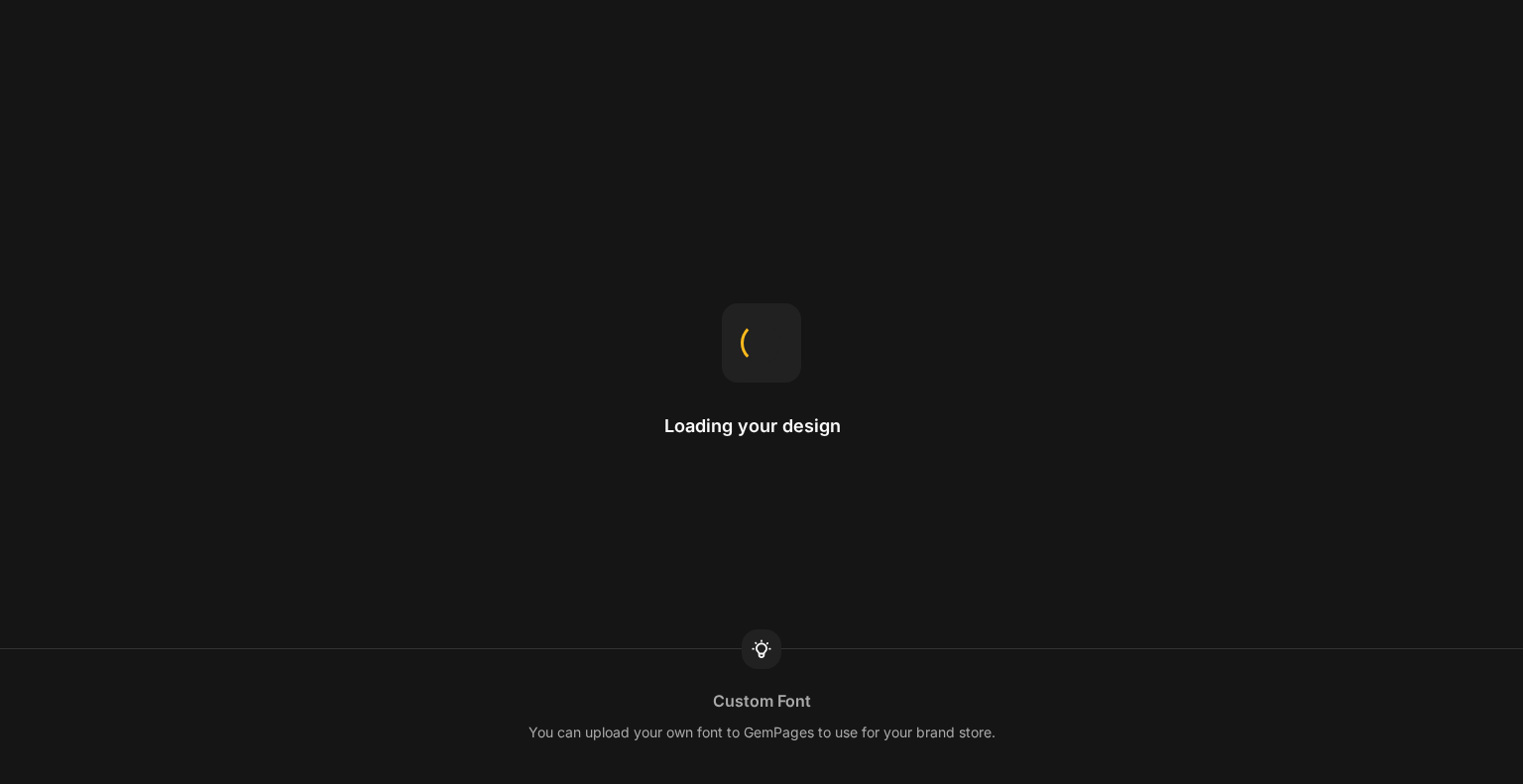 scroll, scrollTop: 0, scrollLeft: 0, axis: both 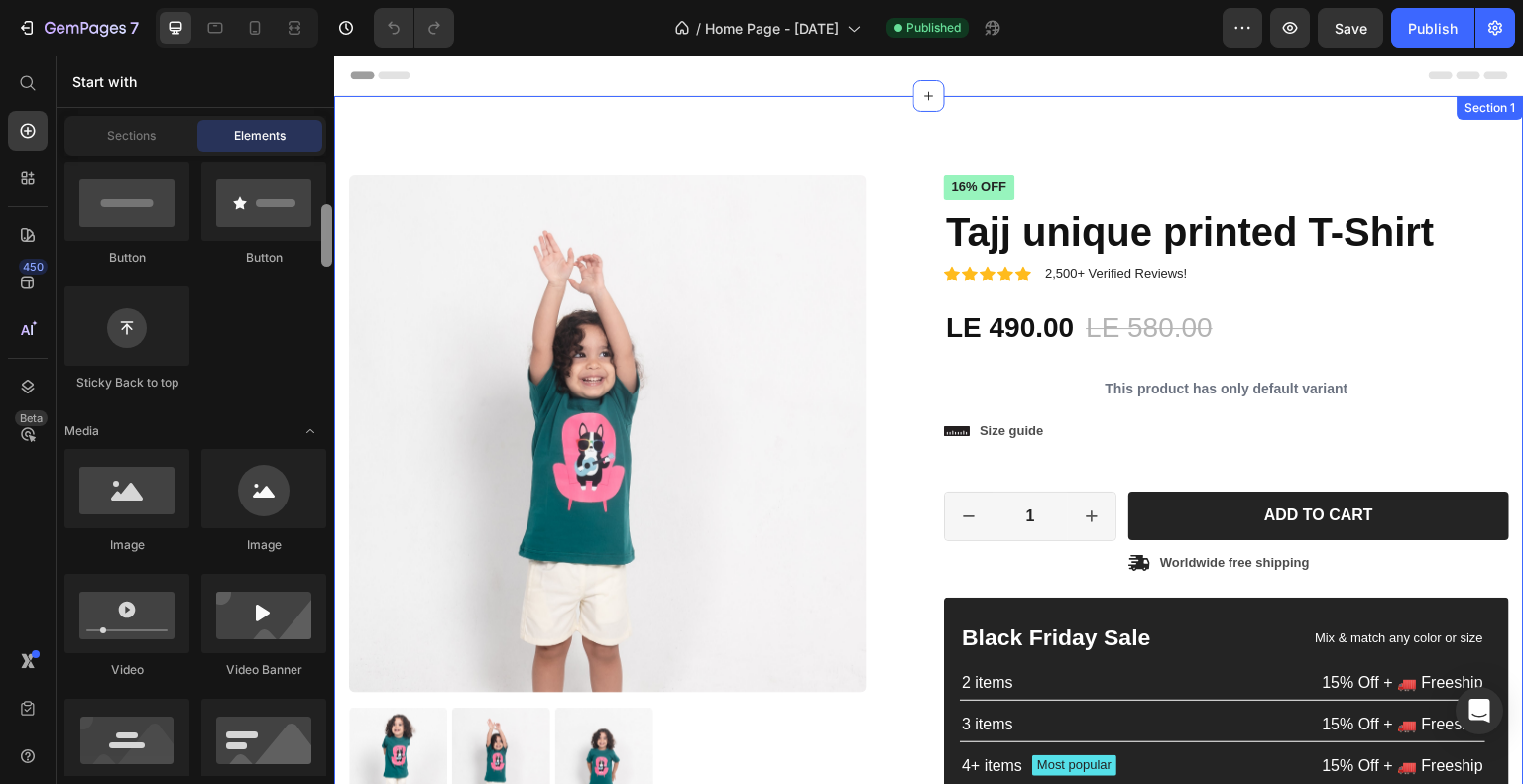 drag, startPoint x: 665, startPoint y: 260, endPoint x: 341, endPoint y: 289, distance: 325.29525 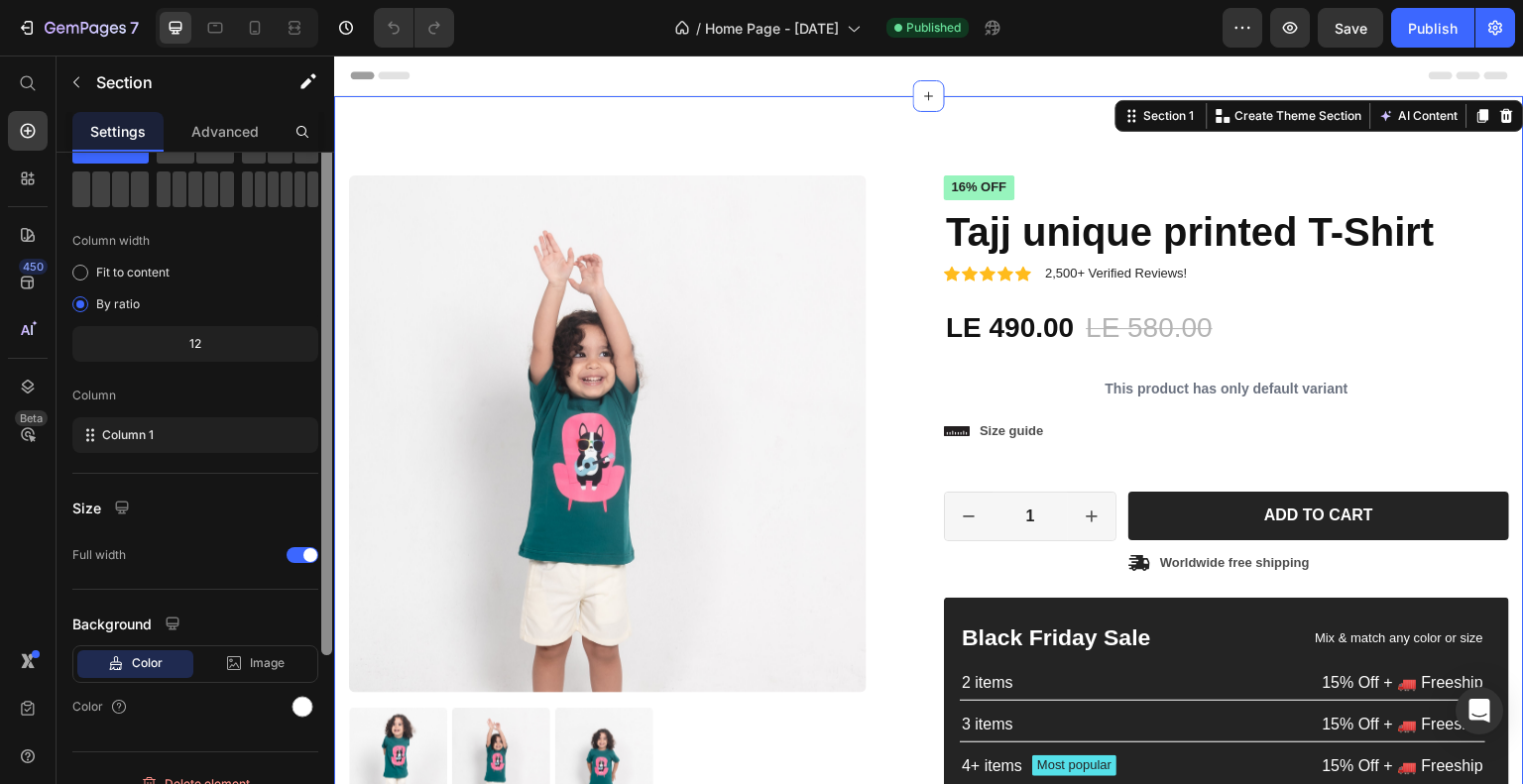 scroll, scrollTop: 0, scrollLeft: 0, axis: both 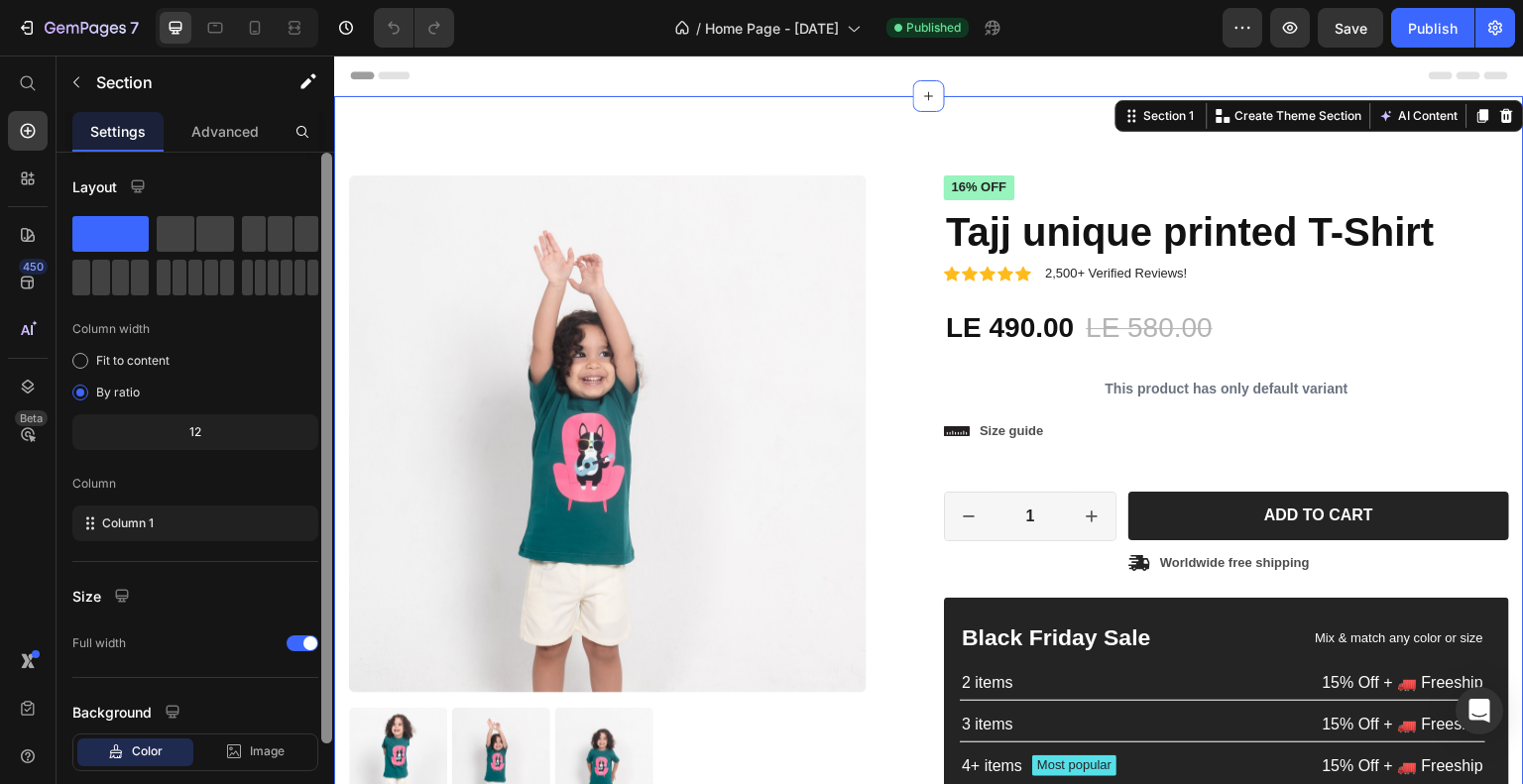 drag, startPoint x: 328, startPoint y: 251, endPoint x: 324, endPoint y: 138, distance: 113.07077 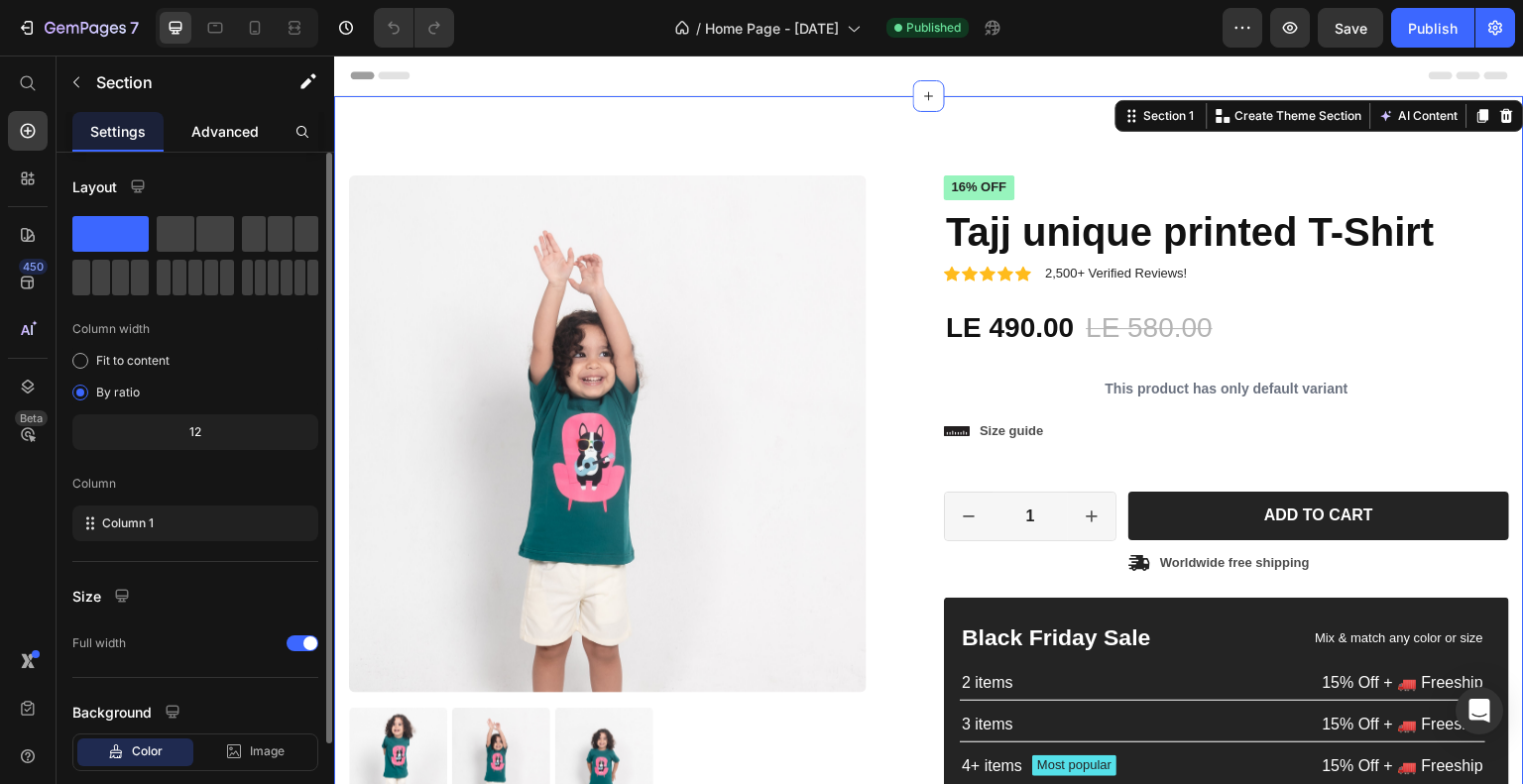 click on "Advanced" at bounding box center (225, 131) 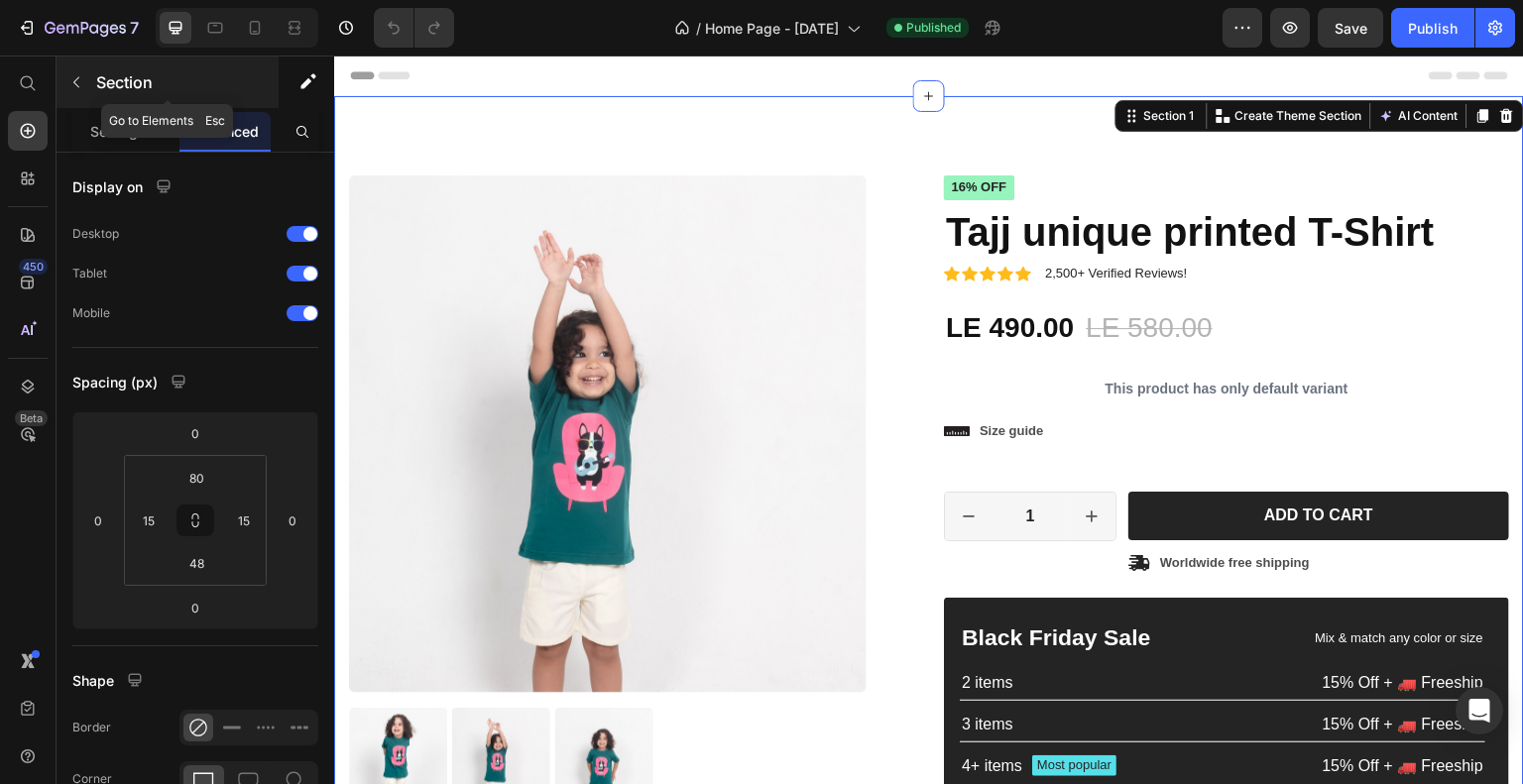 click 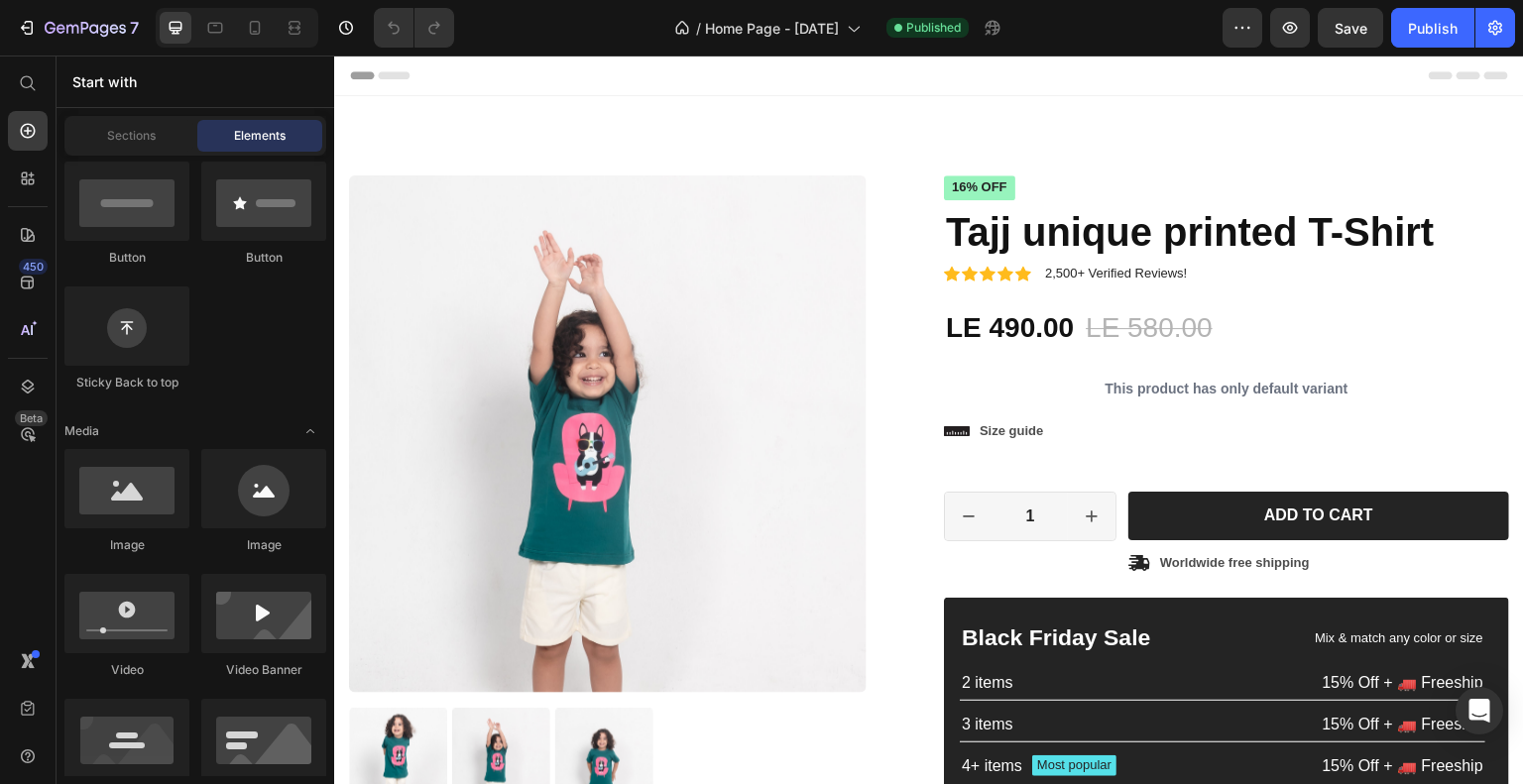 click on "Button
Button
Sticky Back to top" 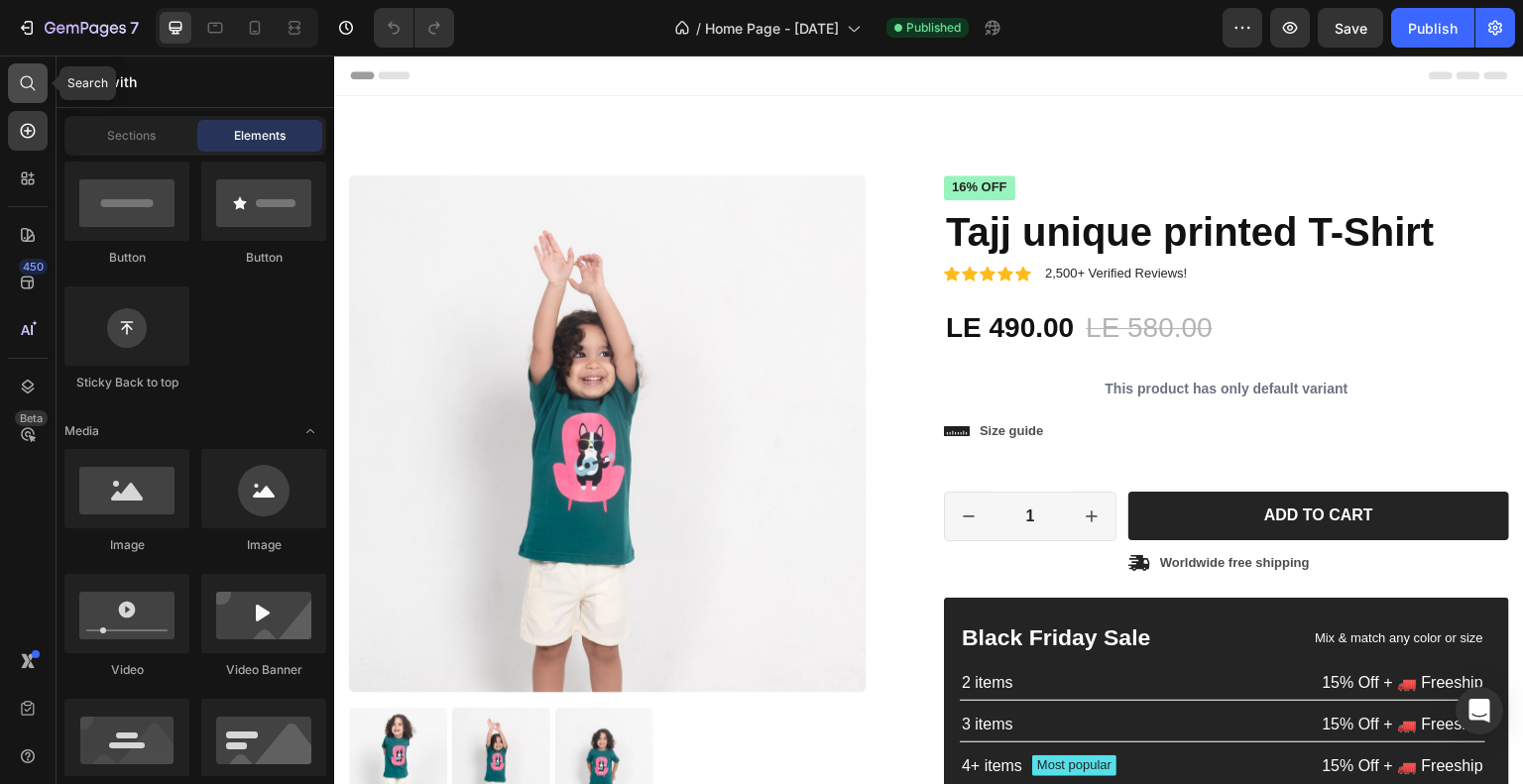click 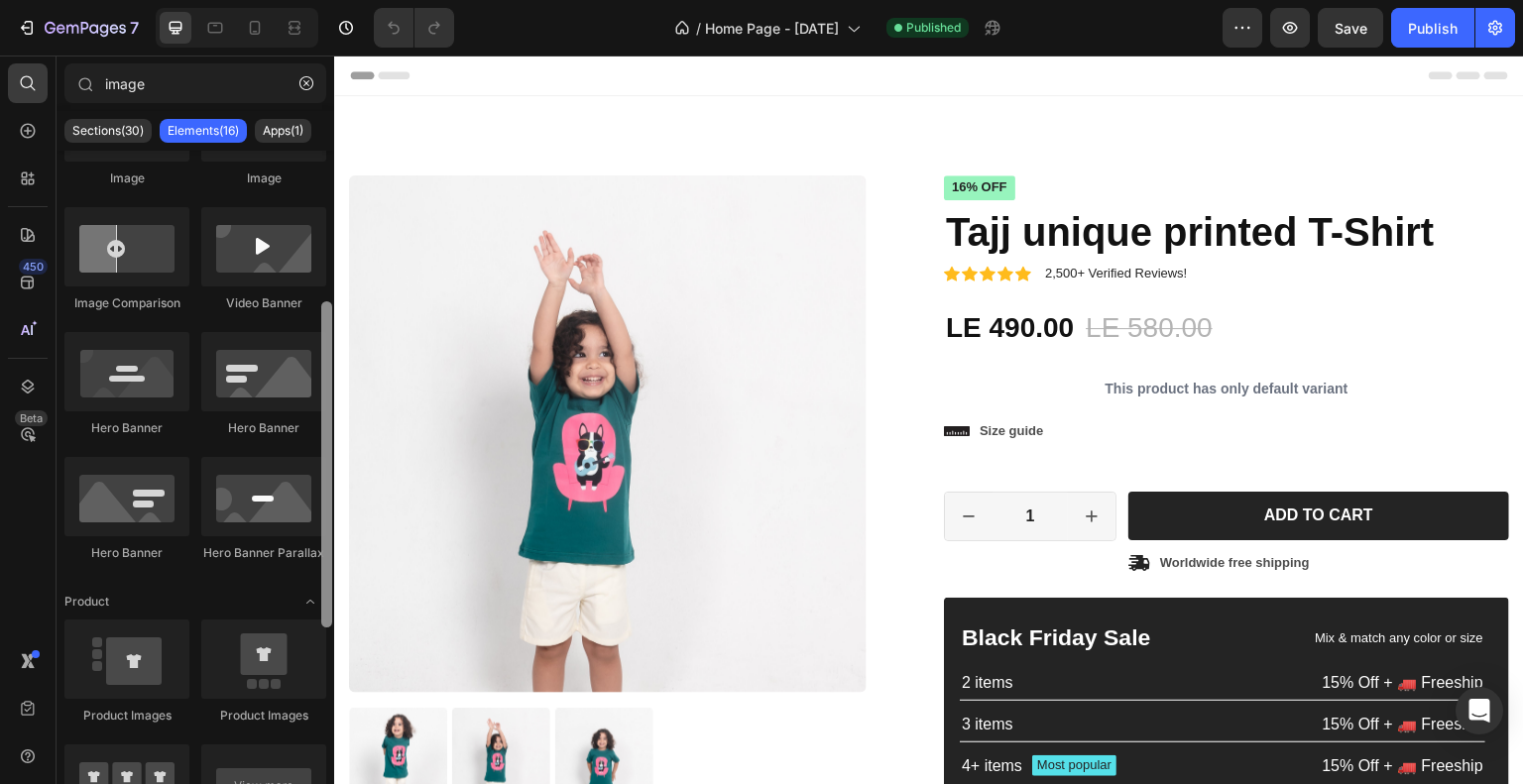 scroll, scrollTop: 0, scrollLeft: 0, axis: both 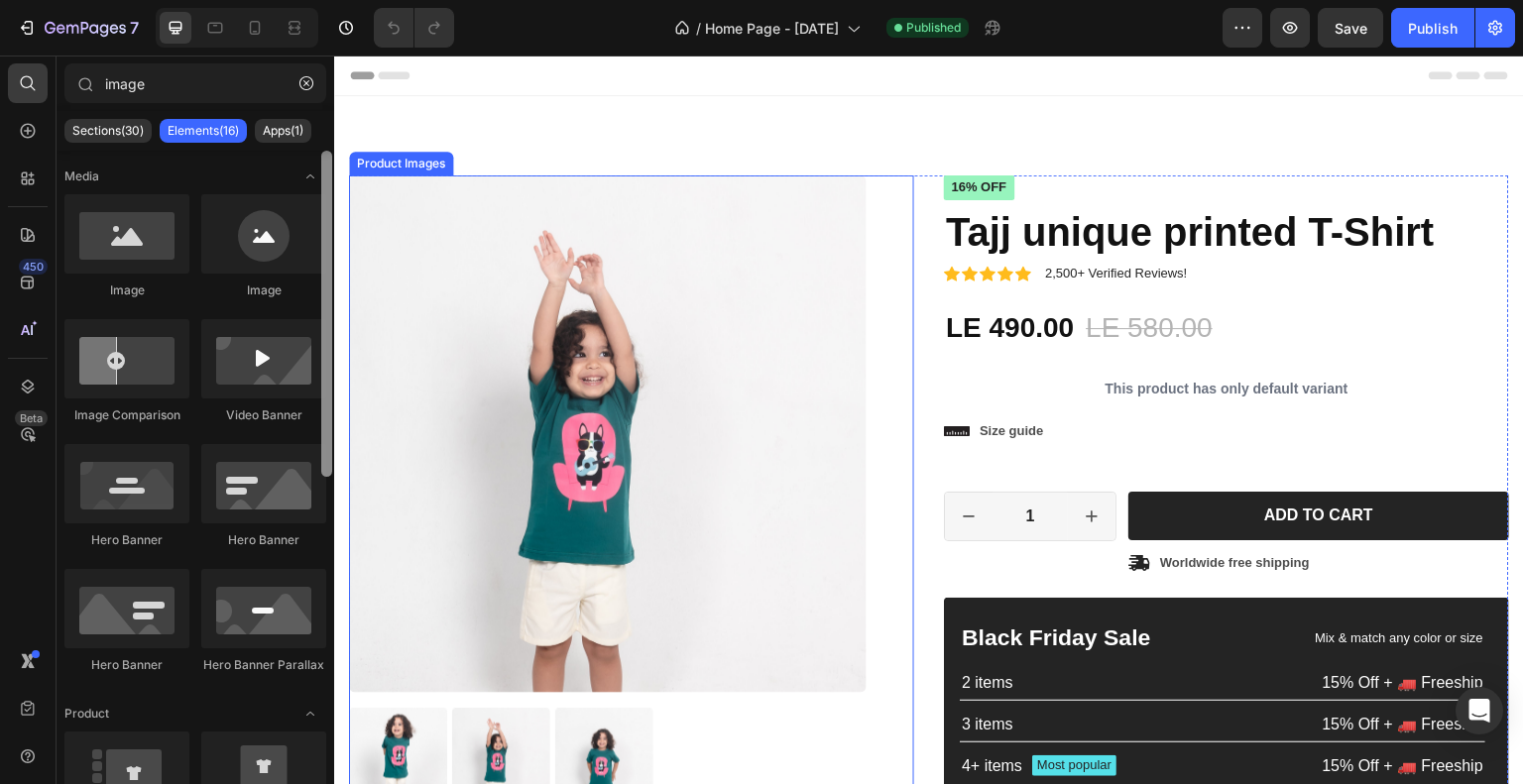drag, startPoint x: 657, startPoint y: 376, endPoint x: 351, endPoint y: 196, distance: 355.01549 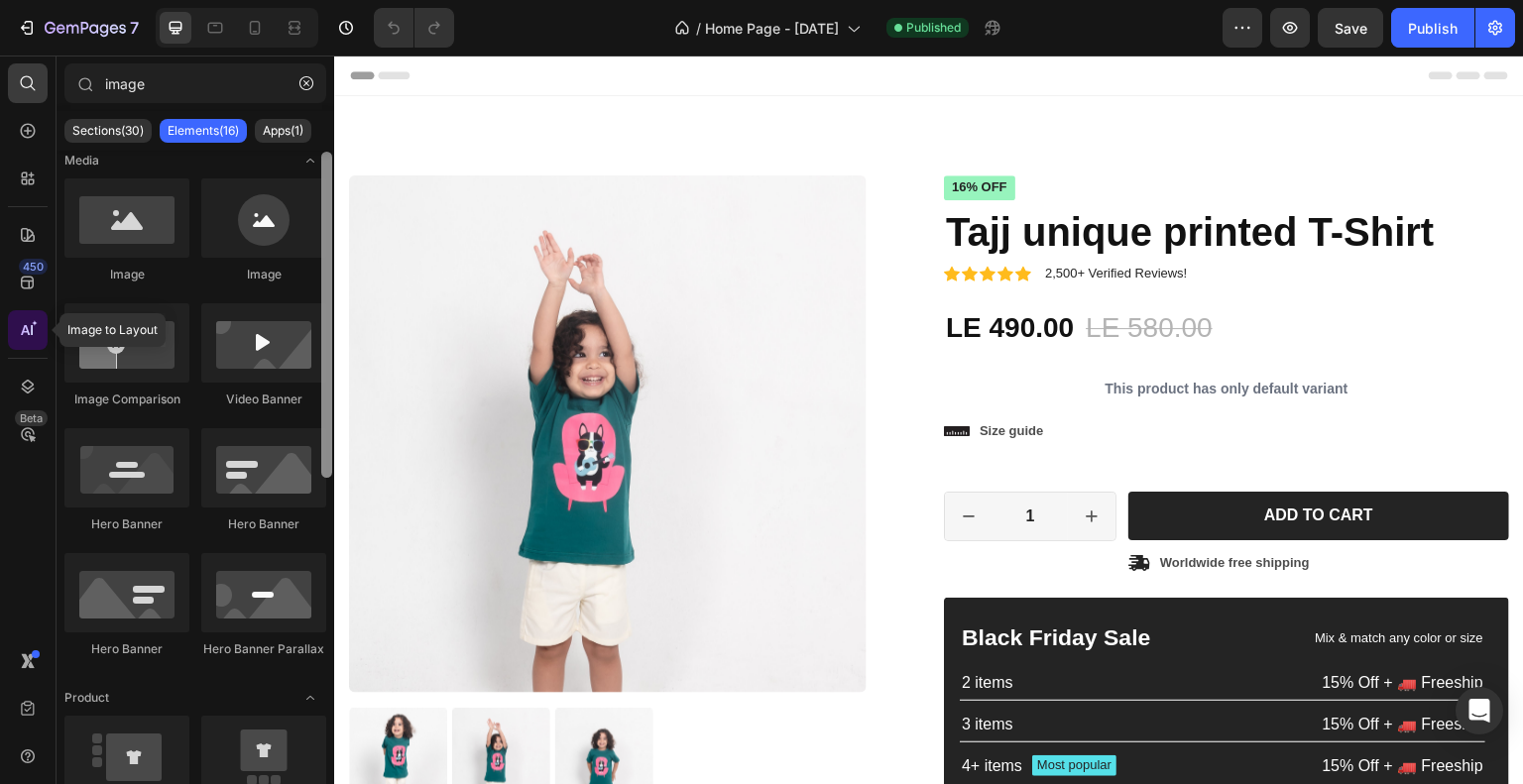 scroll, scrollTop: 12, scrollLeft: 0, axis: vertical 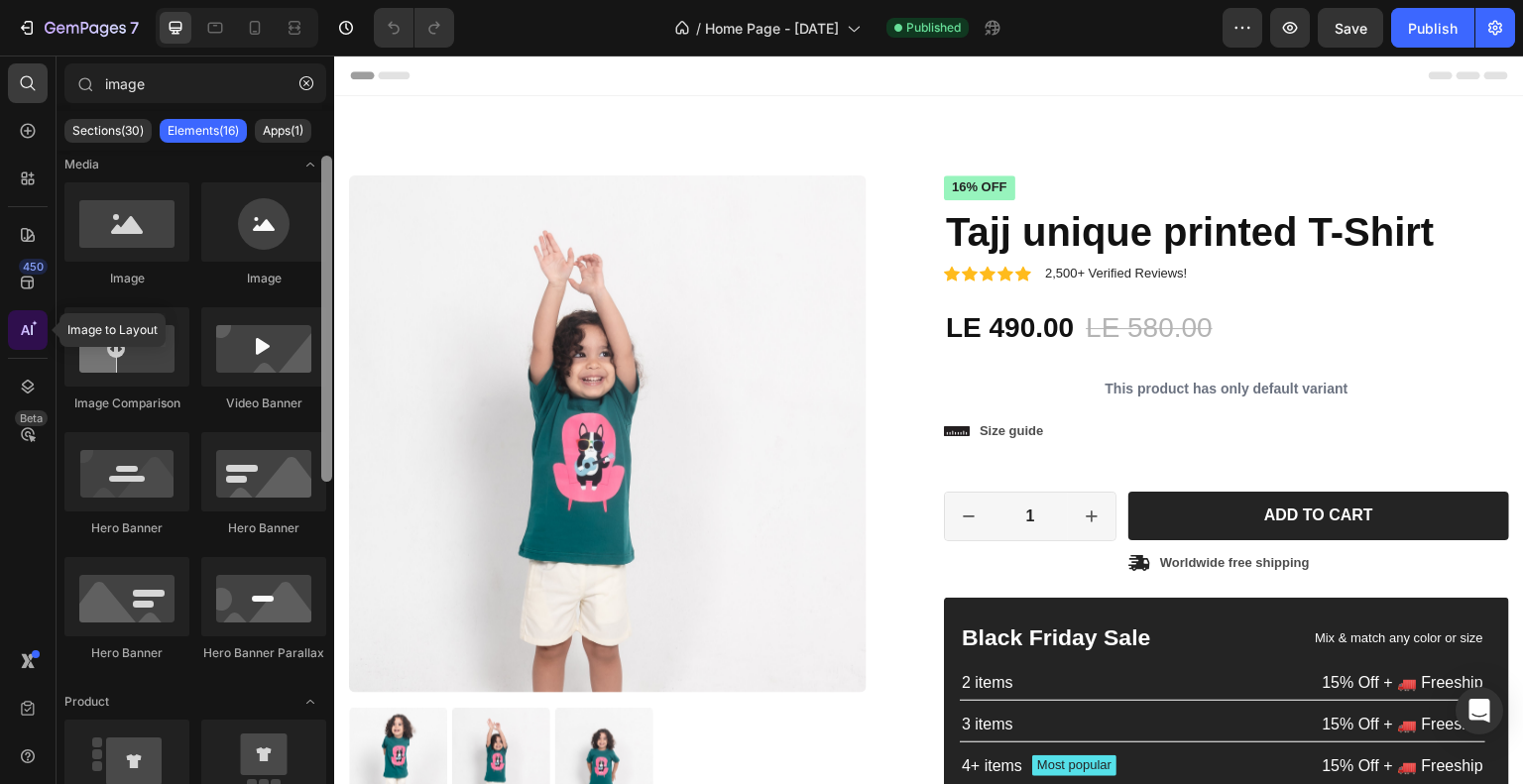 type on "image" 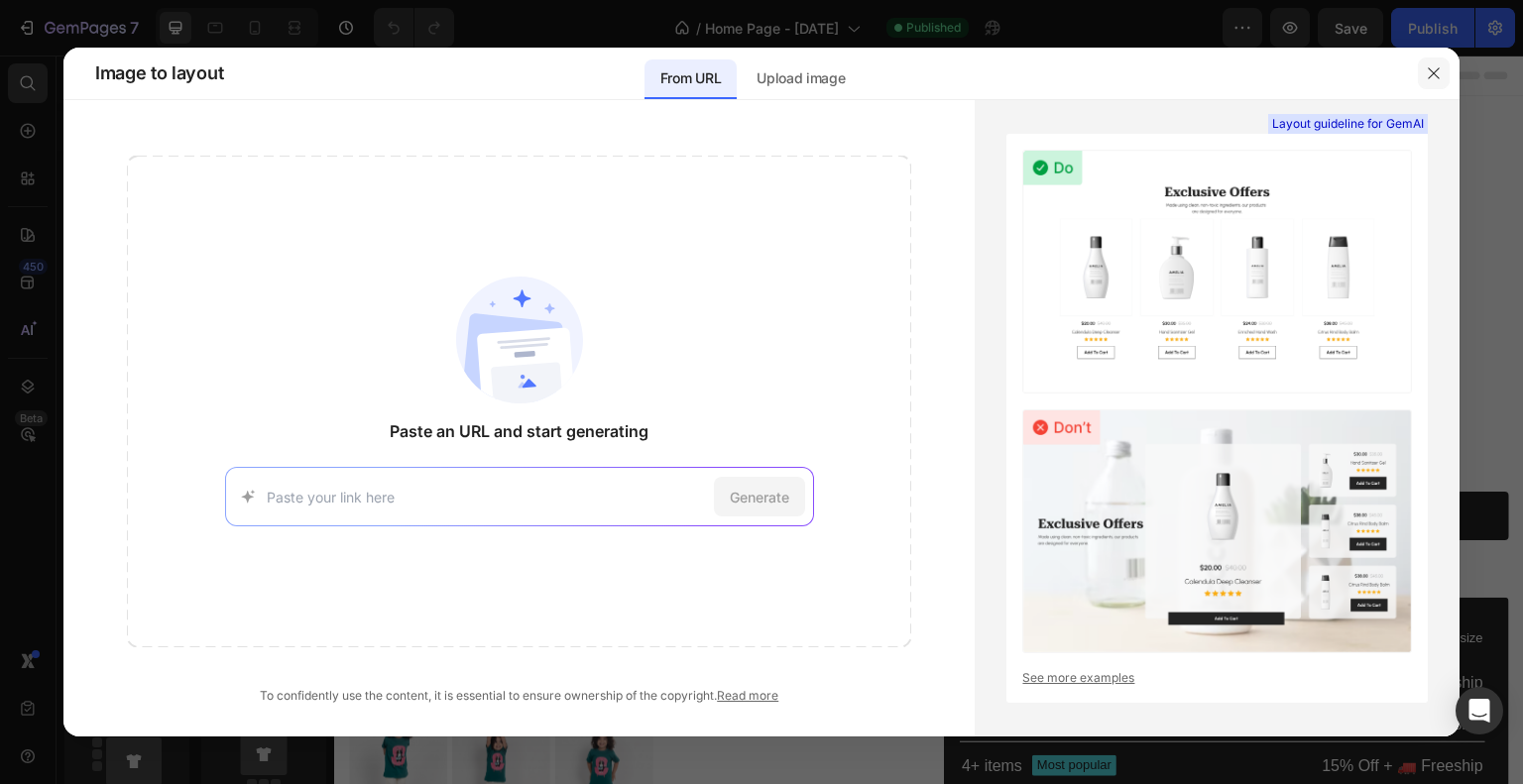 click 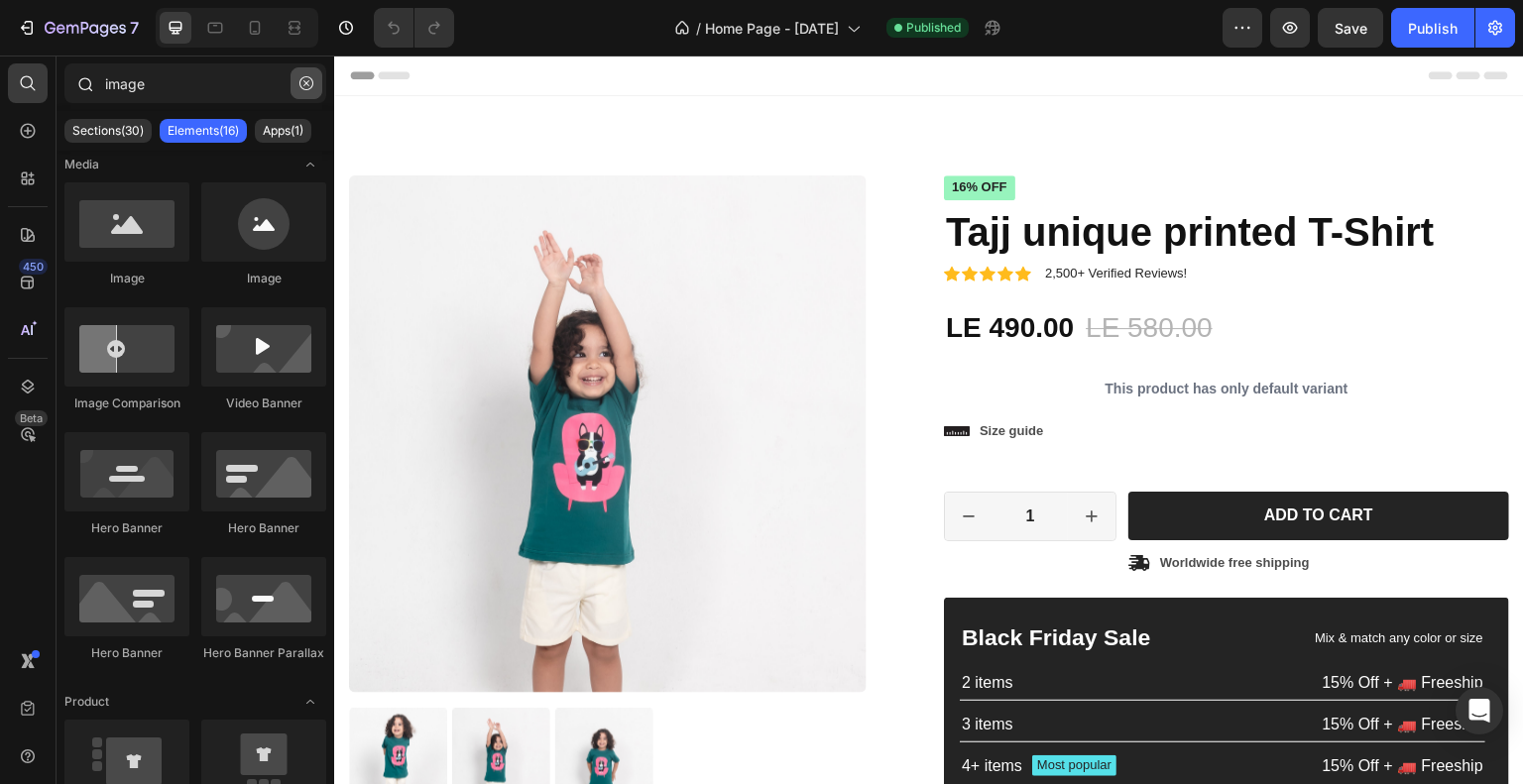 click 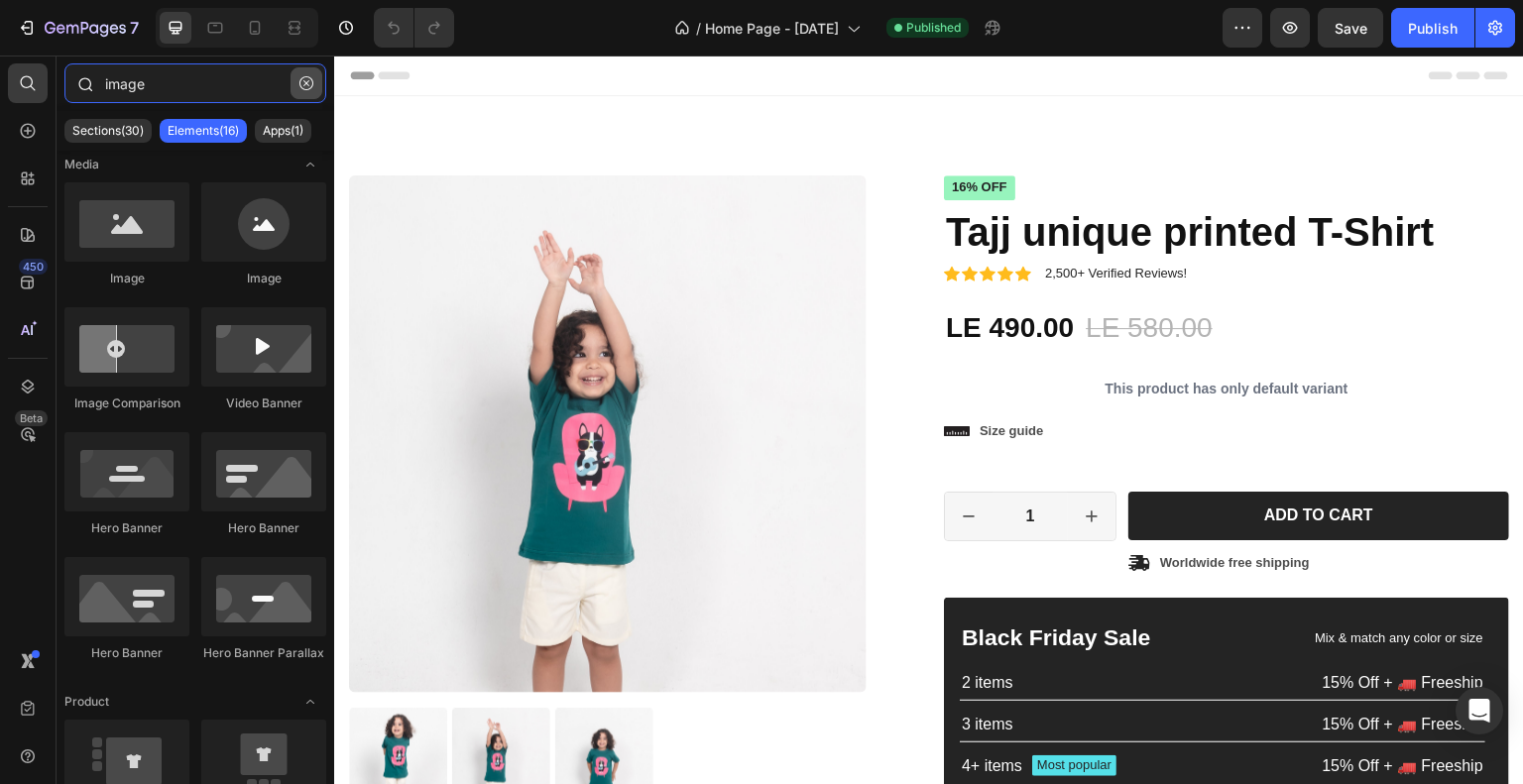 type 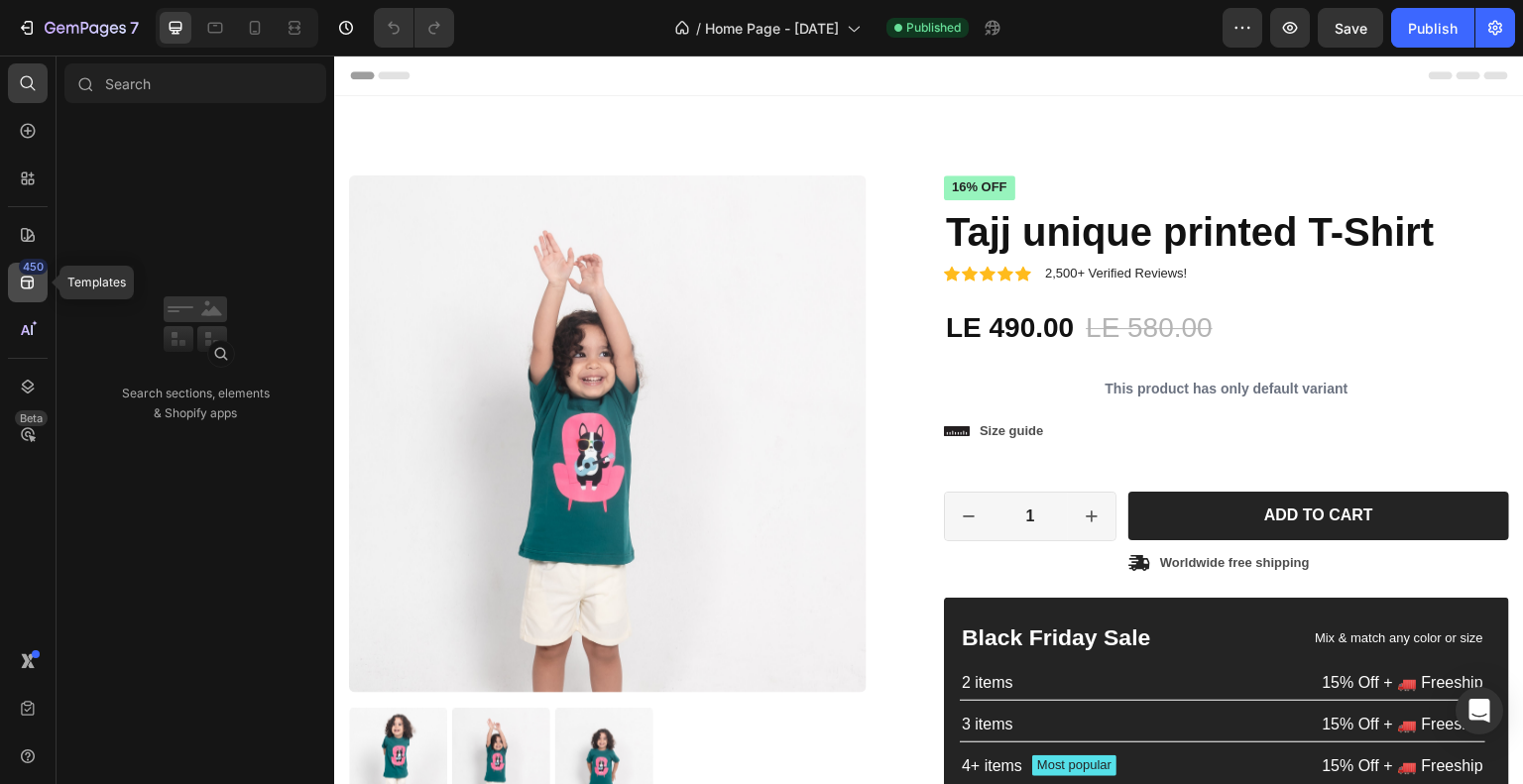 click on "450" at bounding box center [33, 267] 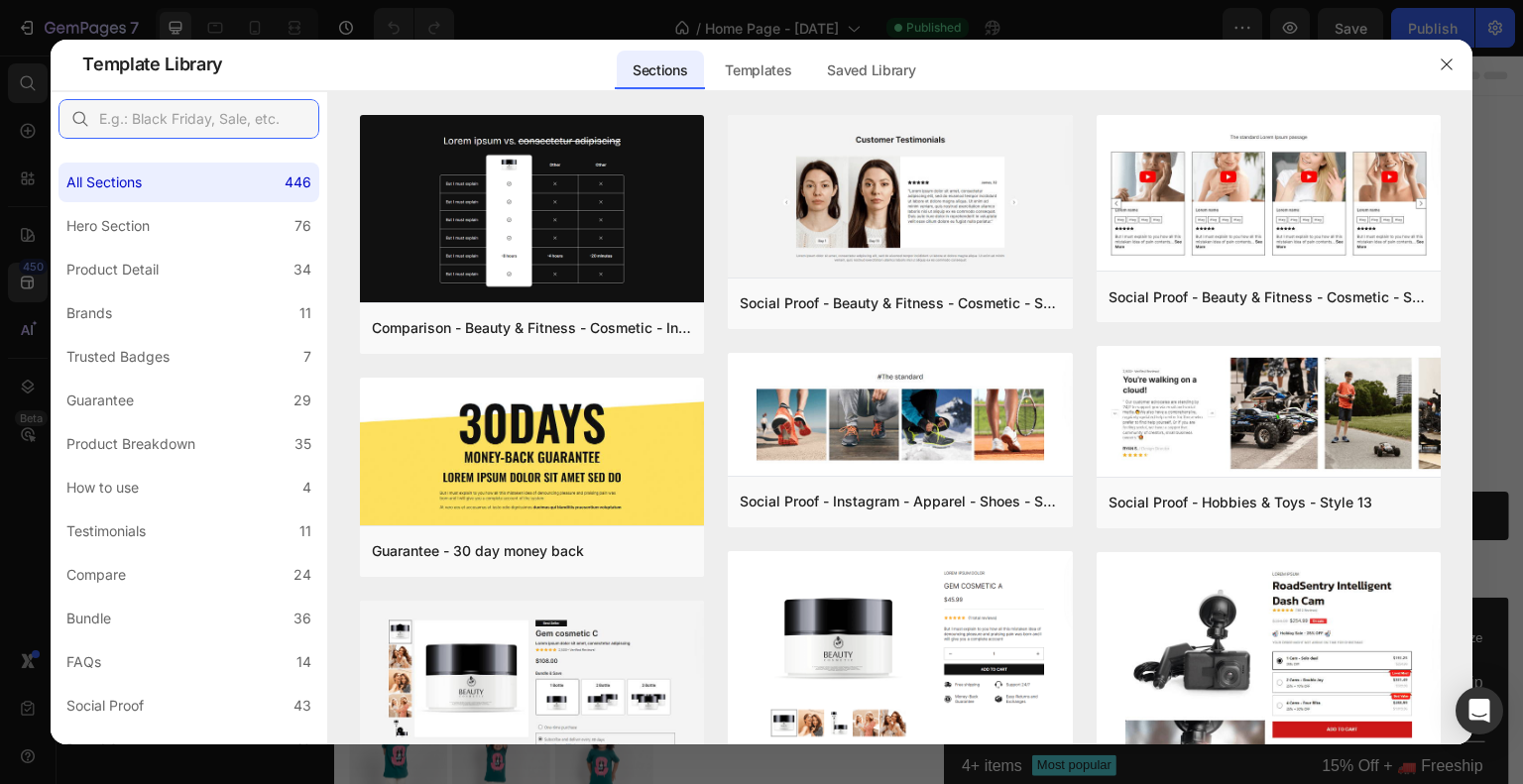 click at bounding box center [188, 119] 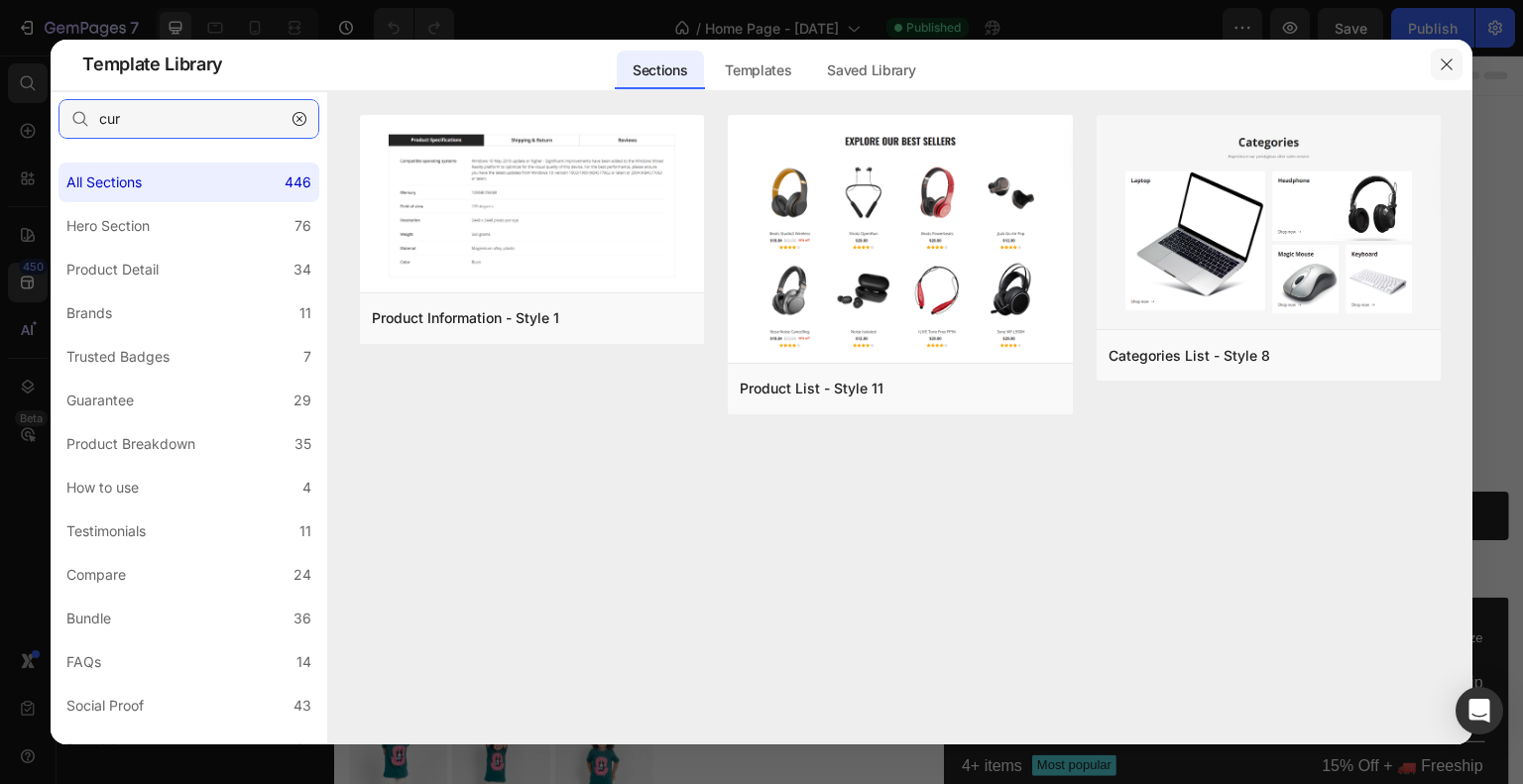 type on "cur" 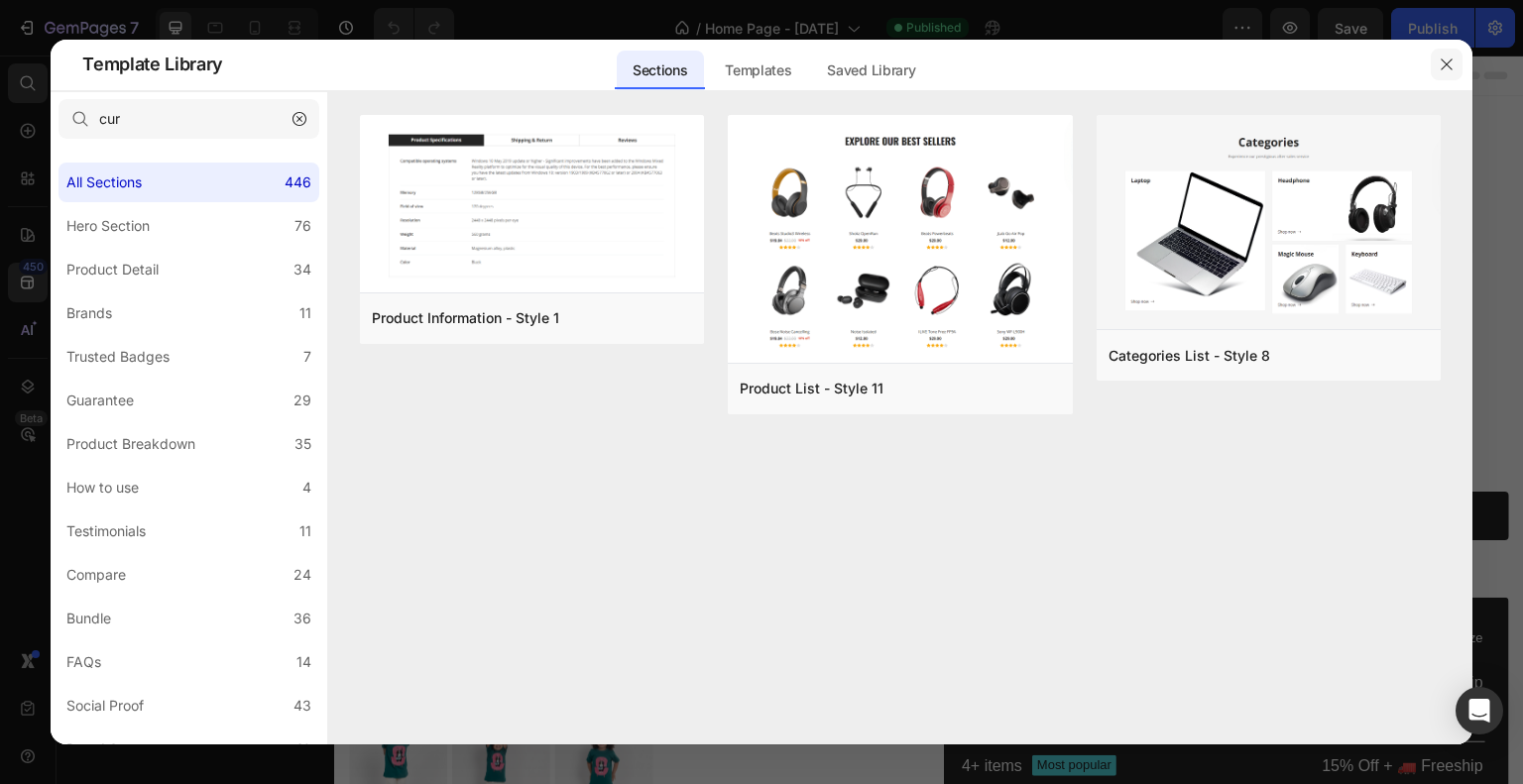 click at bounding box center (1447, 64) 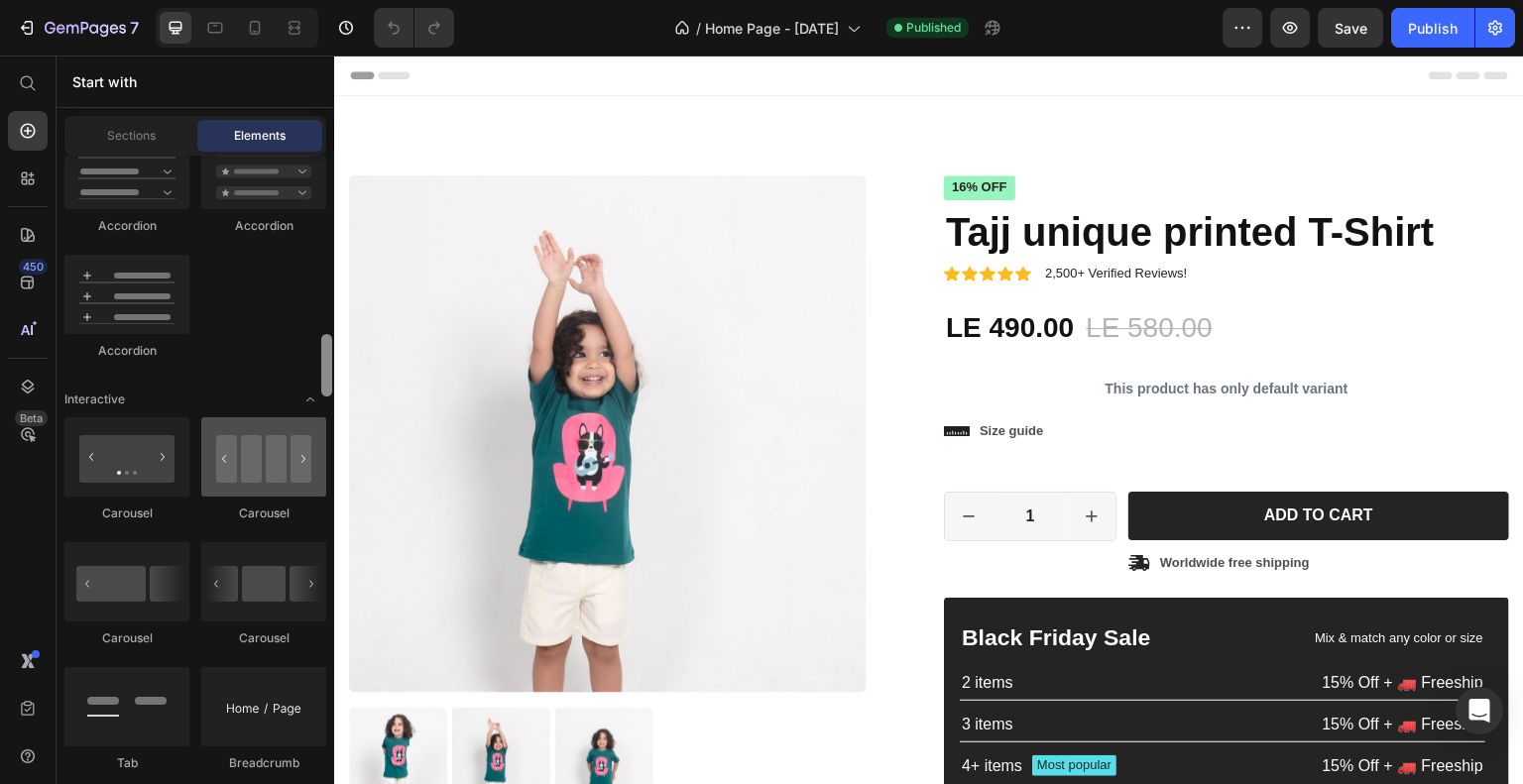 scroll, scrollTop: 1955, scrollLeft: 0, axis: vertical 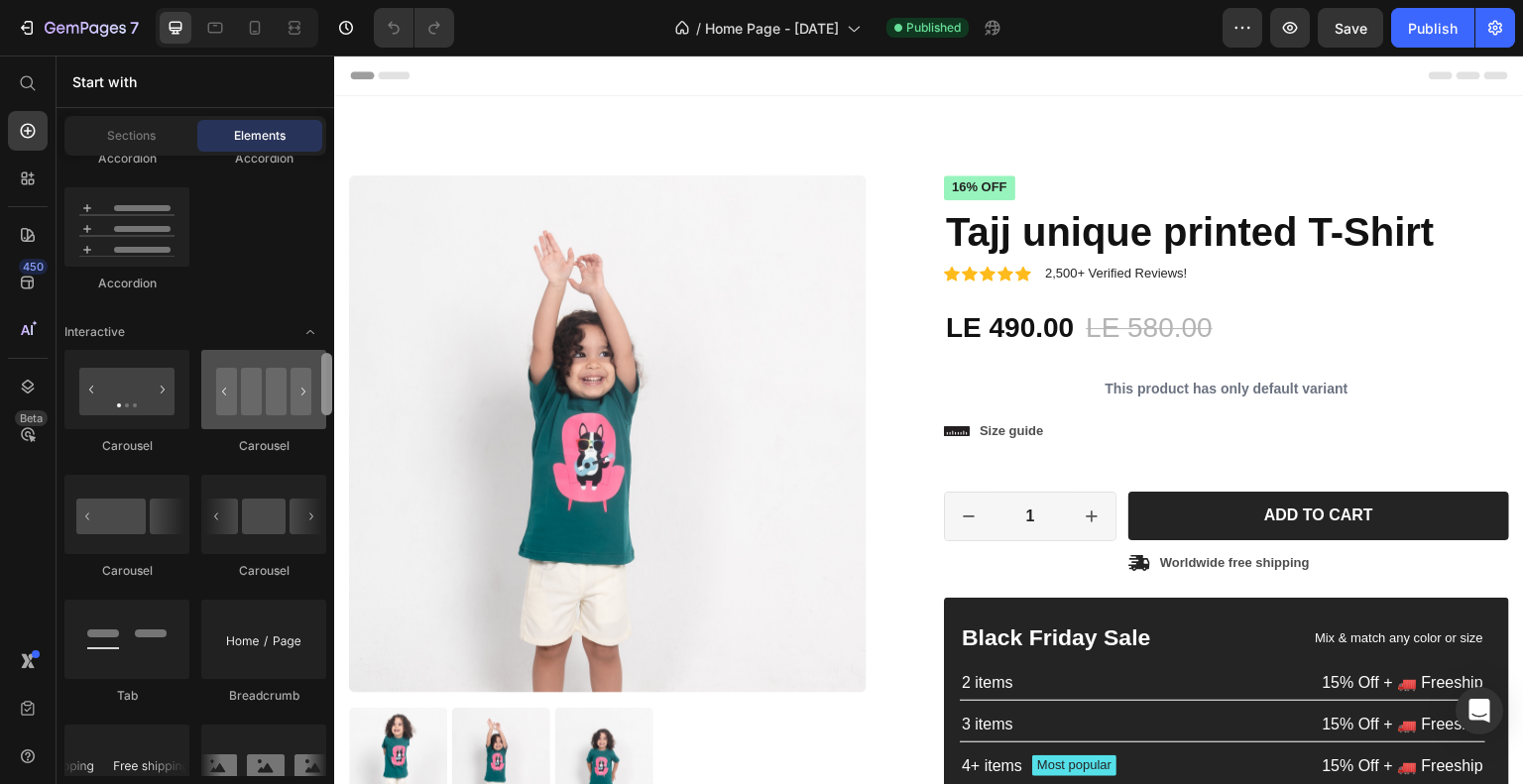 drag, startPoint x: 327, startPoint y: 193, endPoint x: 308, endPoint y: 392, distance: 199.90498 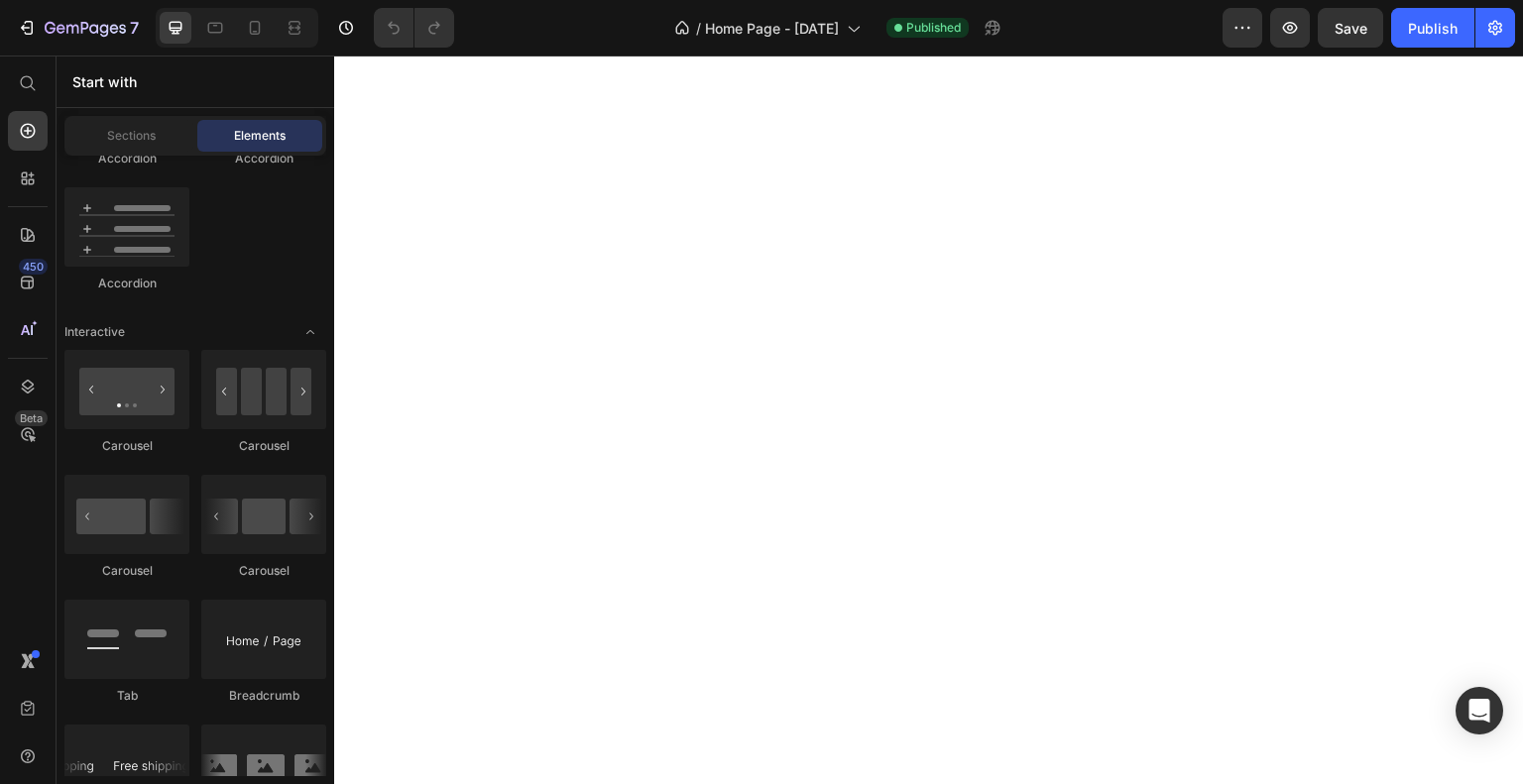 scroll, scrollTop: 0, scrollLeft: 0, axis: both 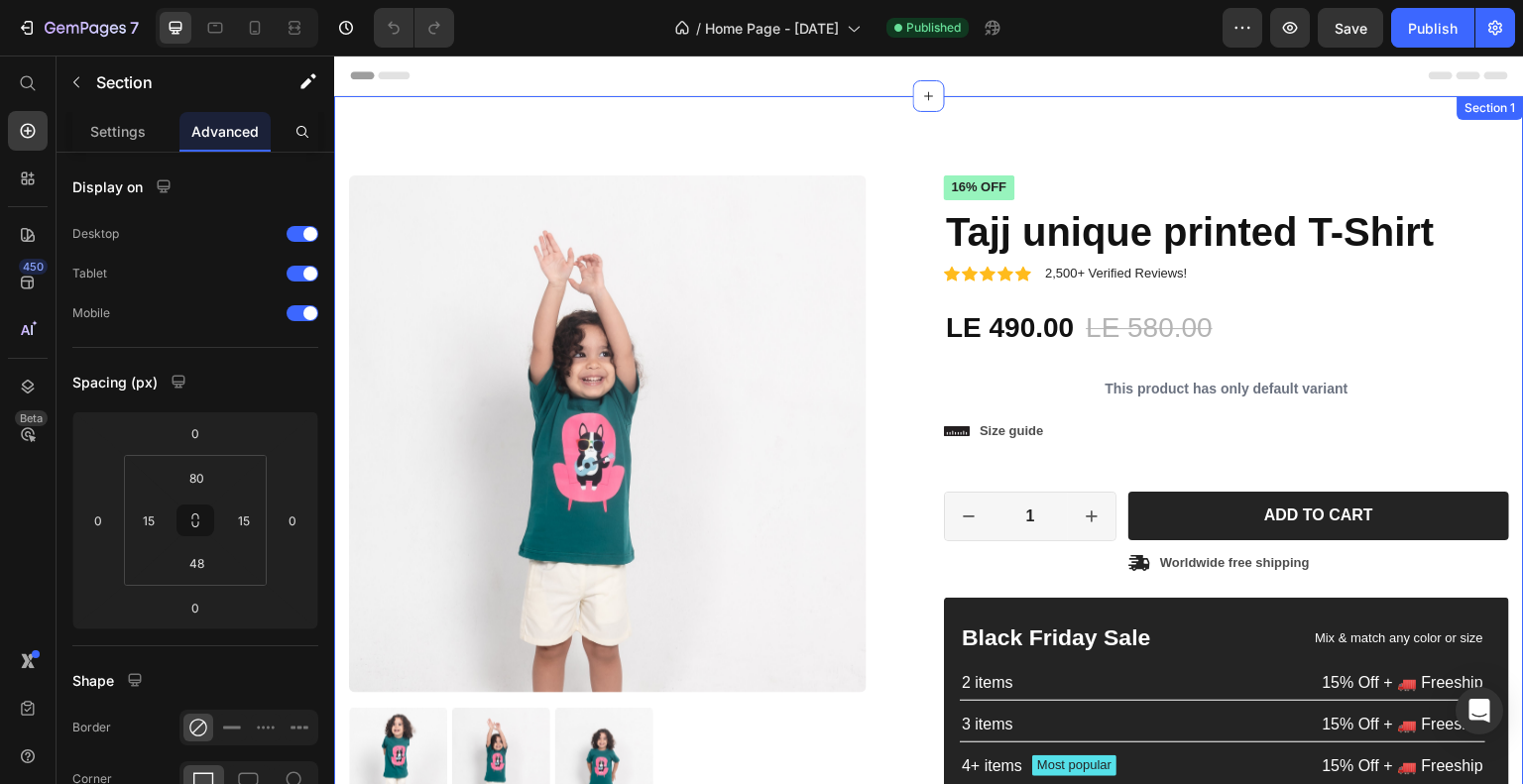 click on "Product Images
Material
Shipping
Care instruction Accordion Icon Icon Icon Icon Icon Icon List 2,500+ Verified Reviews! Text Block Row 16% off Product Badge Tajj  unique printed T-Shirt Product Title Icon Icon Icon Icon Icon Icon List 2,500+ Verified Reviews! Text Block Row 490.00 Product Price 580.00 Product Price 16% off Product Badge Row This product has only default variant Product Variants & Swatches This product has only default variant Product Variants & Swatches
Icon Size guide Text Block Row 1 Product Quantity Row Add to cart Add to Cart
Icon Worldwide free shipping Text Block Row Row Black Friday Sale Text Block Mix & match any color or size Text Block Row 2 items Text Block 15% Off + 🚛 Freeship Text Block Row 3 items Text Block 15% Off + 🚛 Freeship Text Block Row 4+ items Text Block Most popular Text Block Row 15% Off + 🚛 Freeship Text Block Row Row Image Text Block Row Row Product Section 1" at bounding box center [929, 596] 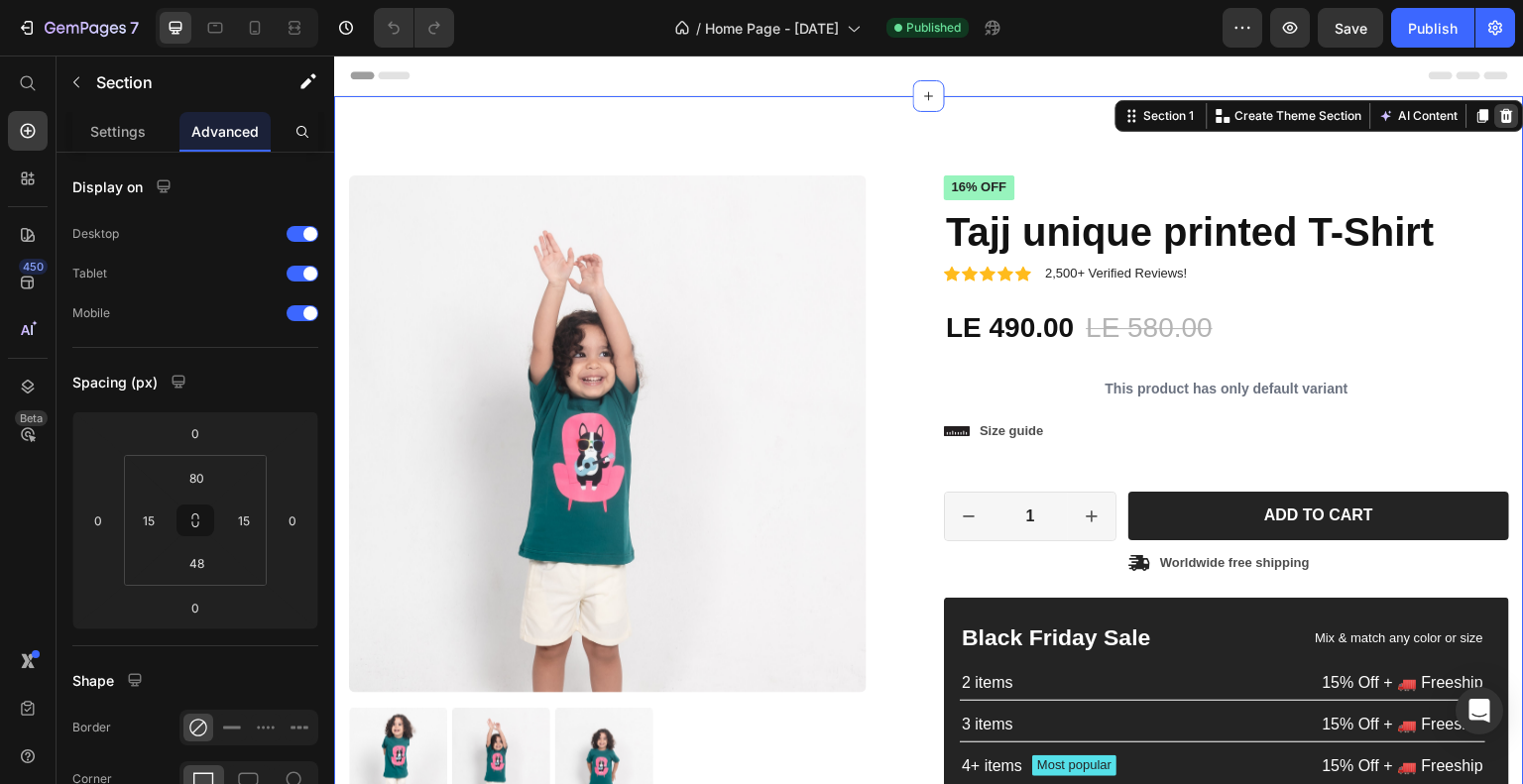 click at bounding box center [1507, 116] 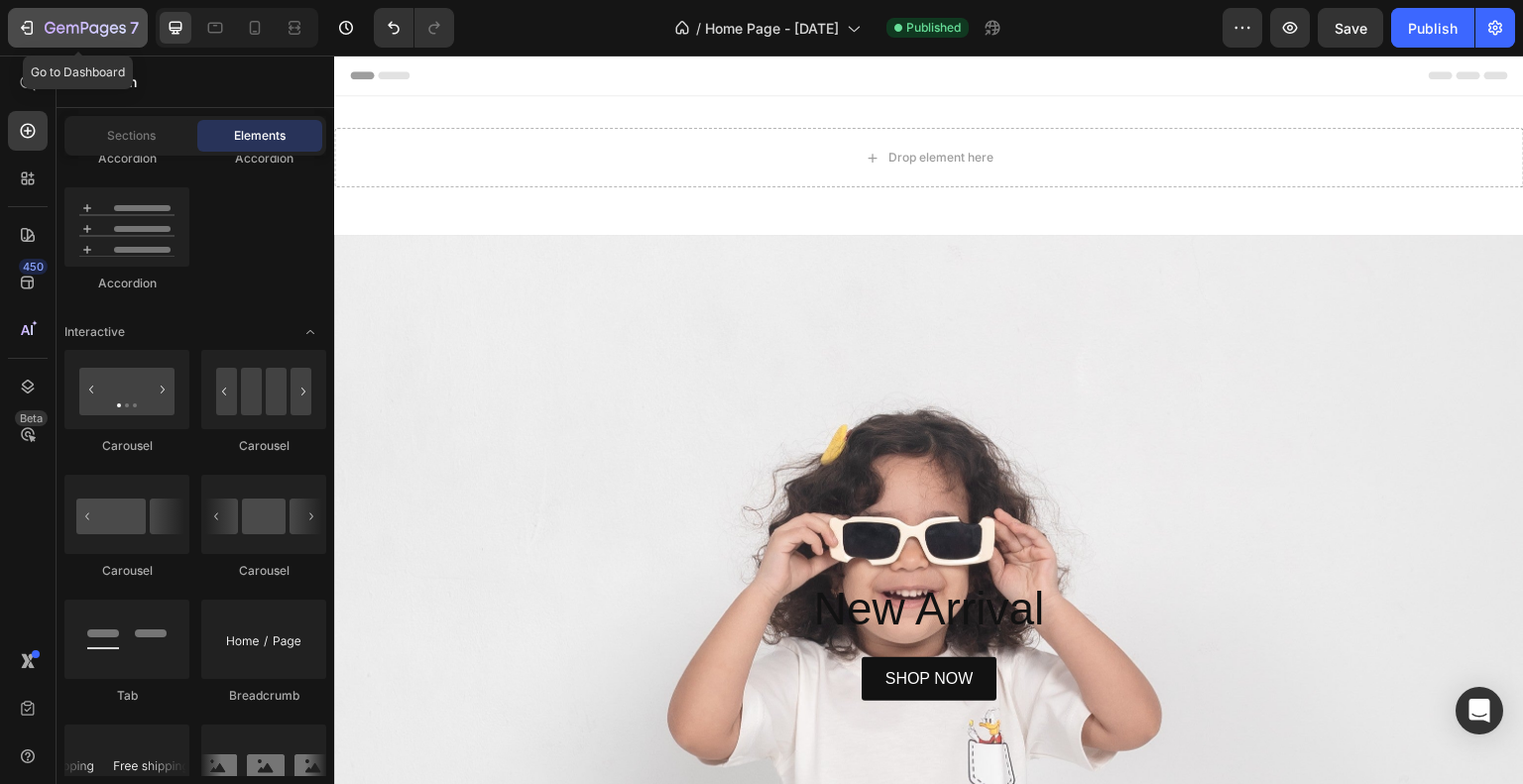 click on "7" 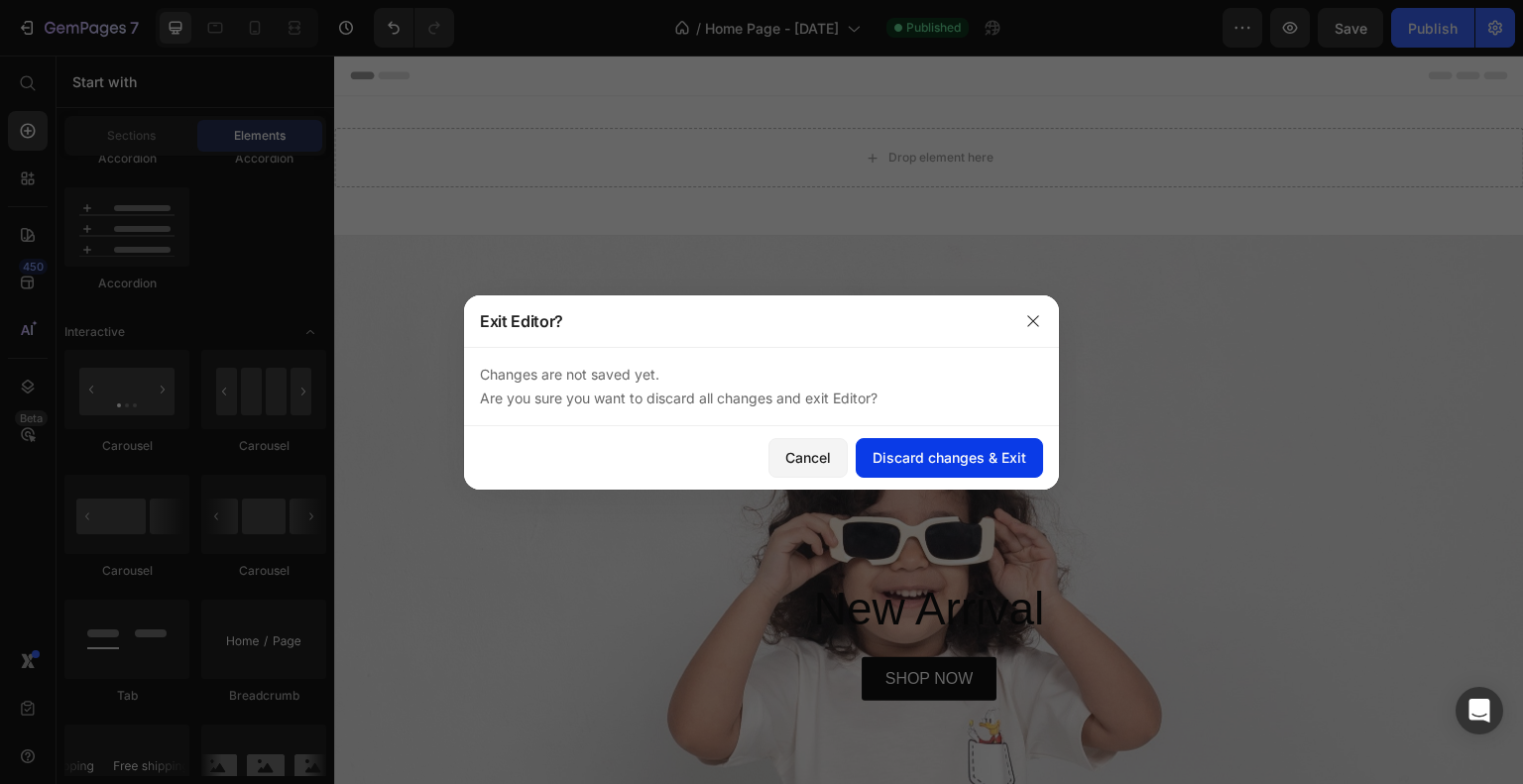 click on "Discard changes & Exit" at bounding box center [949, 457] 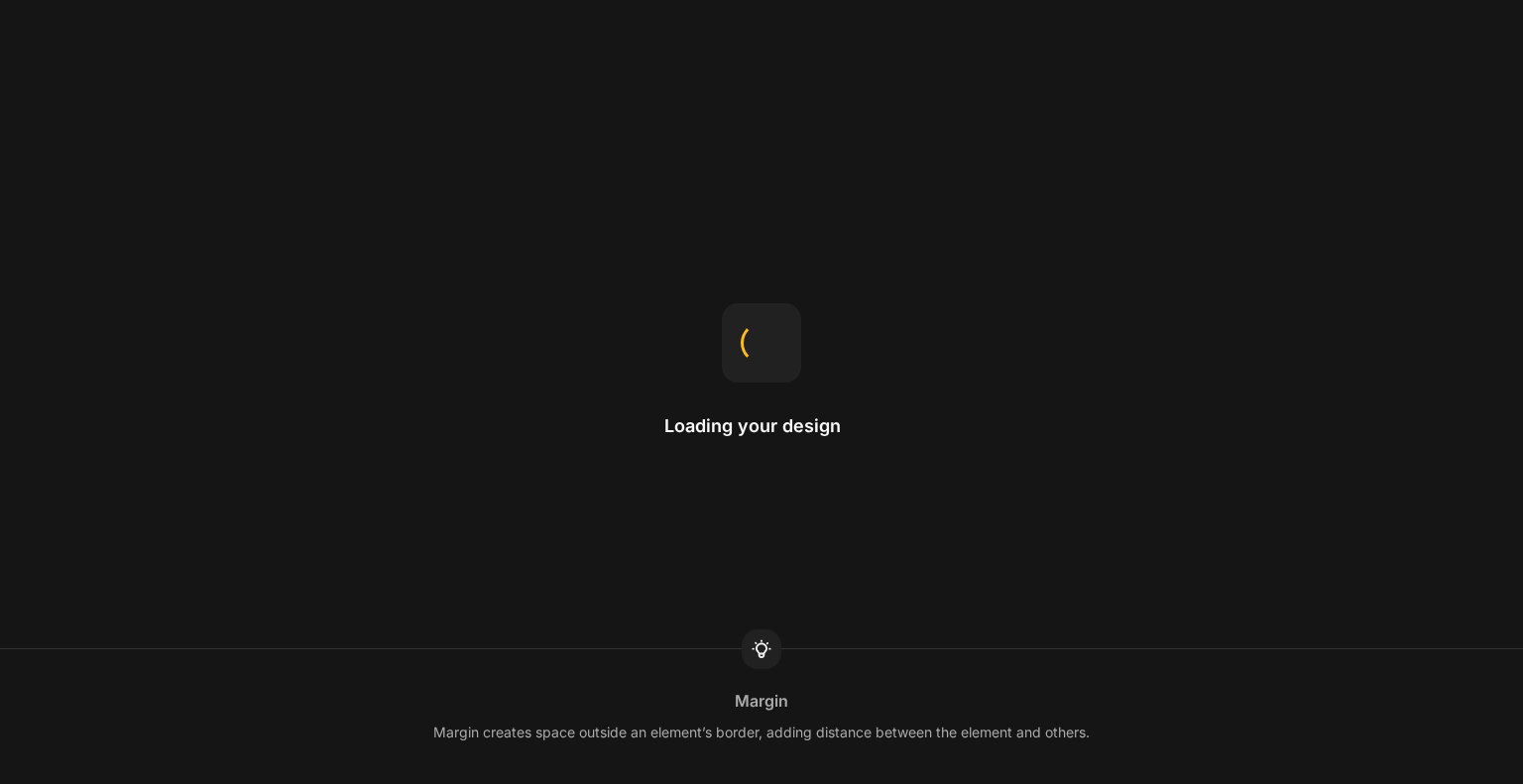scroll, scrollTop: 0, scrollLeft: 0, axis: both 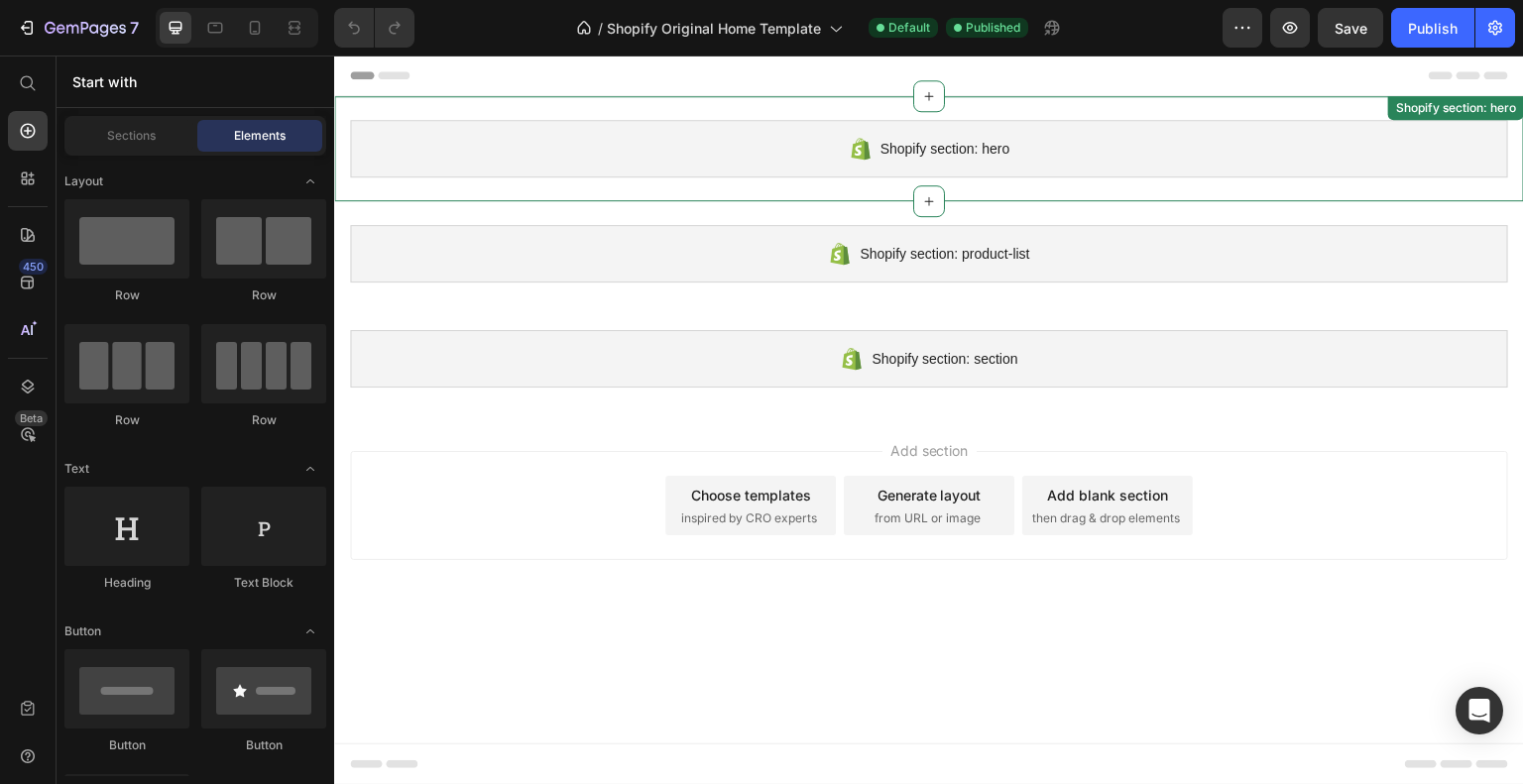click on "Shopify section: hero" at bounding box center [929, 149] 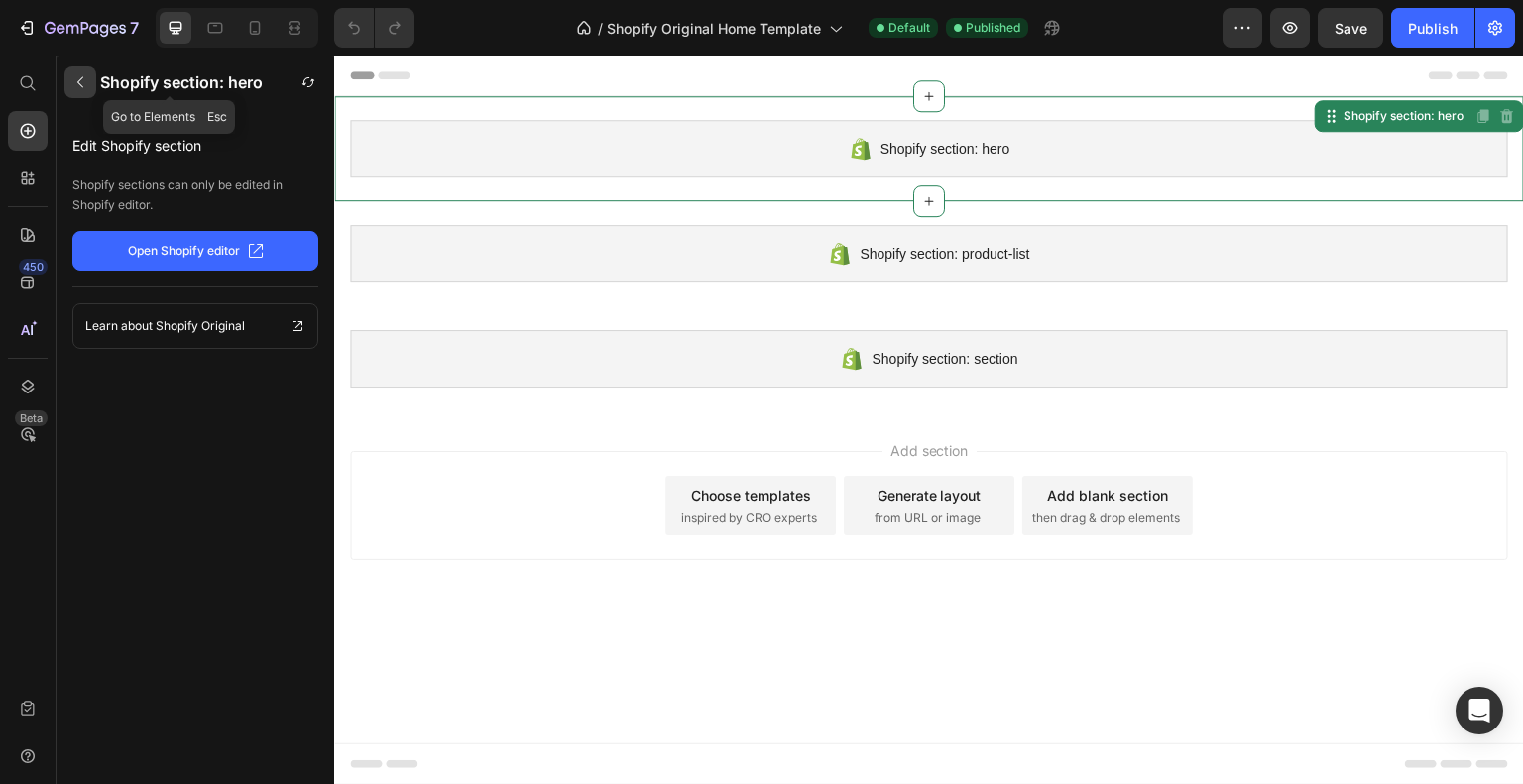 click at bounding box center [80, 82] 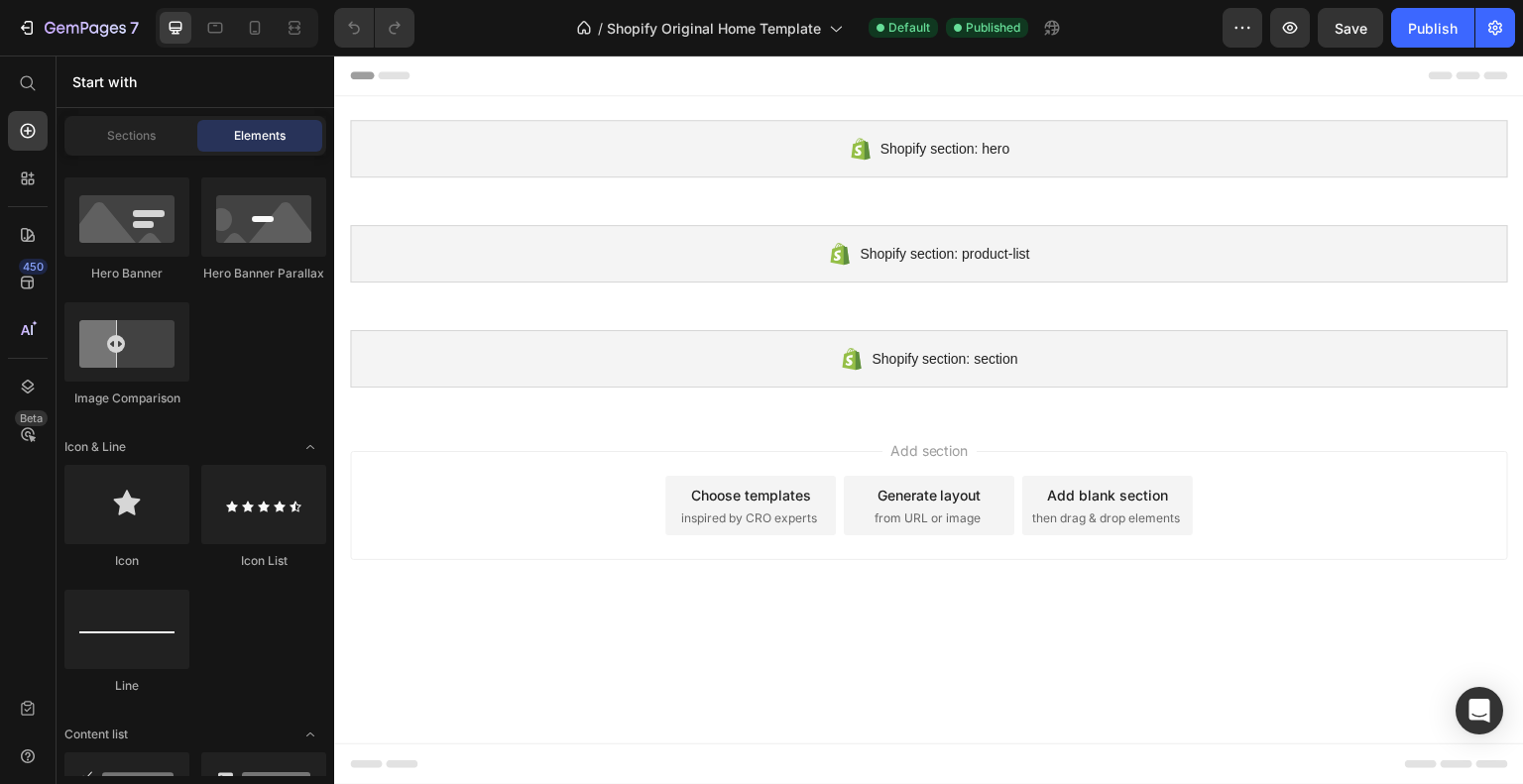 scroll, scrollTop: 2141, scrollLeft: 0, axis: vertical 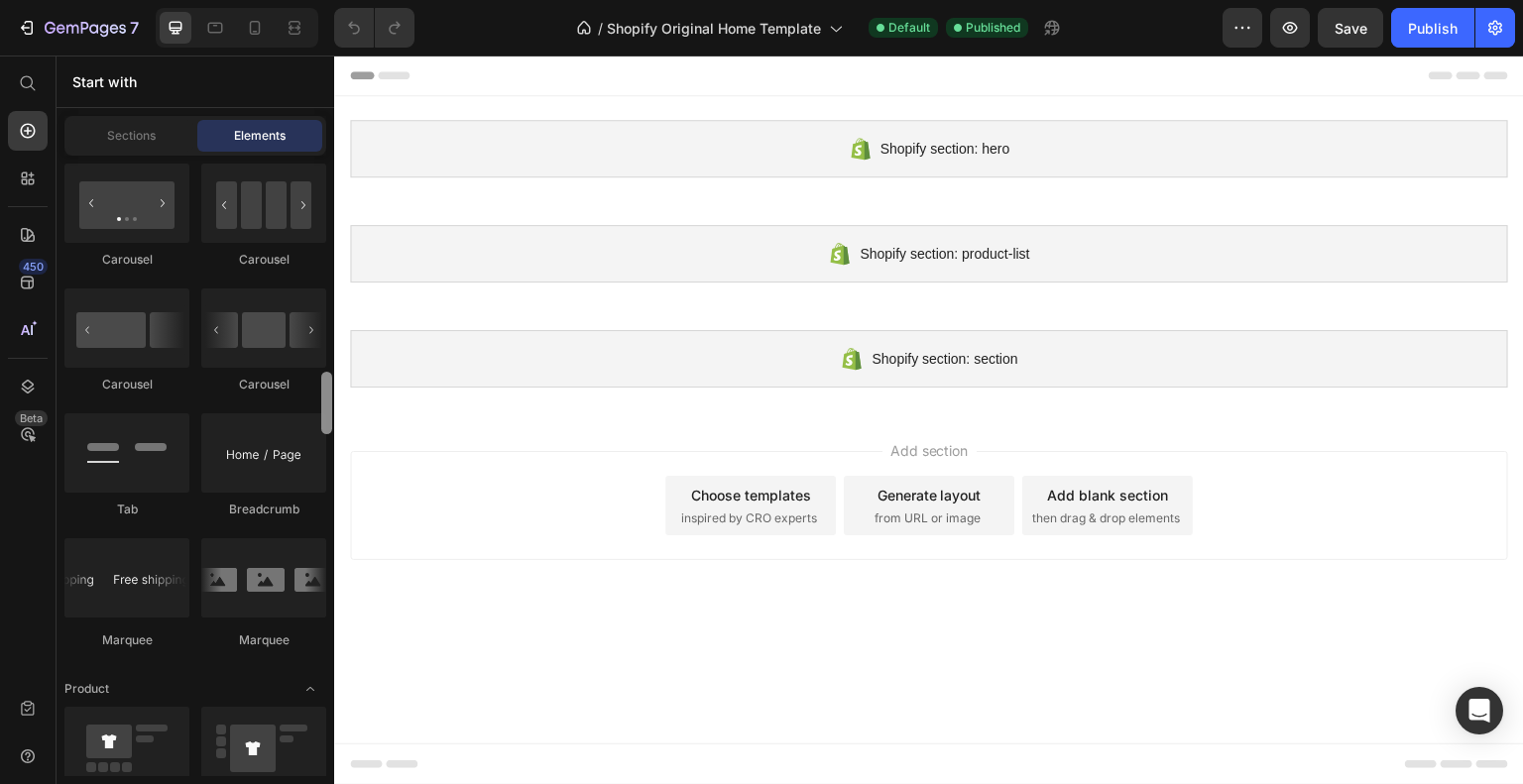 drag, startPoint x: 325, startPoint y: 190, endPoint x: 321, endPoint y: 407, distance: 217.03686 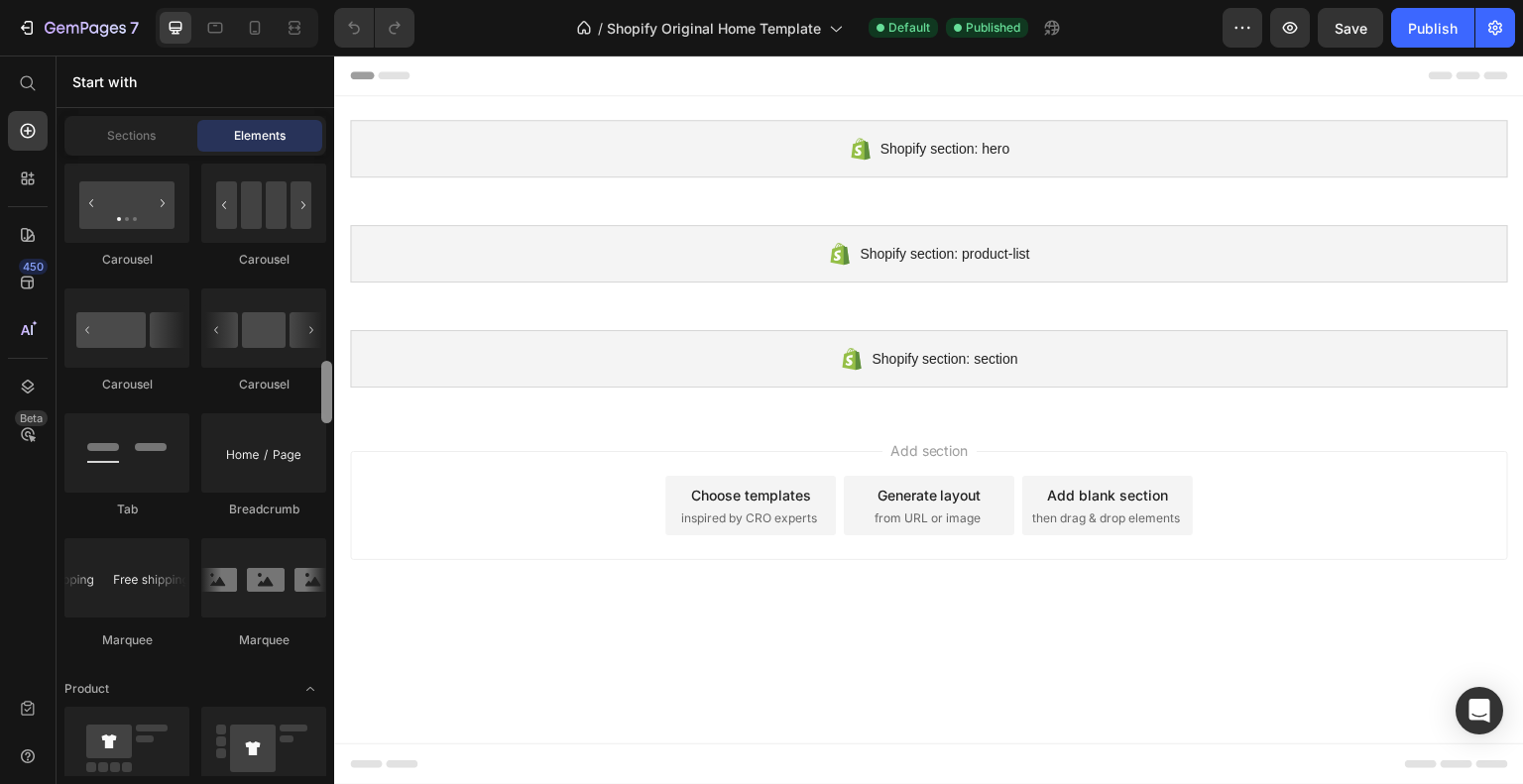 scroll, scrollTop: 2131, scrollLeft: 0, axis: vertical 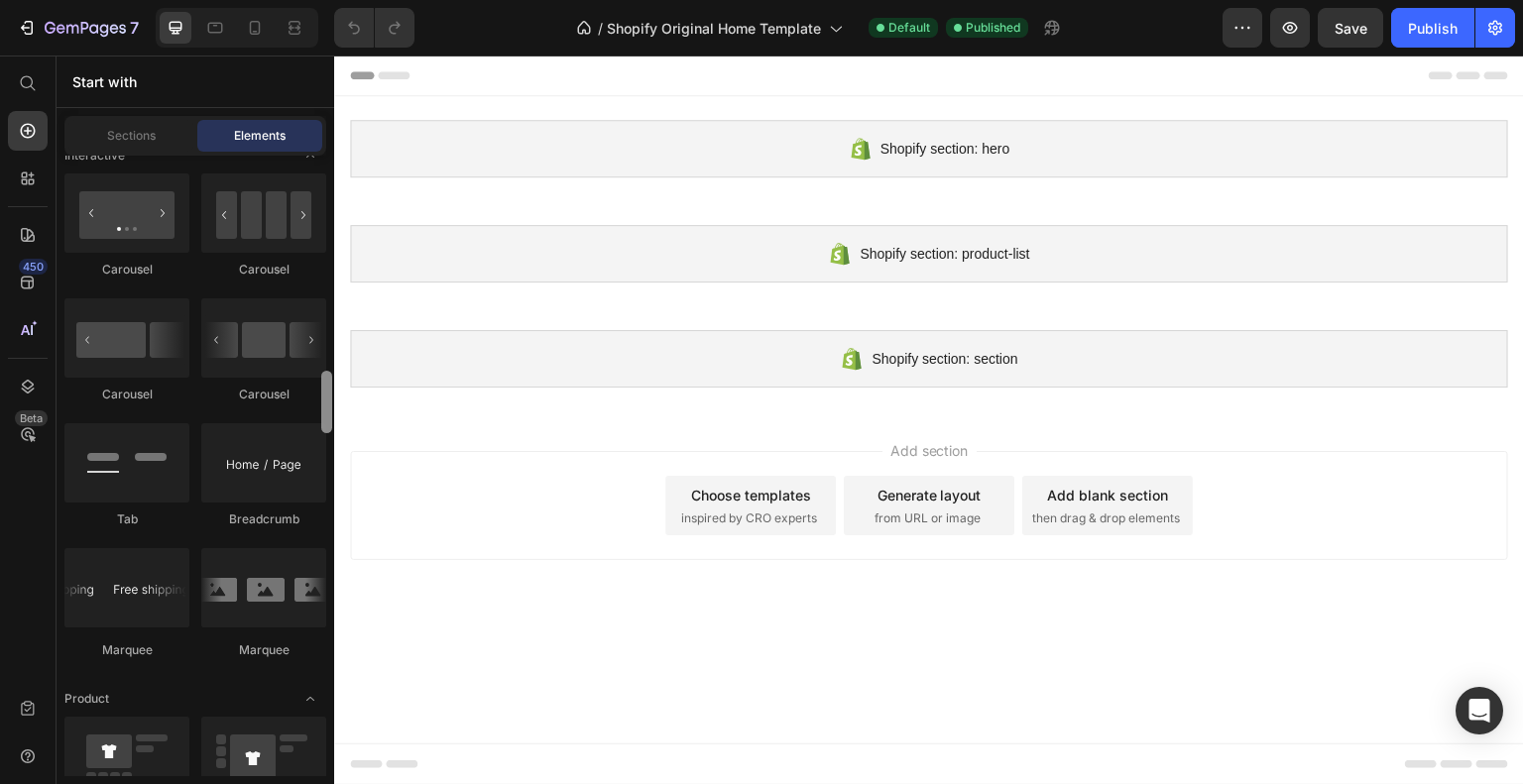 click at bounding box center (326, 401) 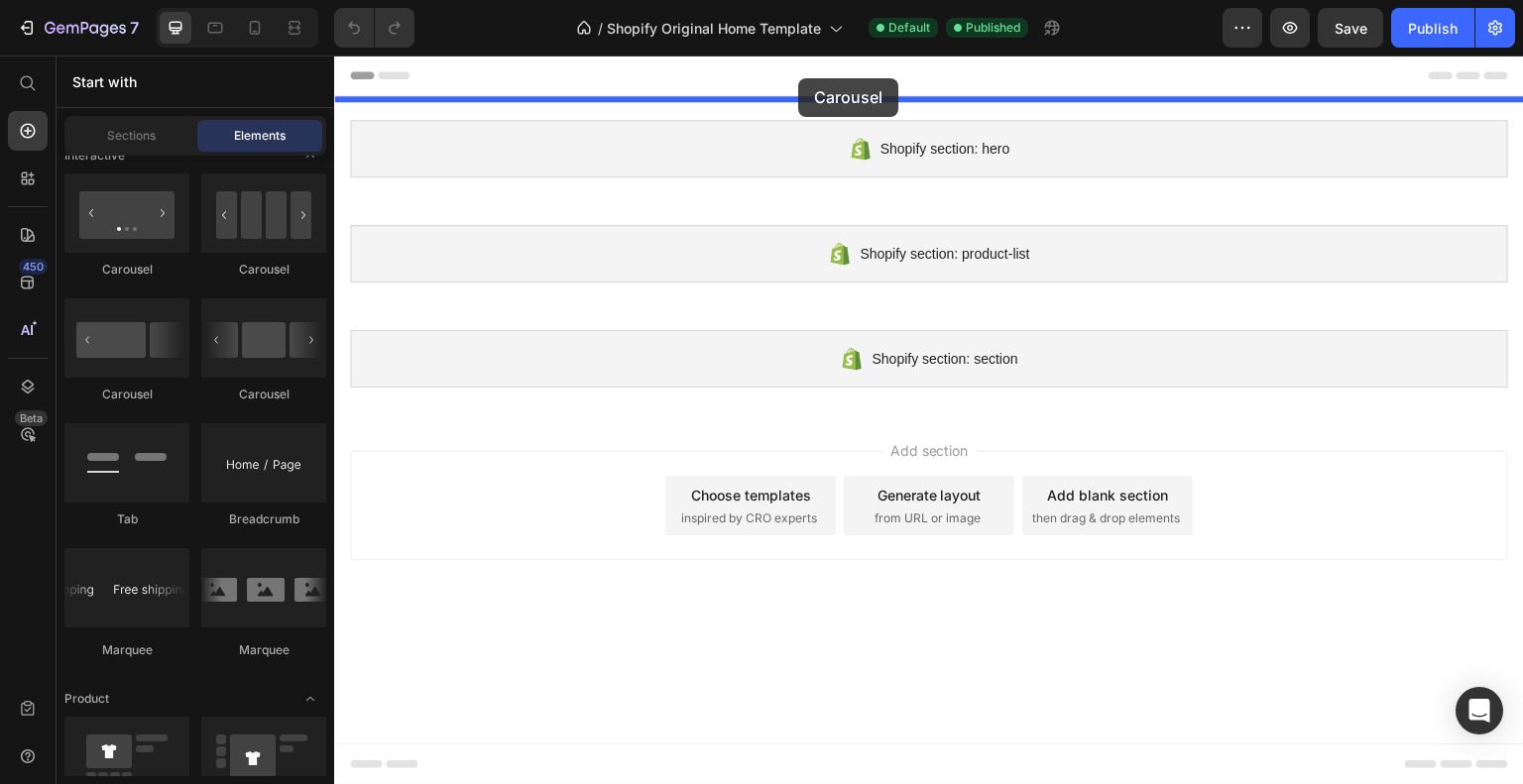 drag, startPoint x: 585, startPoint y: 264, endPoint x: 798, endPoint y: 78, distance: 282.78083 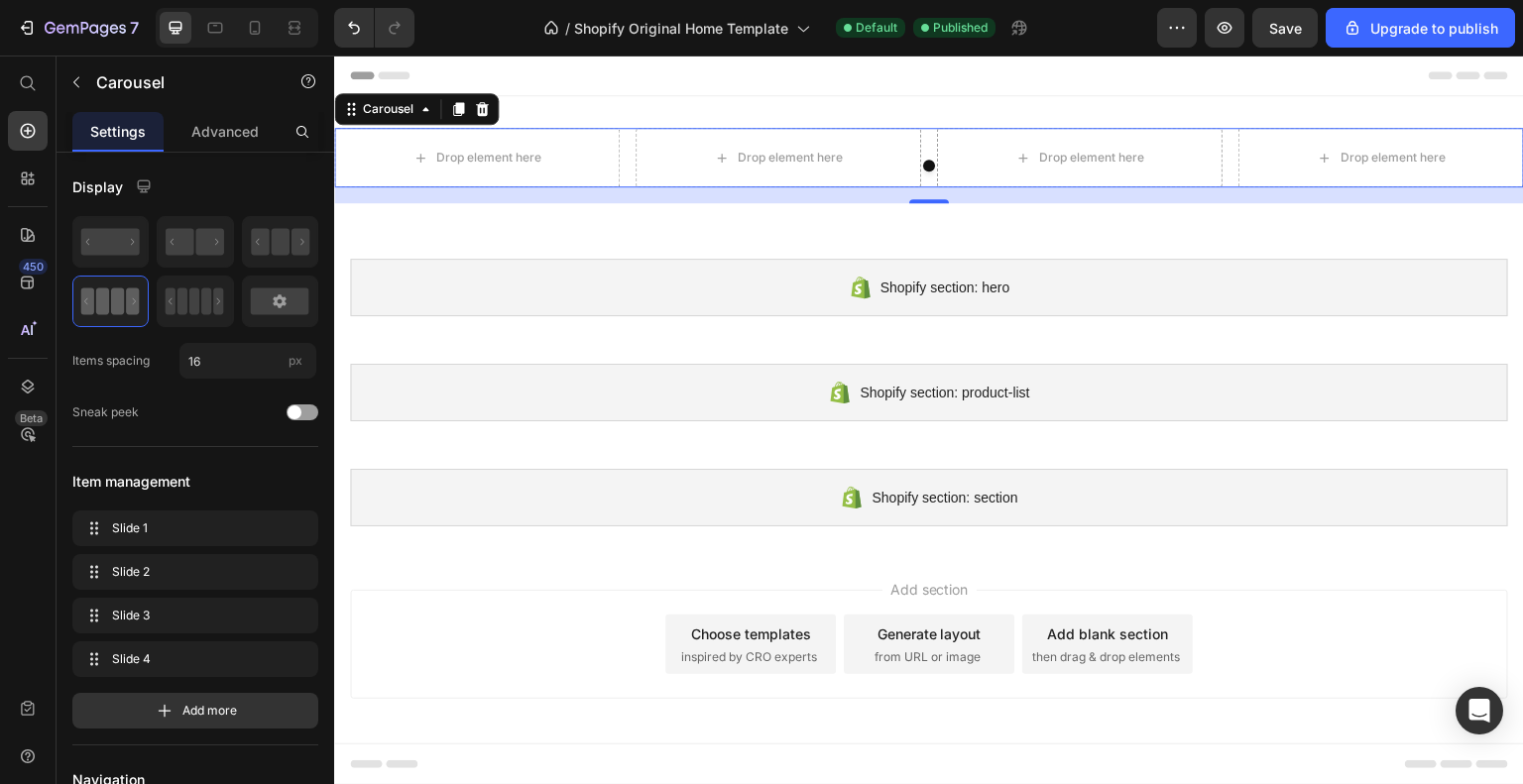click at bounding box center (929, 166) 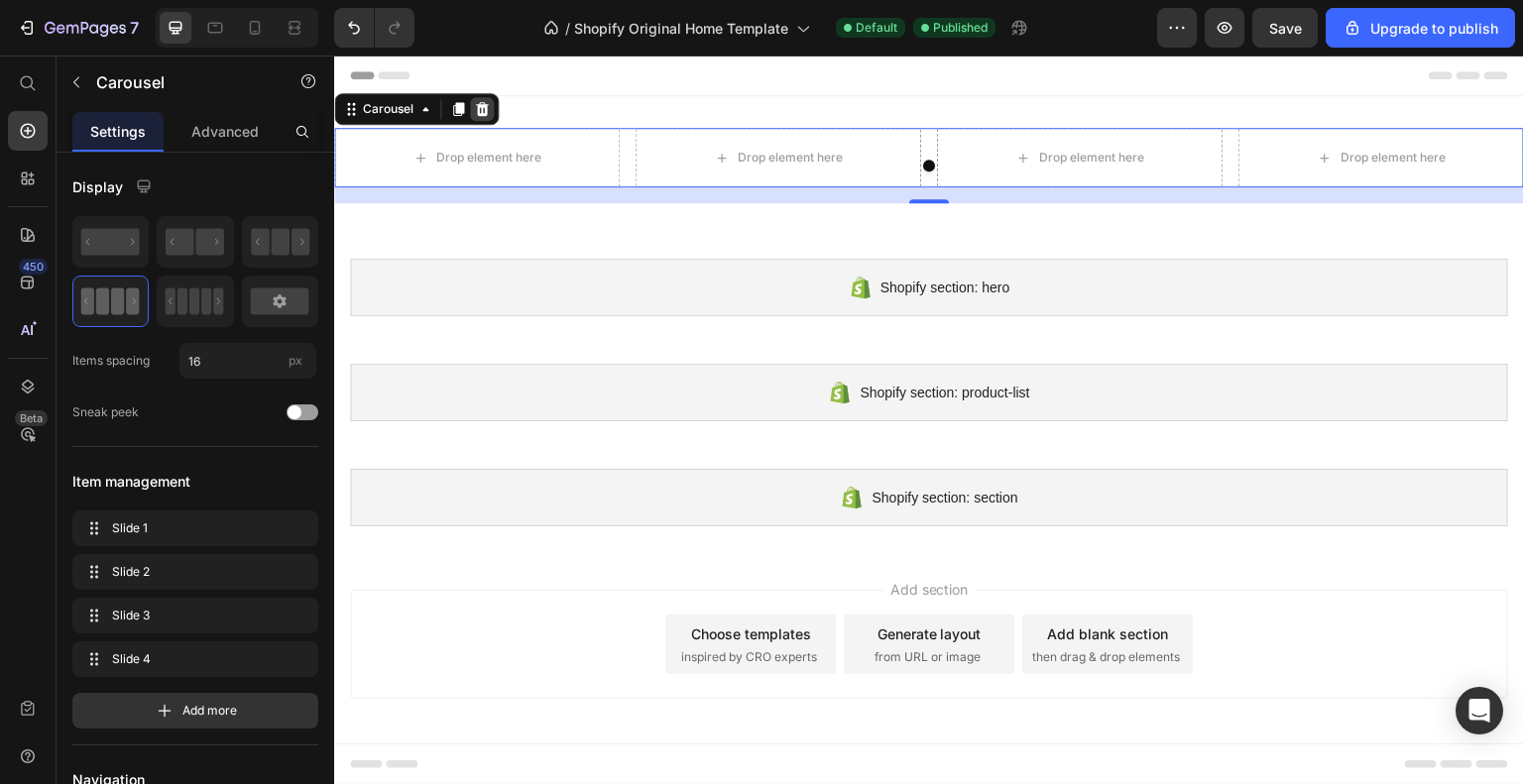 click 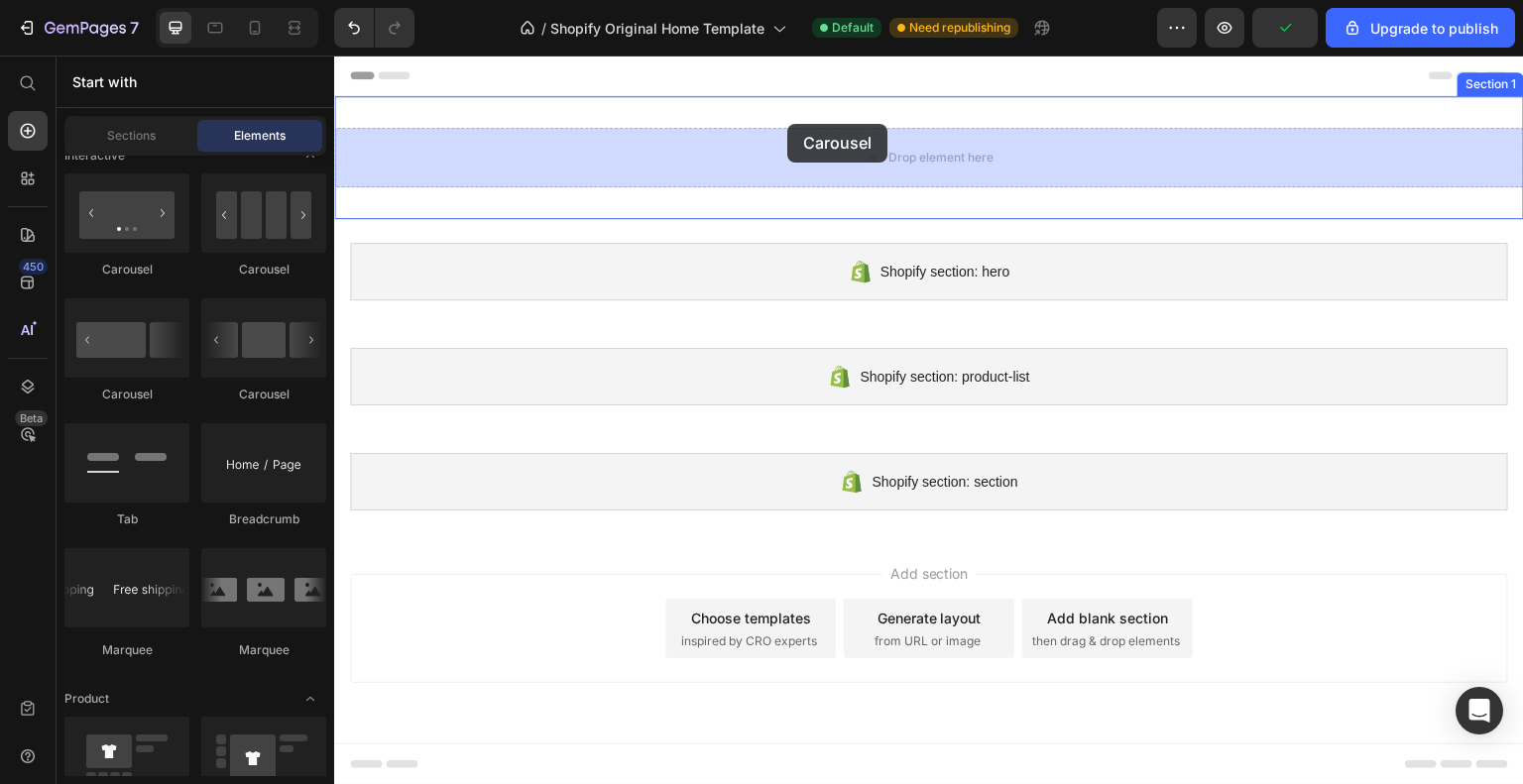 drag, startPoint x: 492, startPoint y: 265, endPoint x: 787, endPoint y: 124, distance: 326.96483 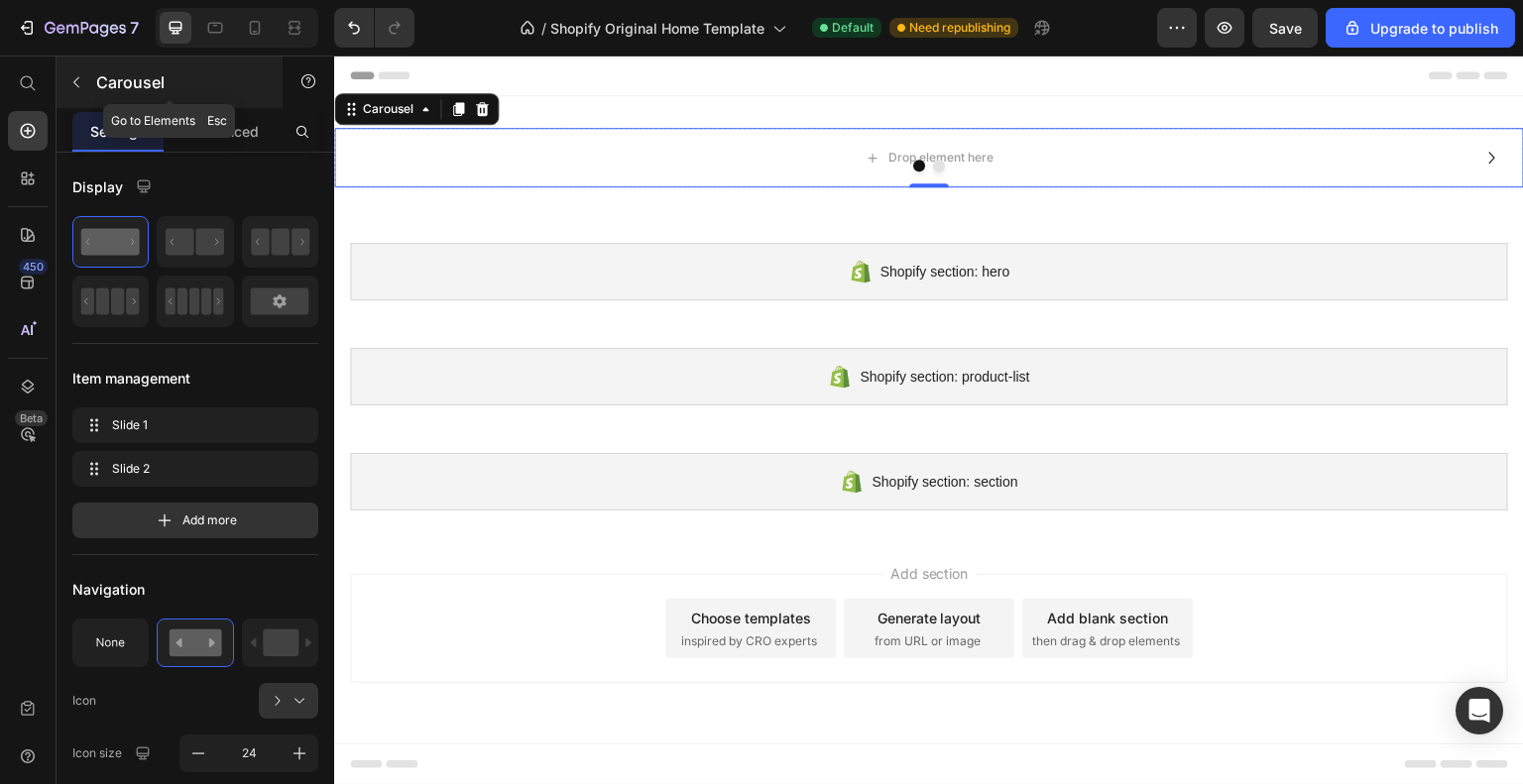 click 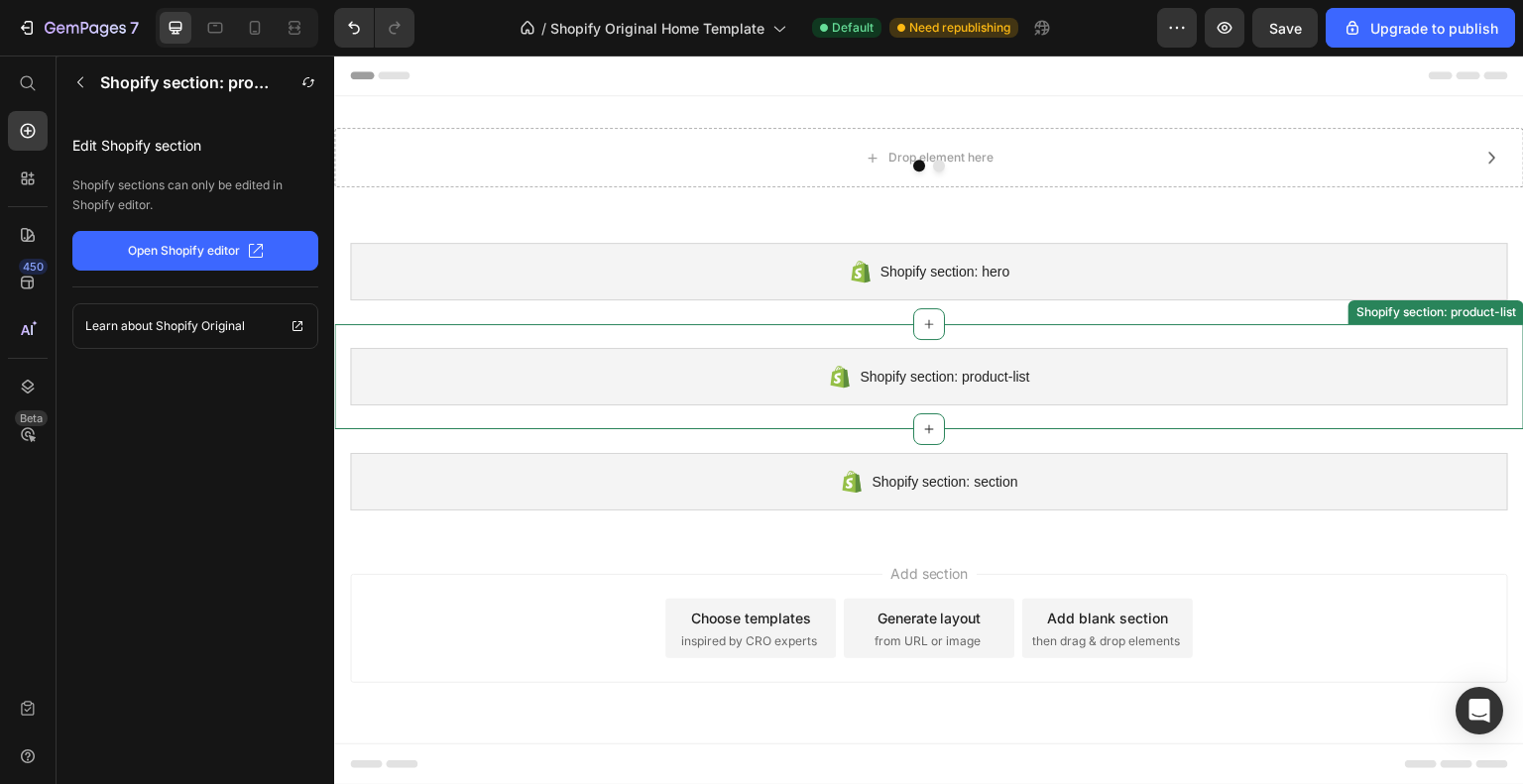 click on "Shopify section: product-list Shopify section: product-list" at bounding box center (929, 377) 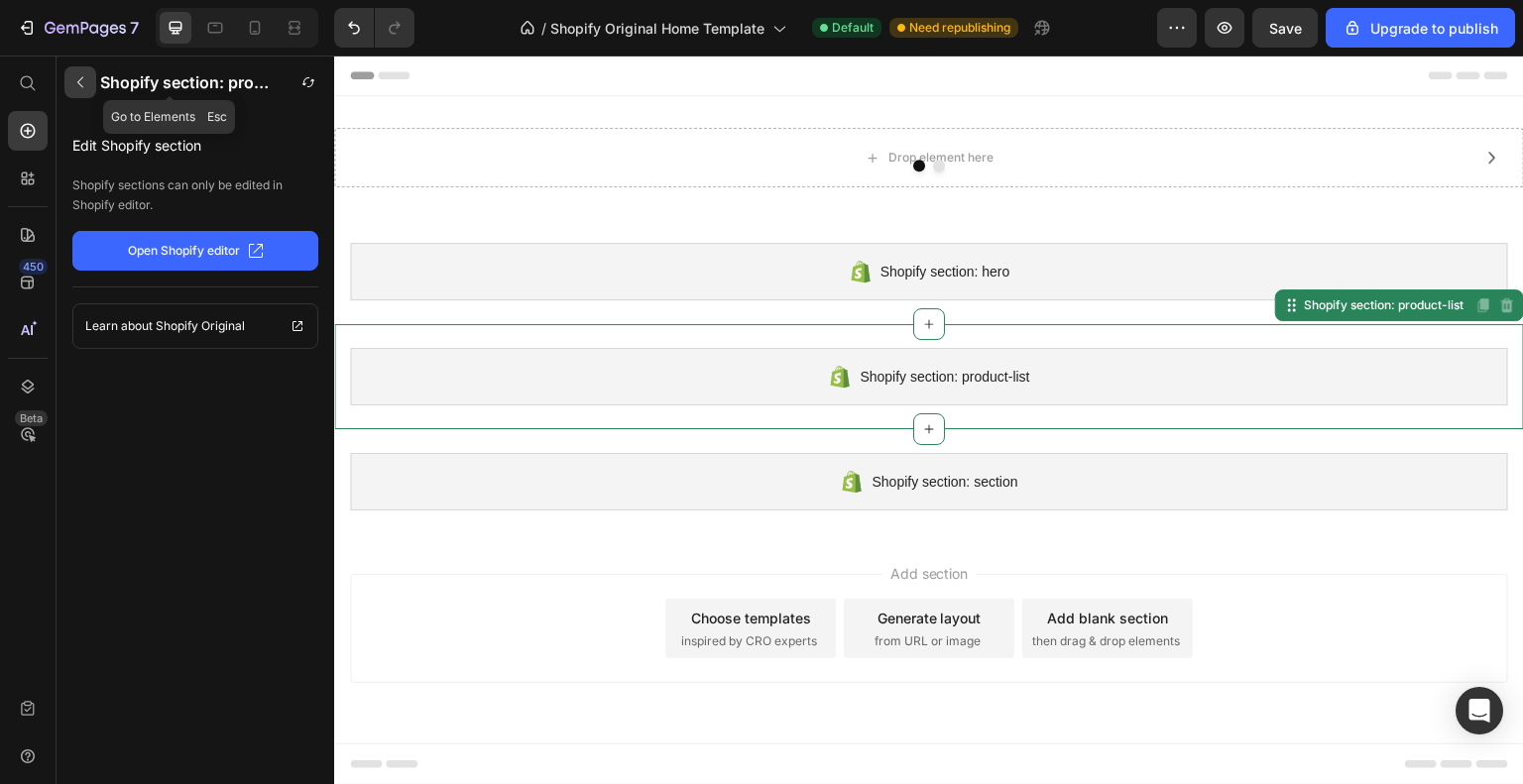 click 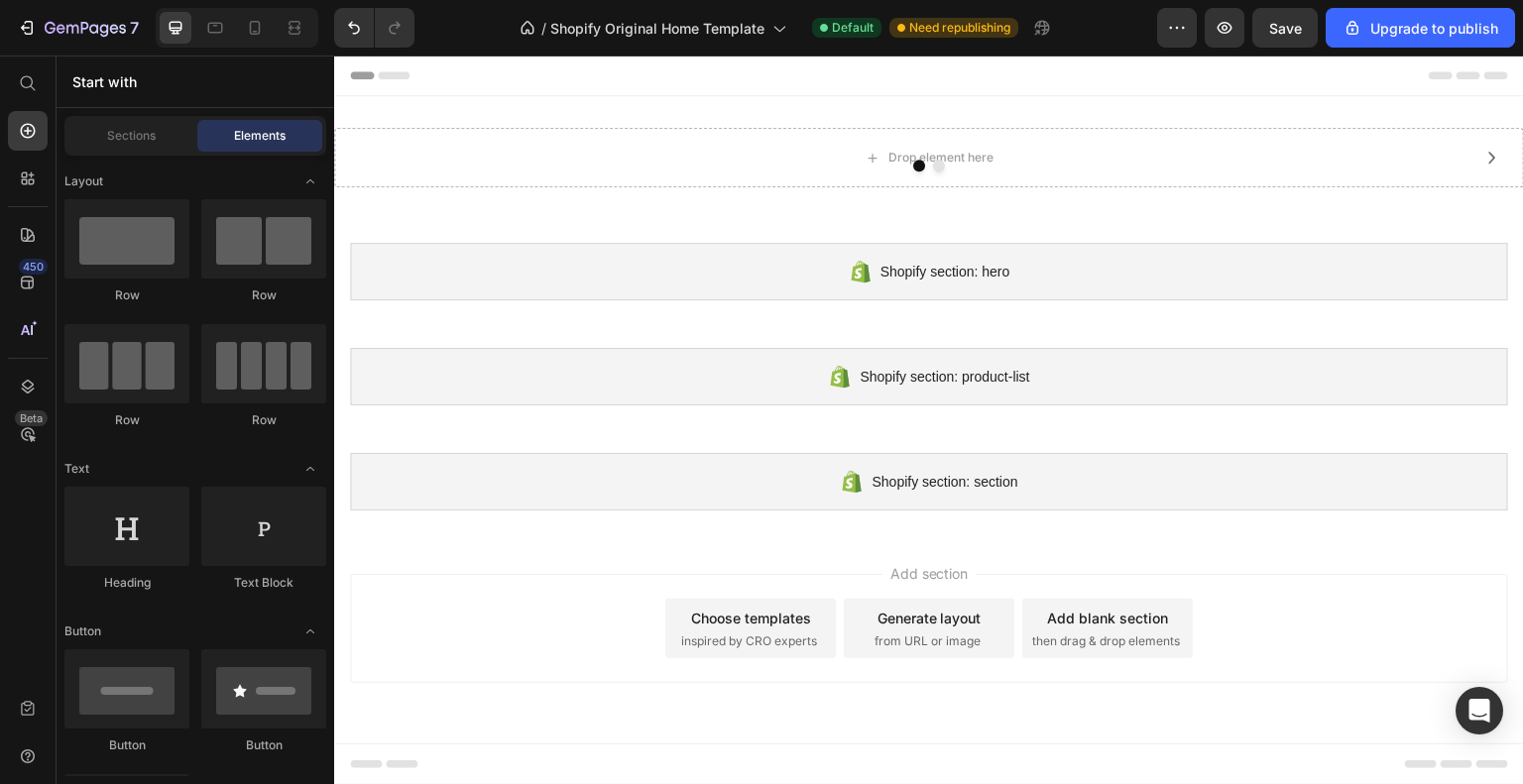 scroll, scrollTop: 2131, scrollLeft: 0, axis: vertical 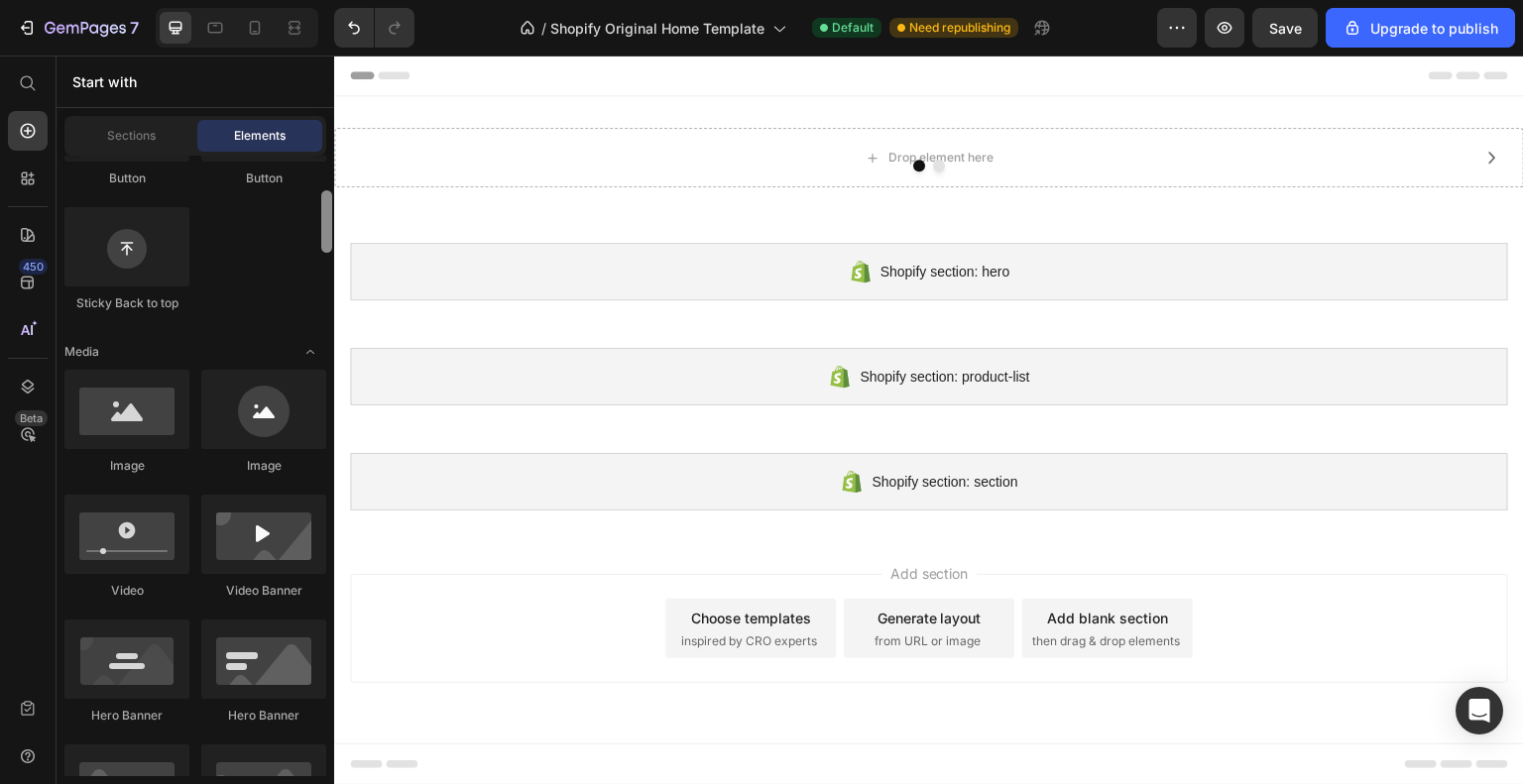 drag, startPoint x: 331, startPoint y: 384, endPoint x: 296, endPoint y: 225, distance: 162.80663 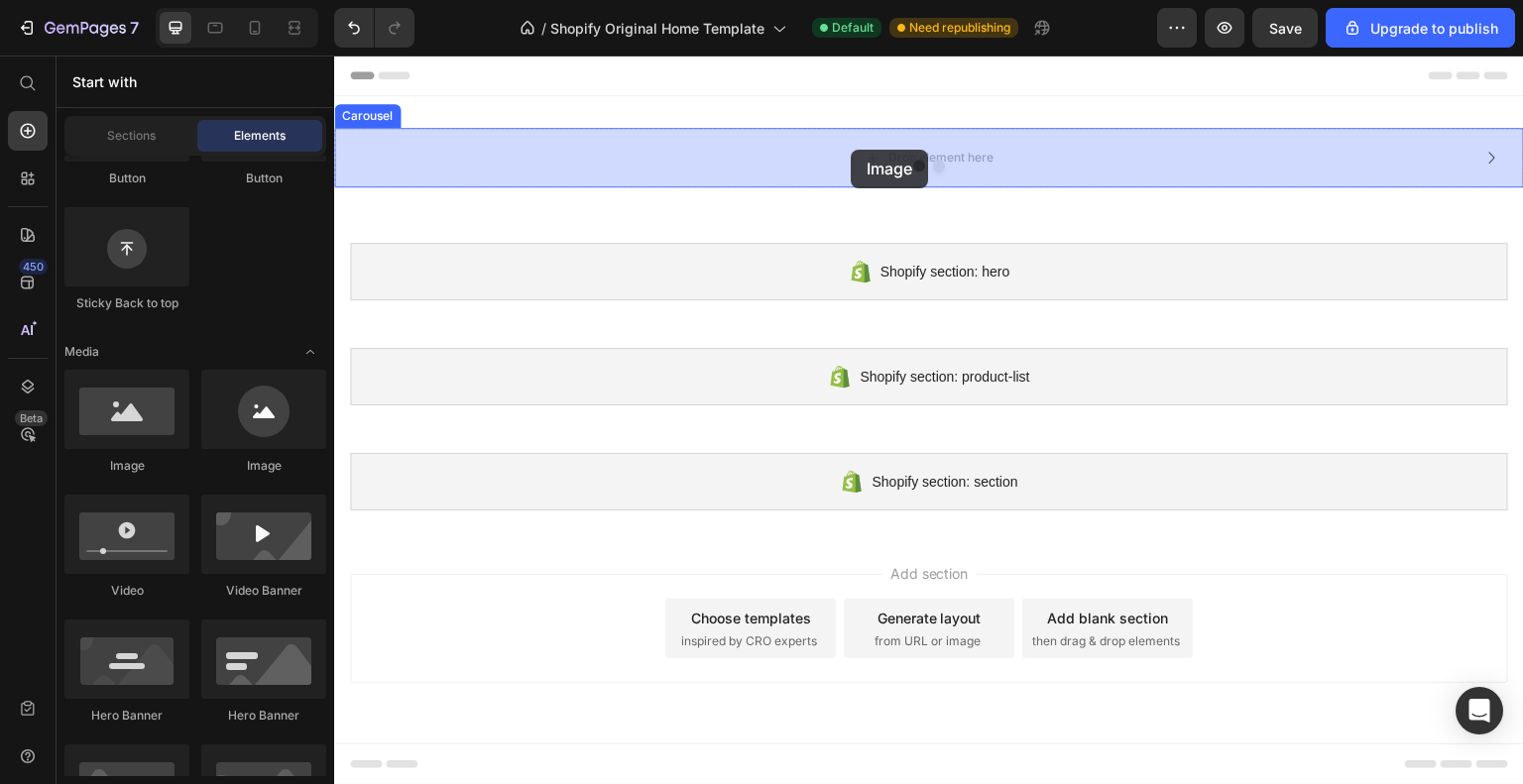 drag, startPoint x: 473, startPoint y: 476, endPoint x: 851, endPoint y: 150, distance: 499.1593 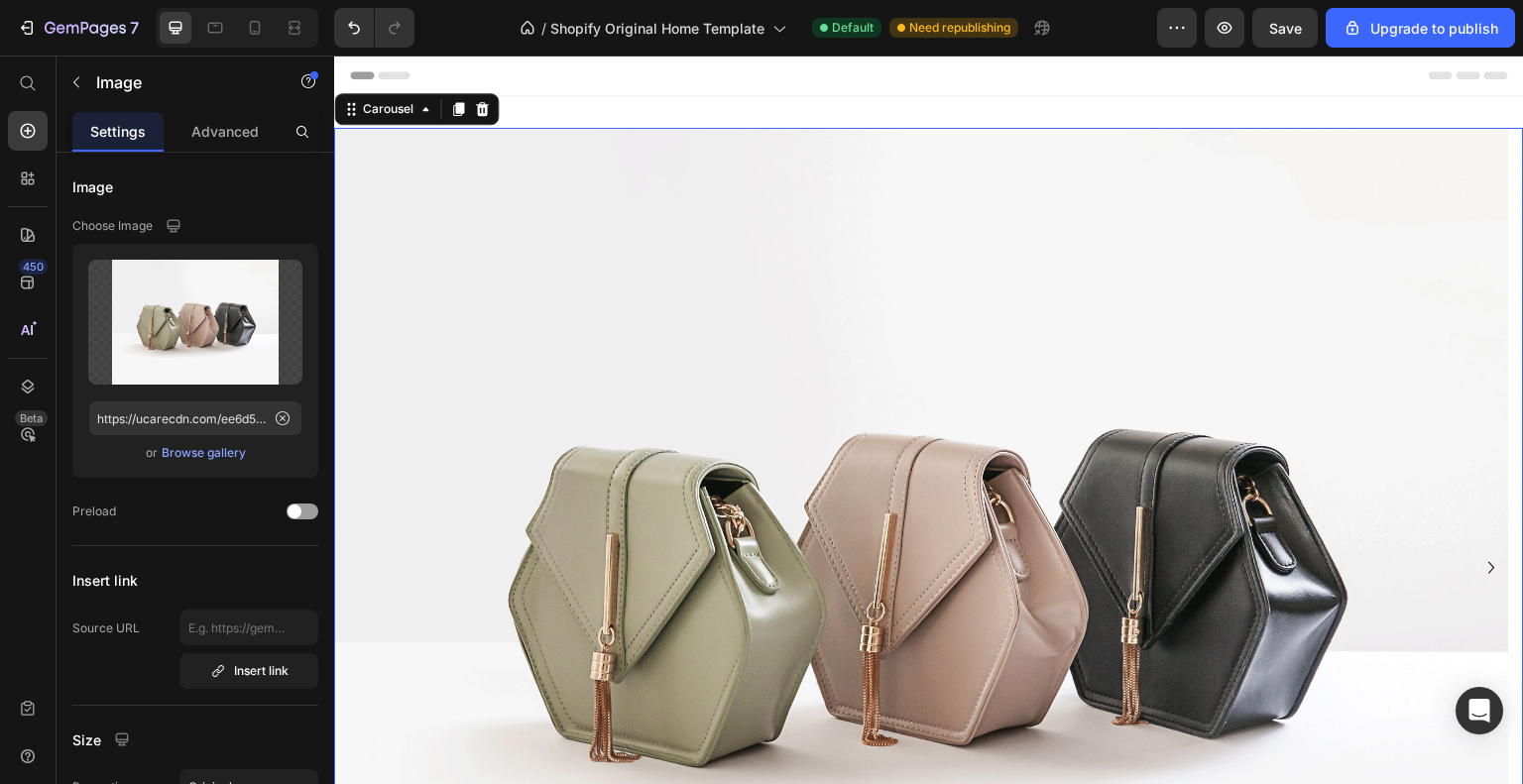 click 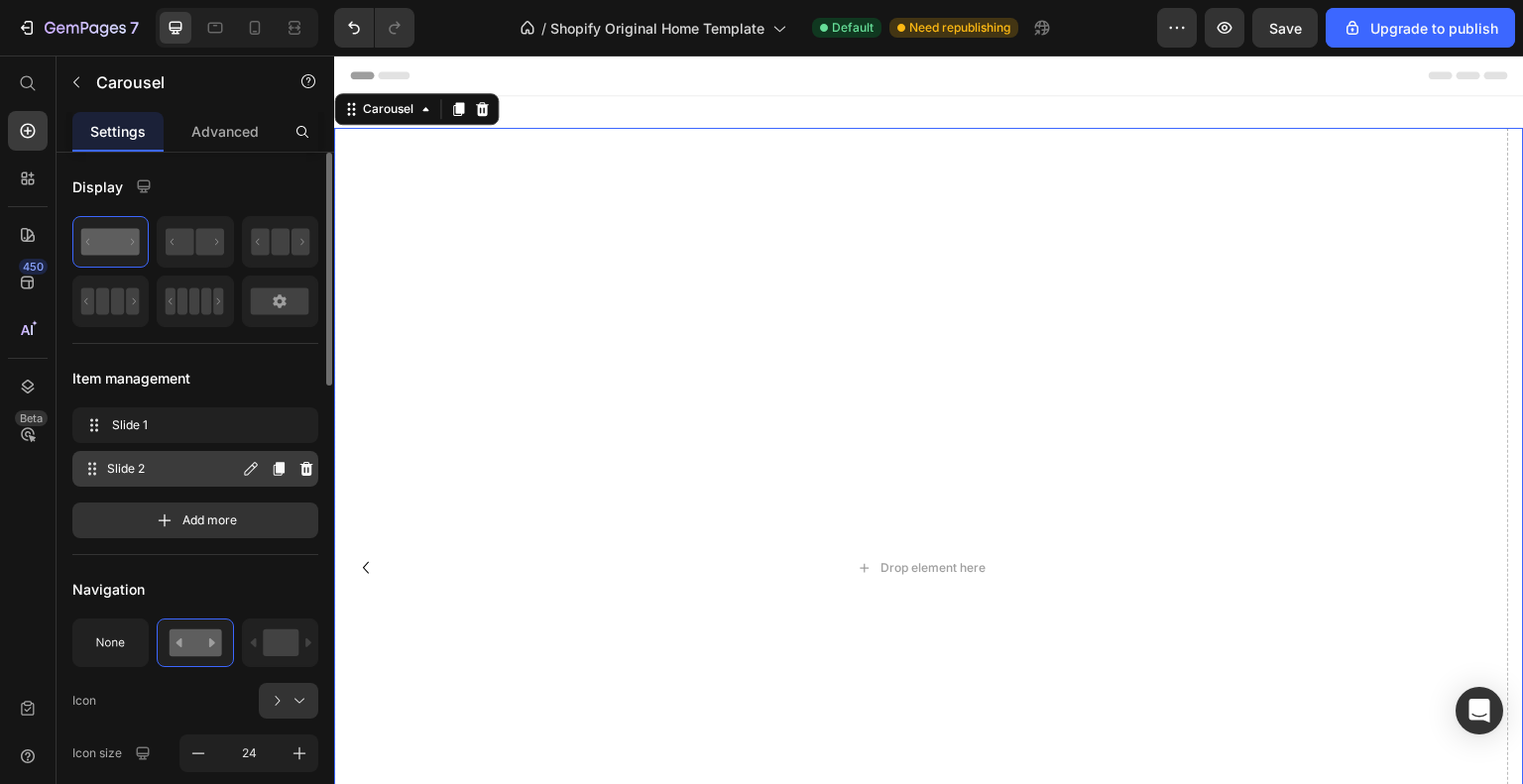 click on "Slide 2 Slide 2" at bounding box center (160, 469) 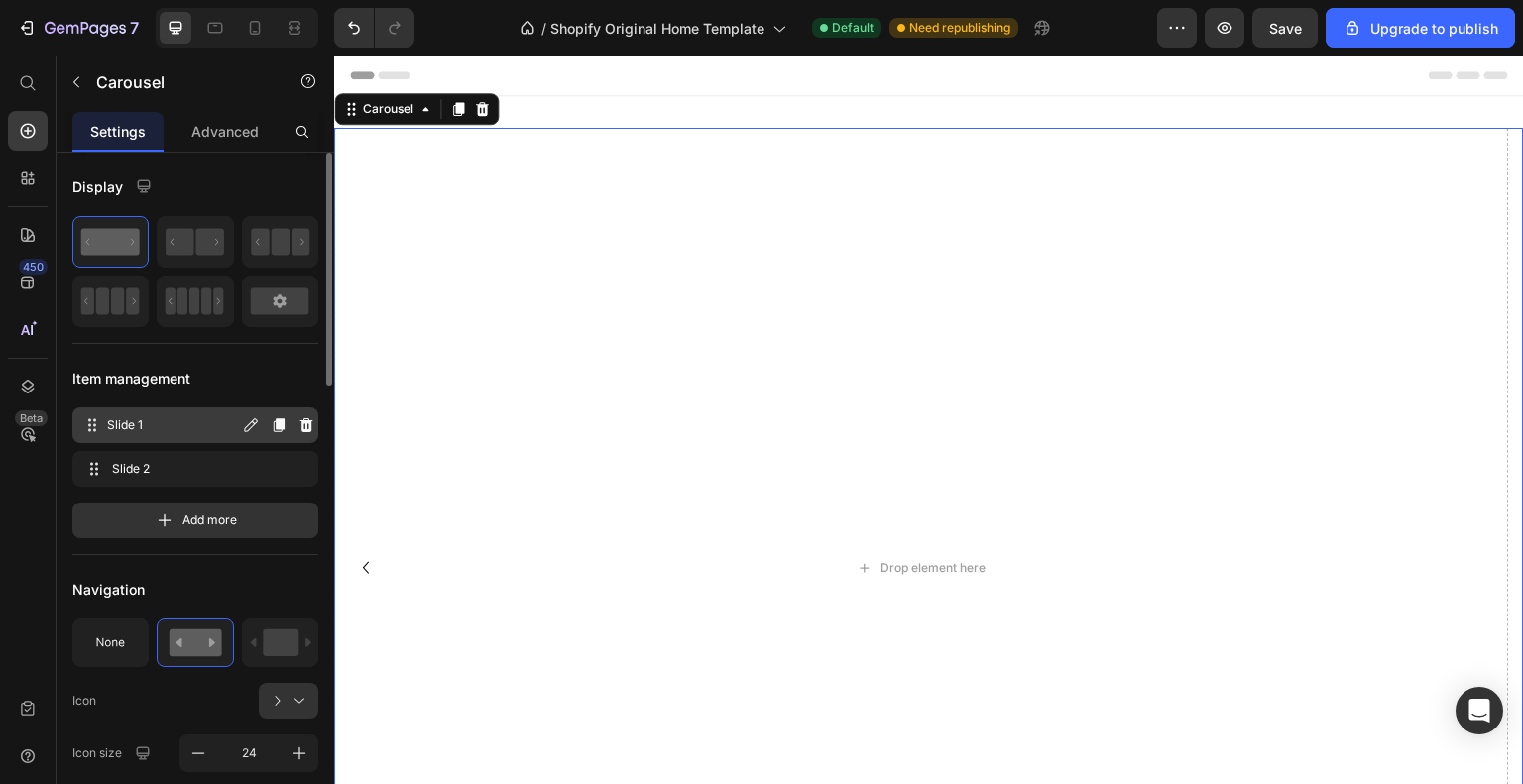 click on "Slide 1" at bounding box center (173, 425) 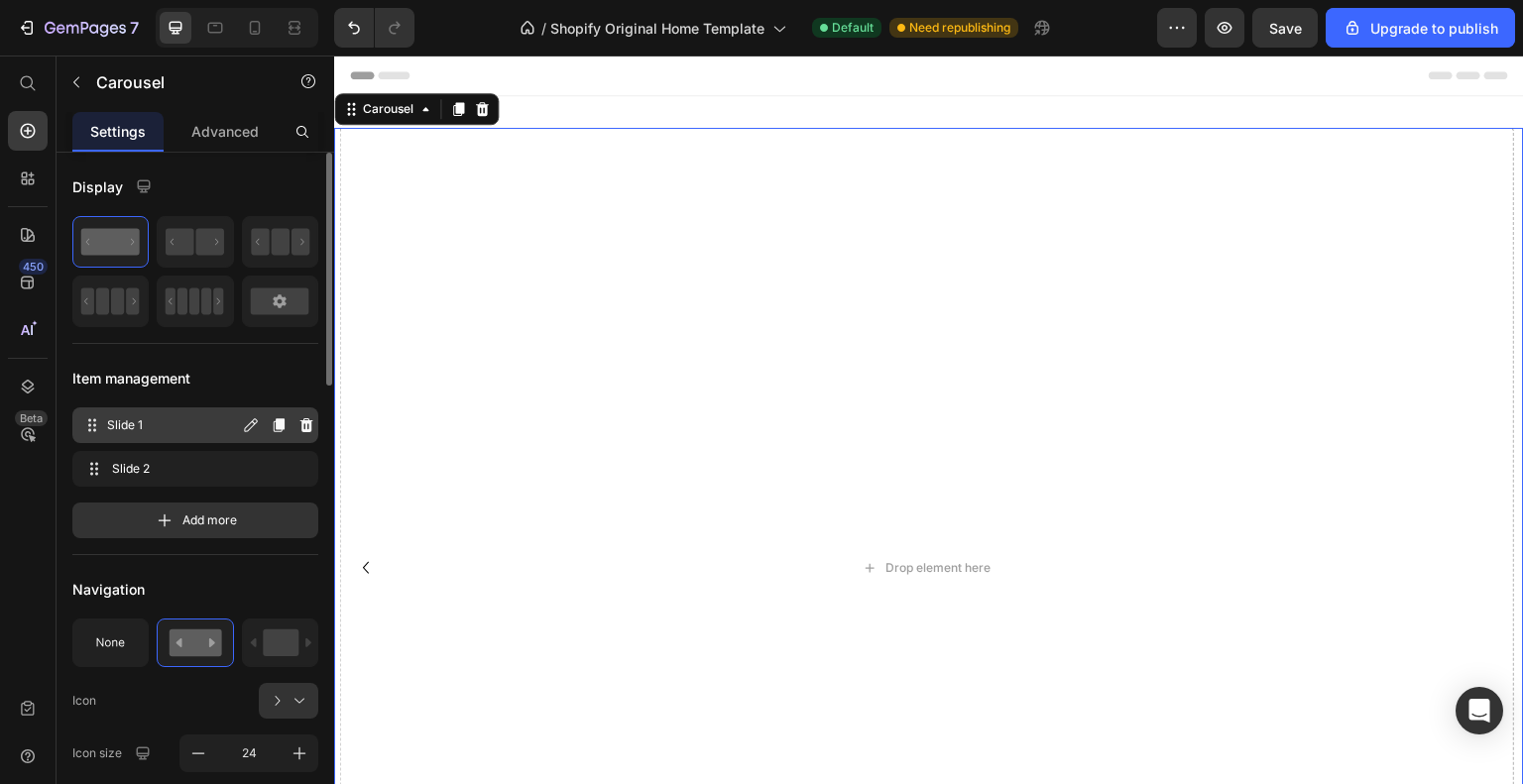 click on "Slide 1" at bounding box center (173, 425) 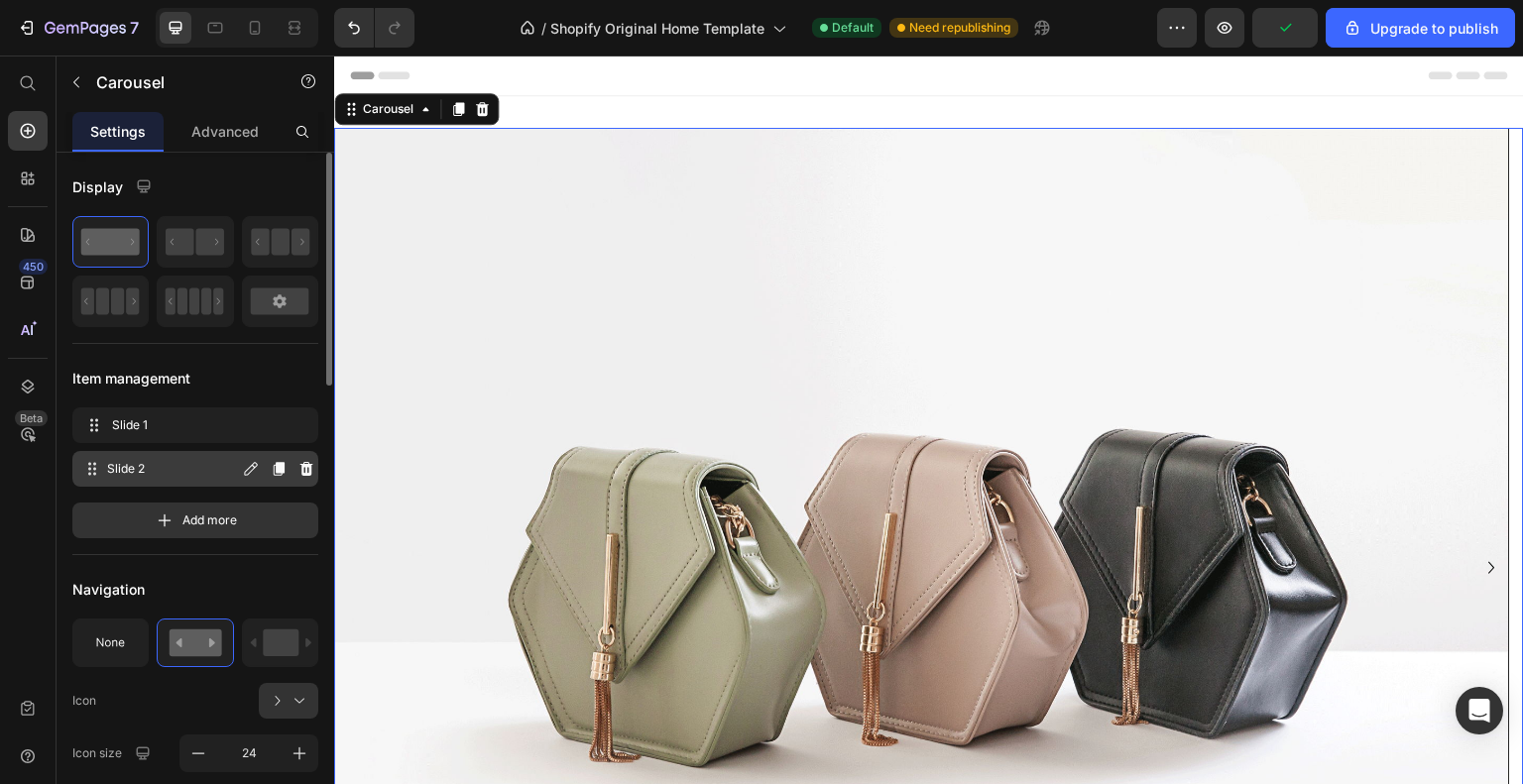 click on "Slide 2 Slide 2" at bounding box center (160, 469) 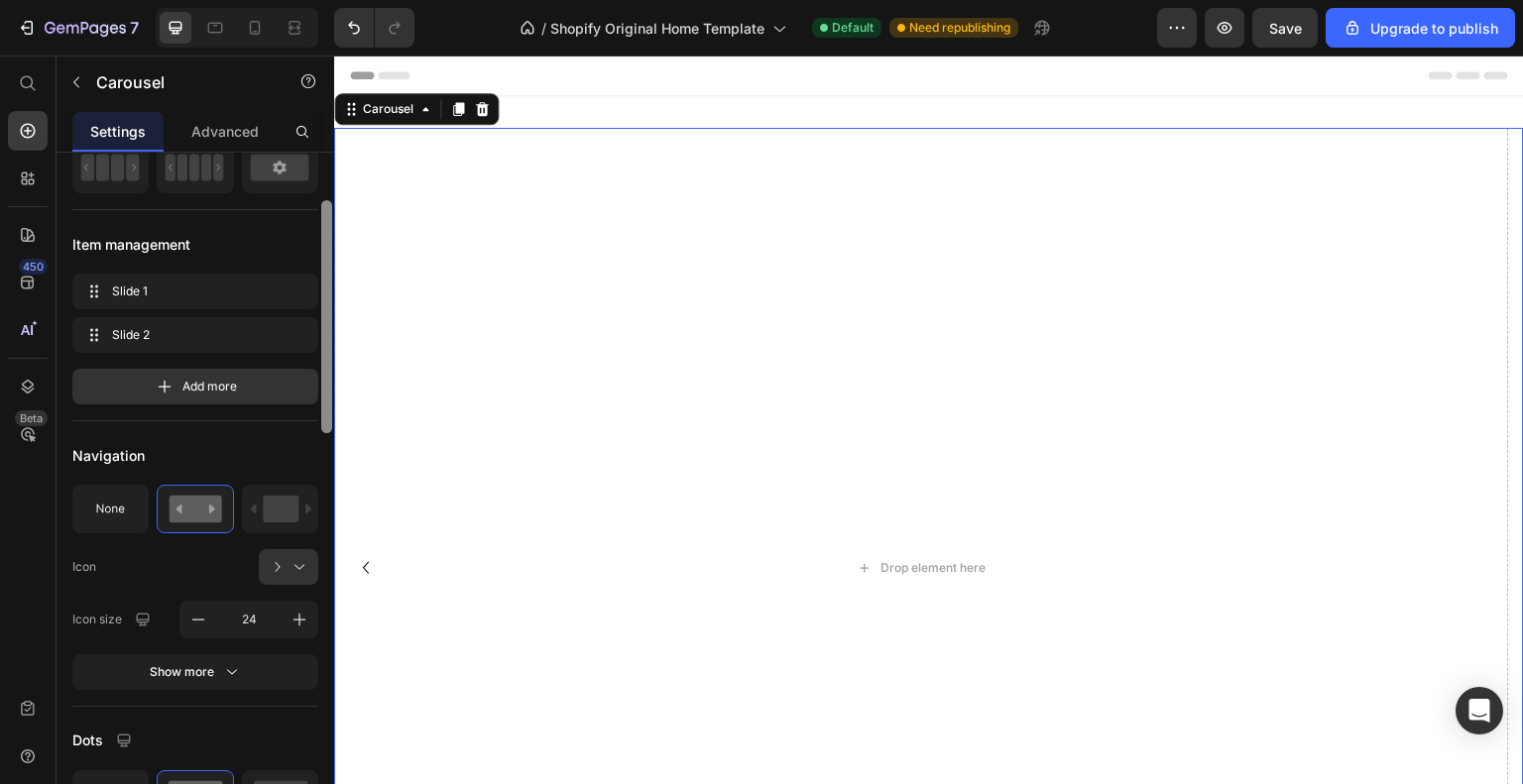 scroll, scrollTop: 136, scrollLeft: 0, axis: vertical 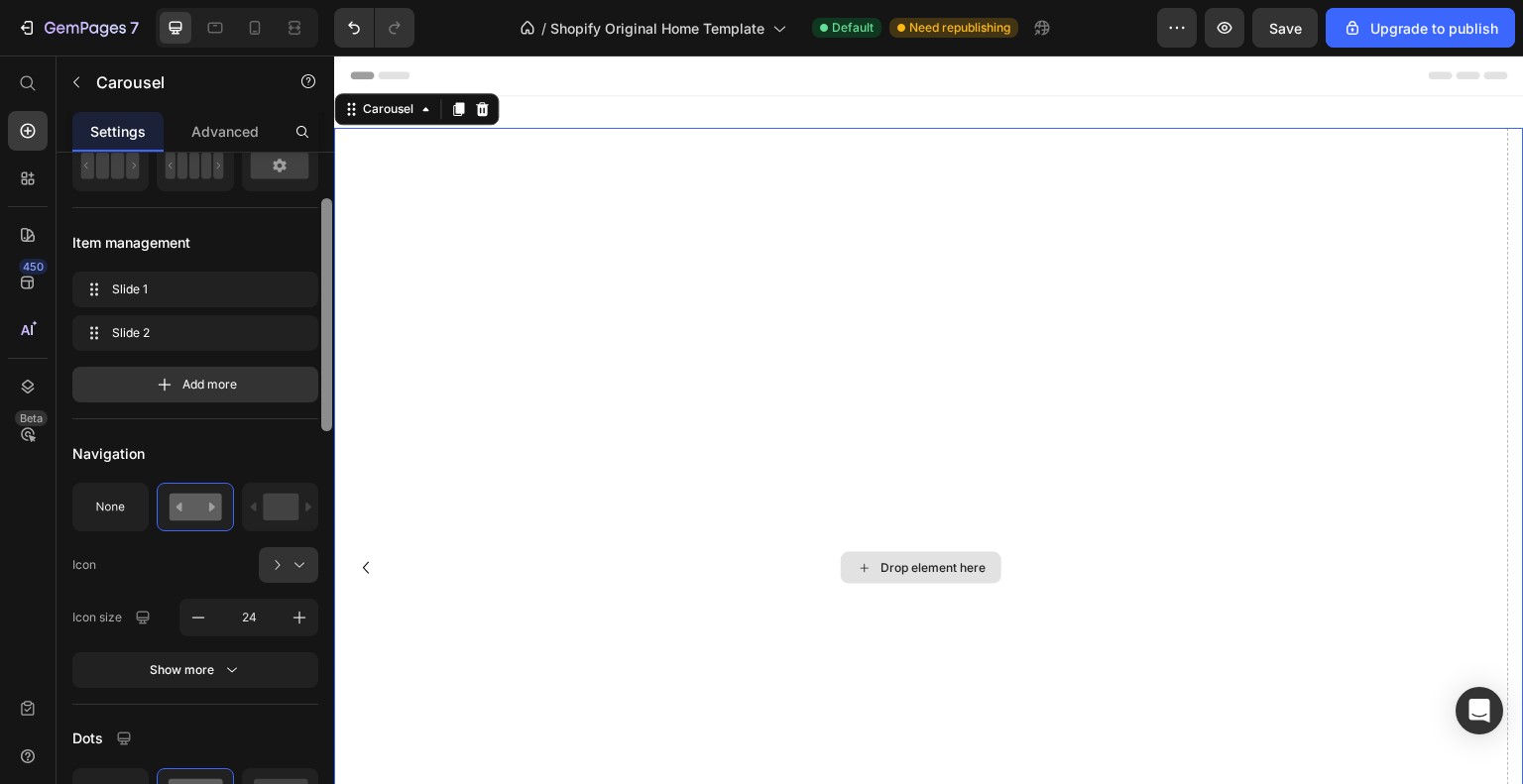 drag, startPoint x: 659, startPoint y: 351, endPoint x: 334, endPoint y: 344, distance: 325.07538 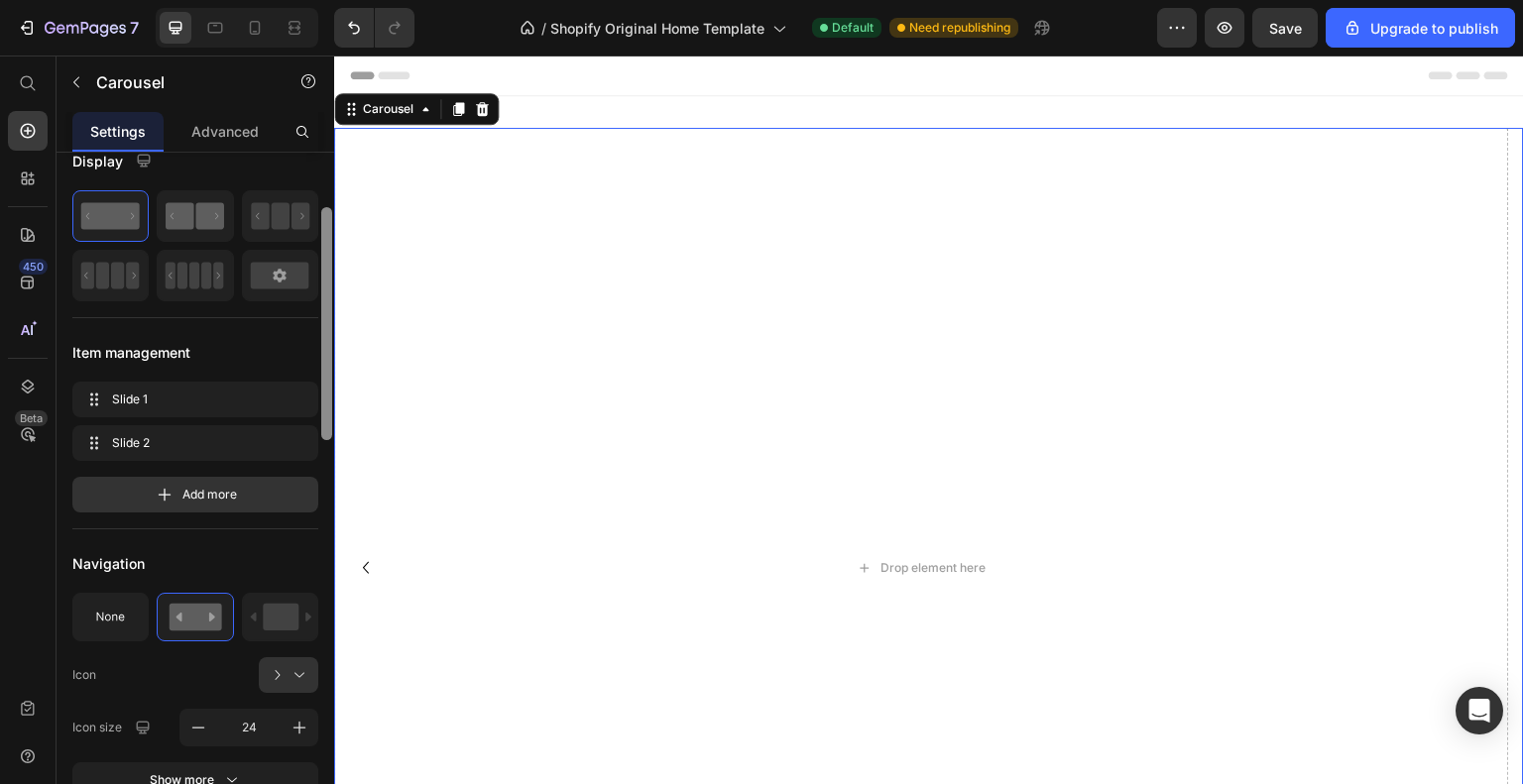 scroll, scrollTop: 0, scrollLeft: 0, axis: both 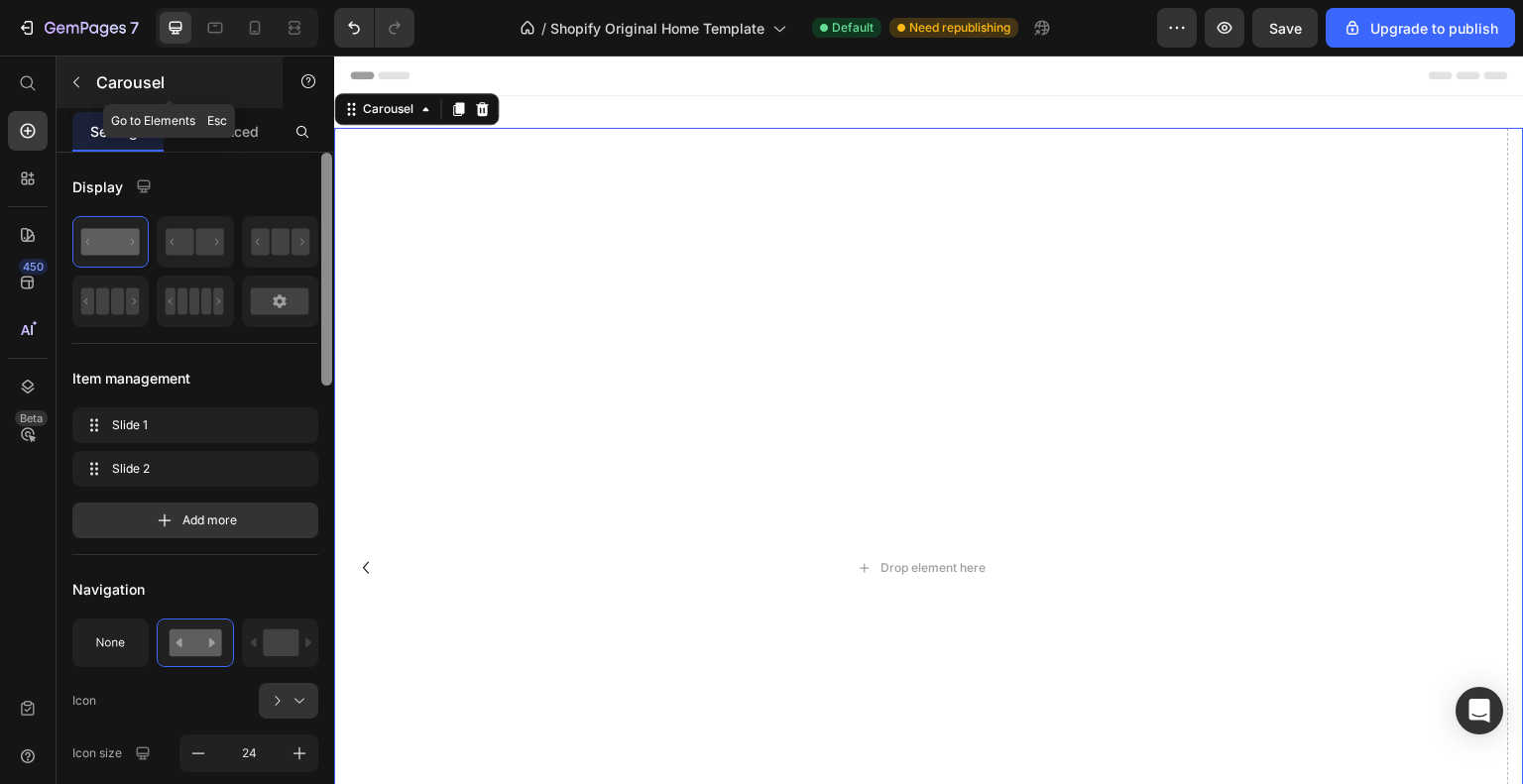 click 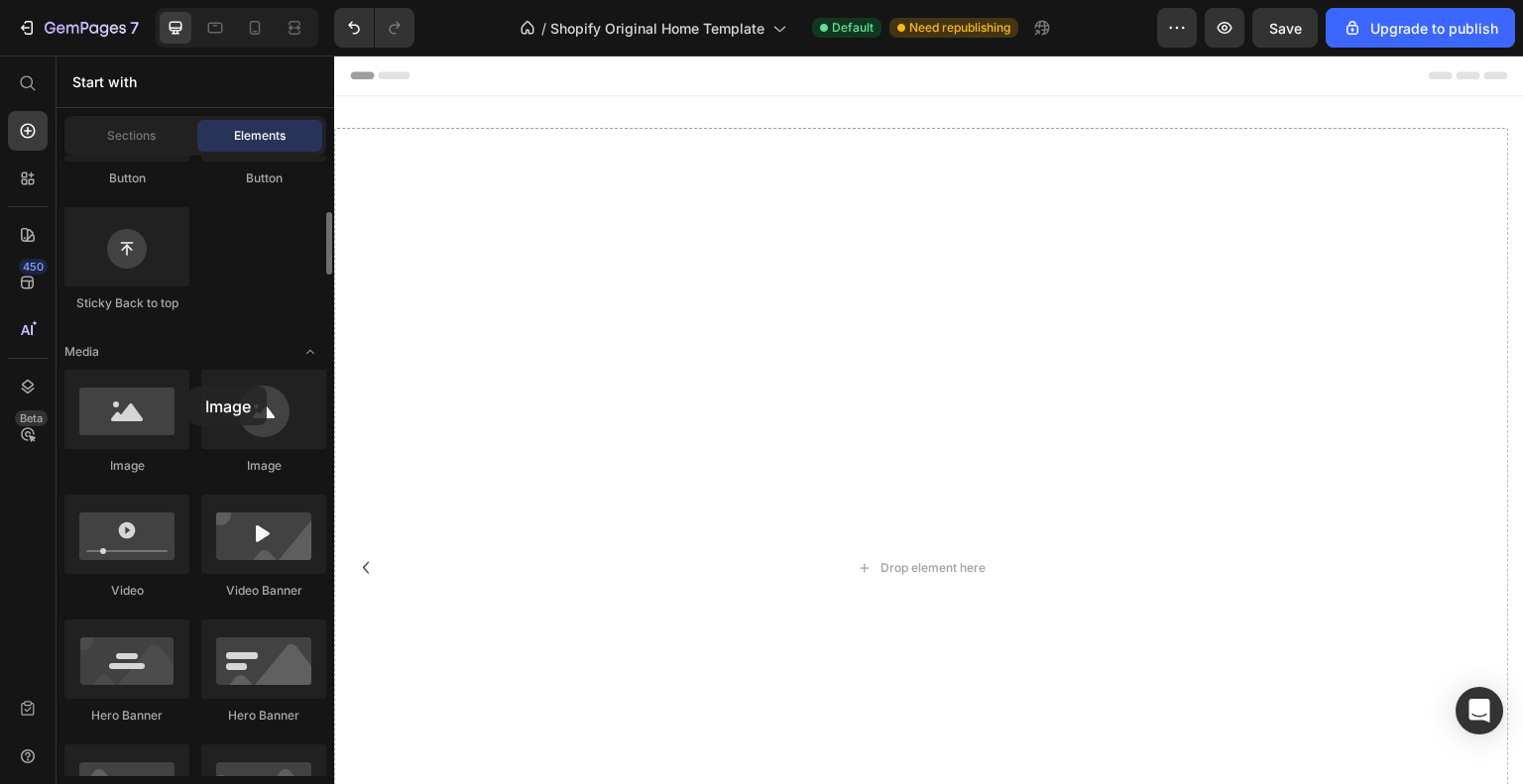 drag, startPoint x: 288, startPoint y: 411, endPoint x: 189, endPoint y: 387, distance: 101.86756 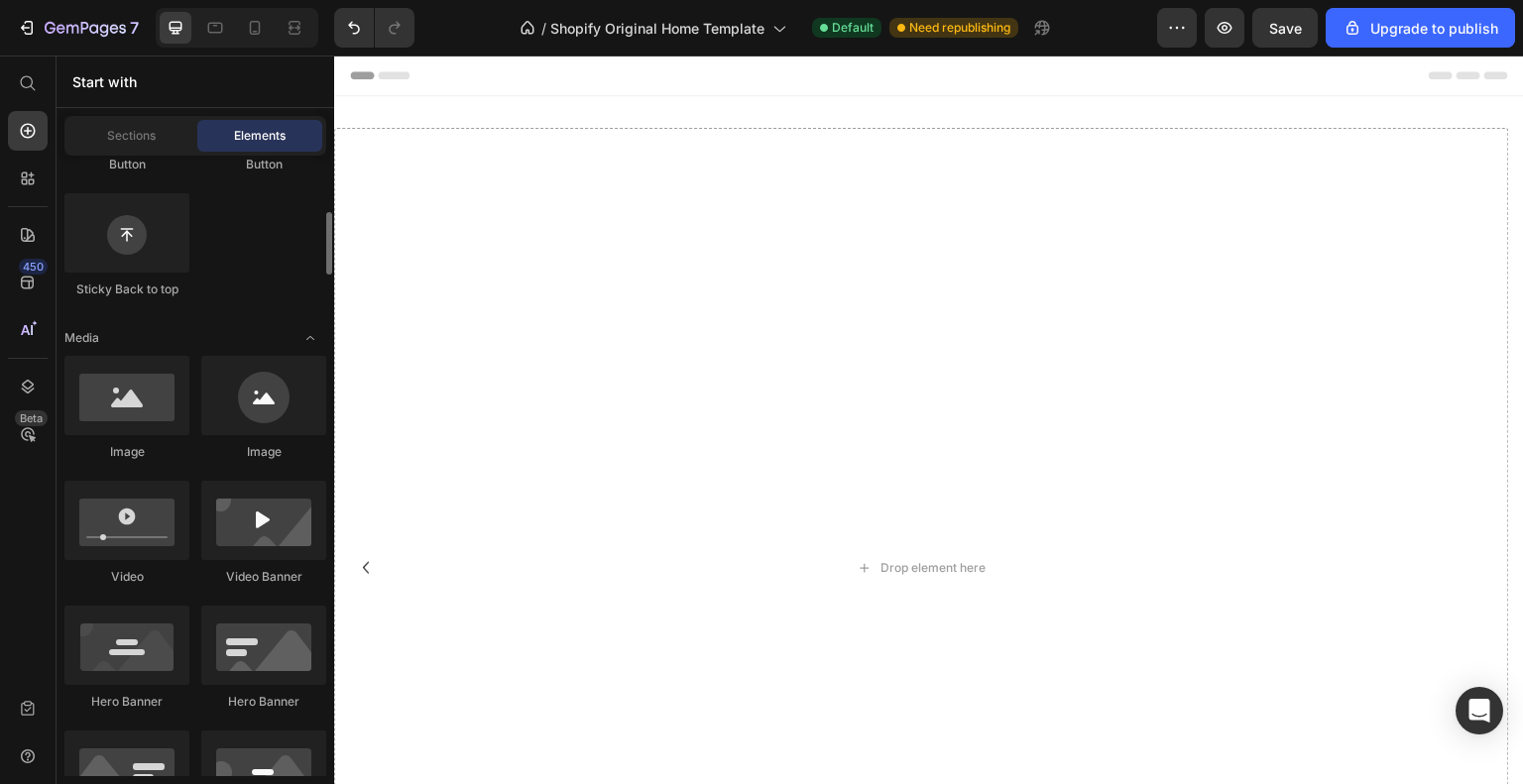 scroll, scrollTop: 582, scrollLeft: 0, axis: vertical 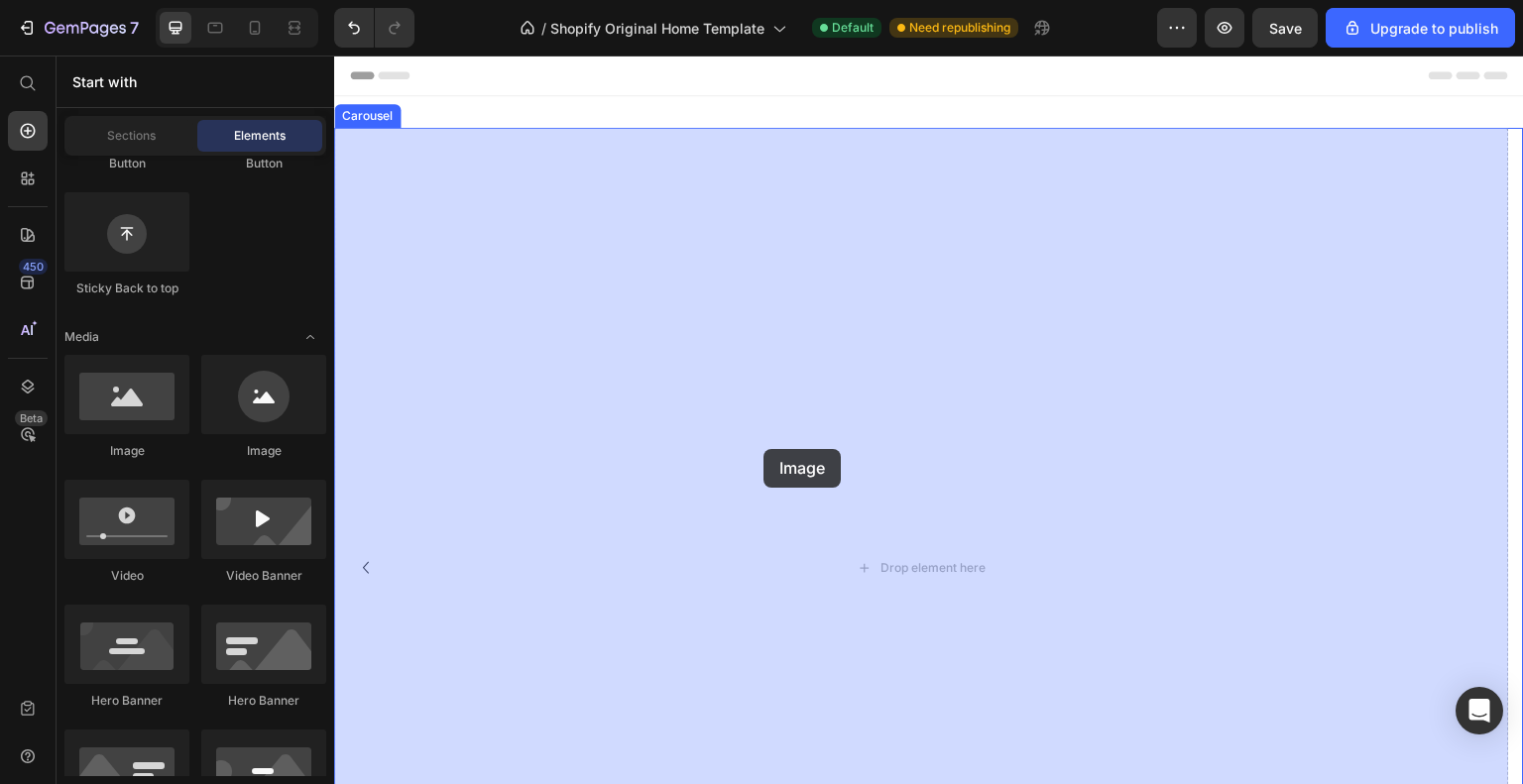 drag, startPoint x: 467, startPoint y: 447, endPoint x: 551, endPoint y: 434, distance: 85 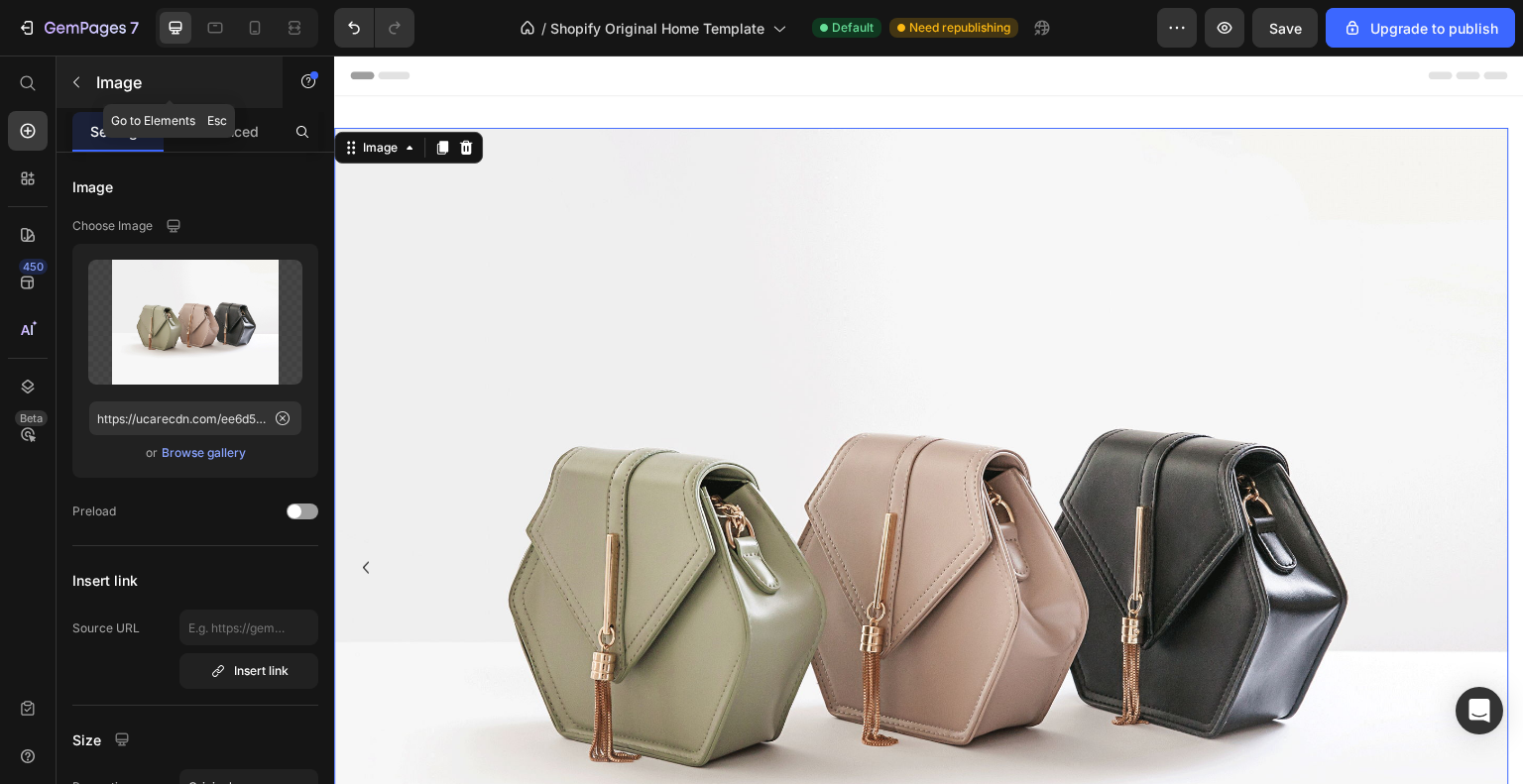 click 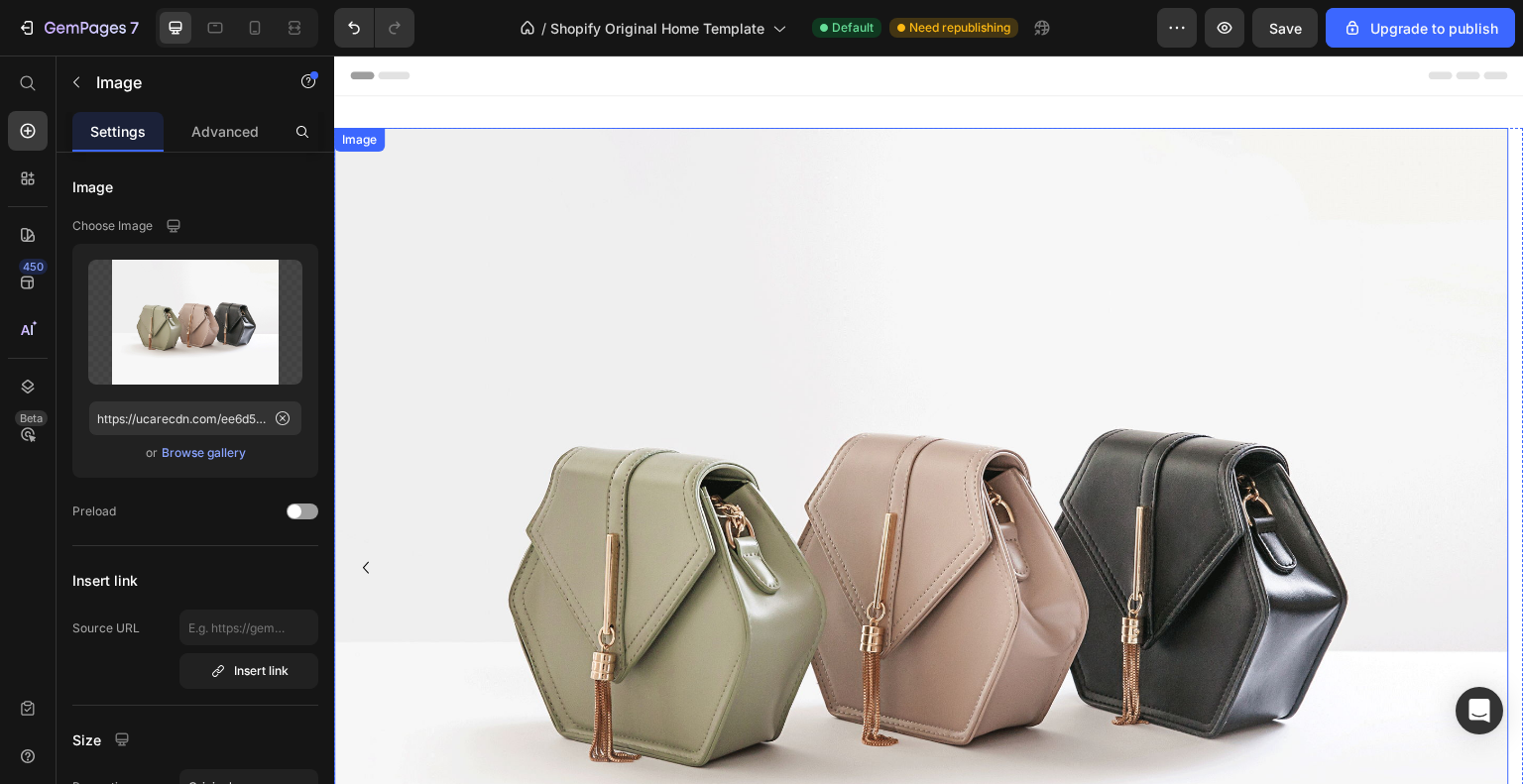 click at bounding box center (921, 568) 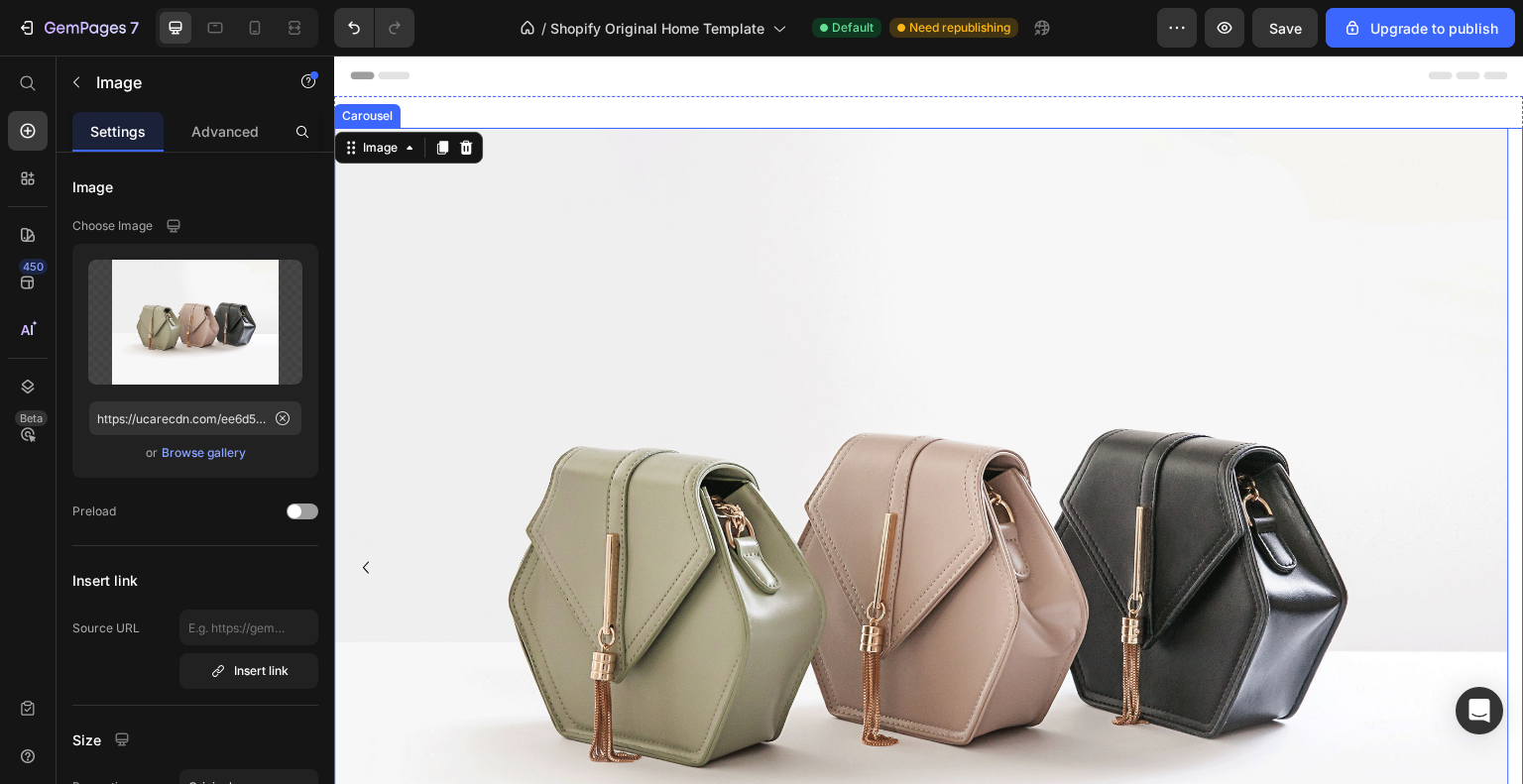 click 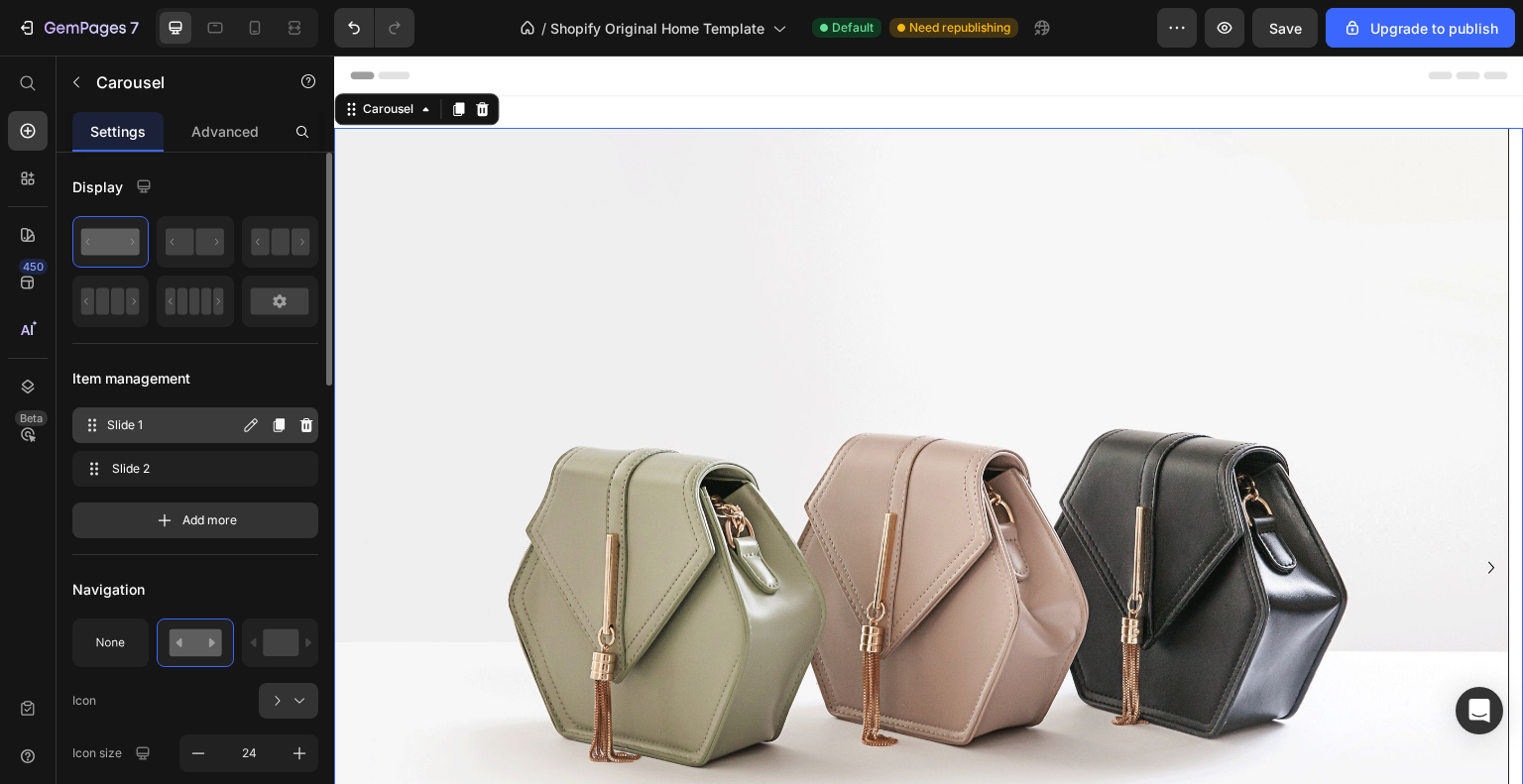 click on "Slide 1" at bounding box center [173, 425] 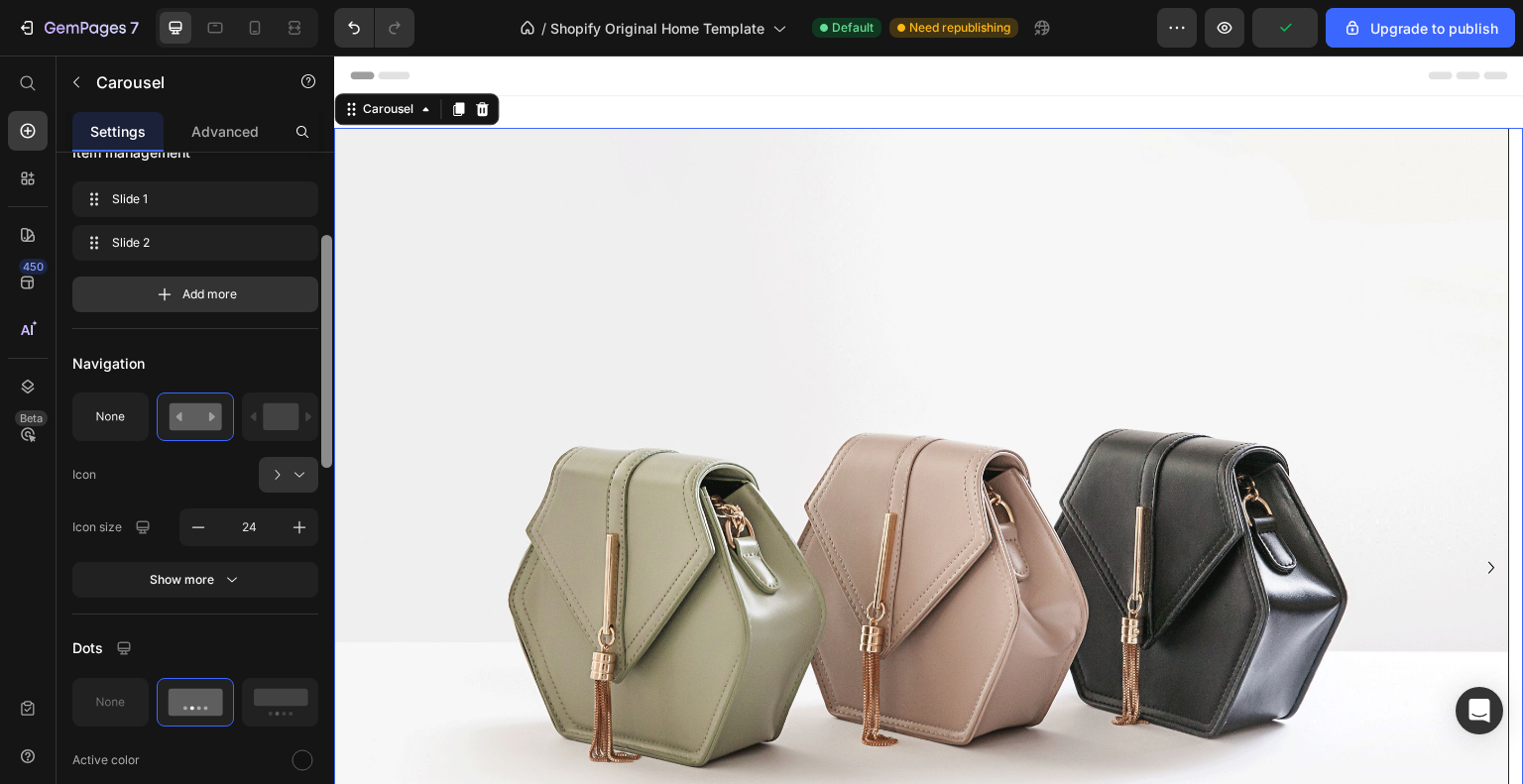 scroll, scrollTop: 230, scrollLeft: 0, axis: vertical 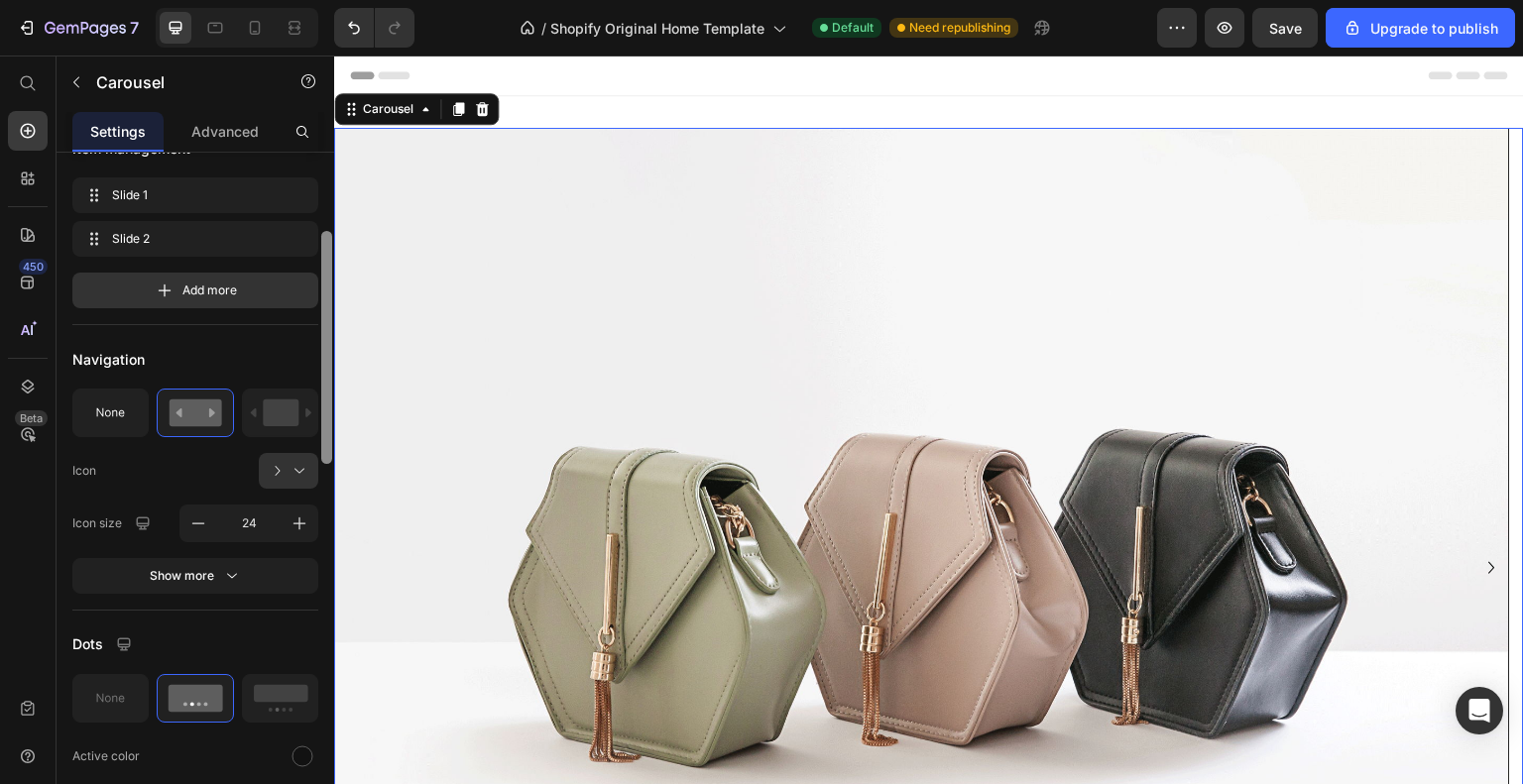 drag, startPoint x: 329, startPoint y: 325, endPoint x: 328, endPoint y: 403, distance: 78.00641 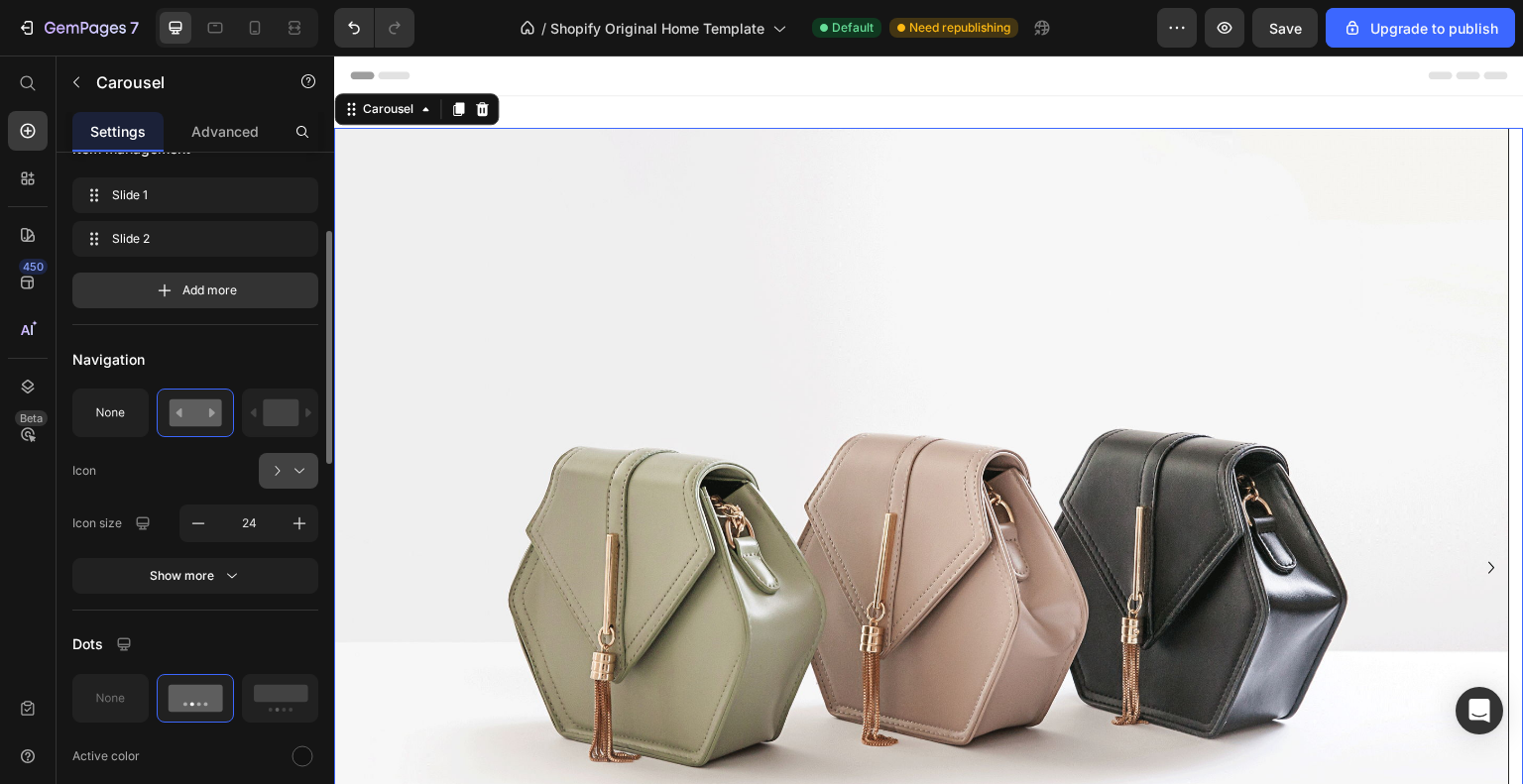 click at bounding box center (296, 471) 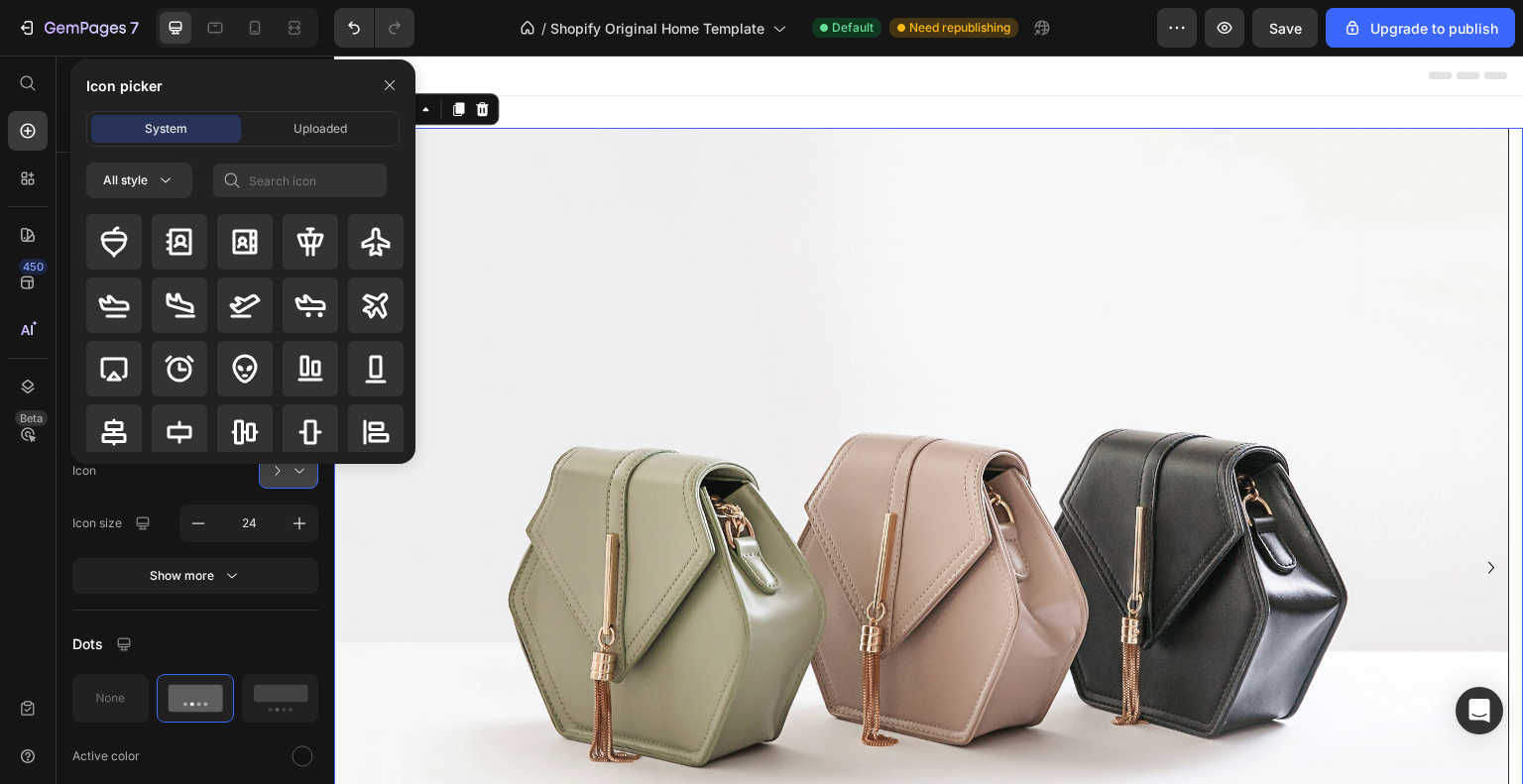 click at bounding box center (243, 335) 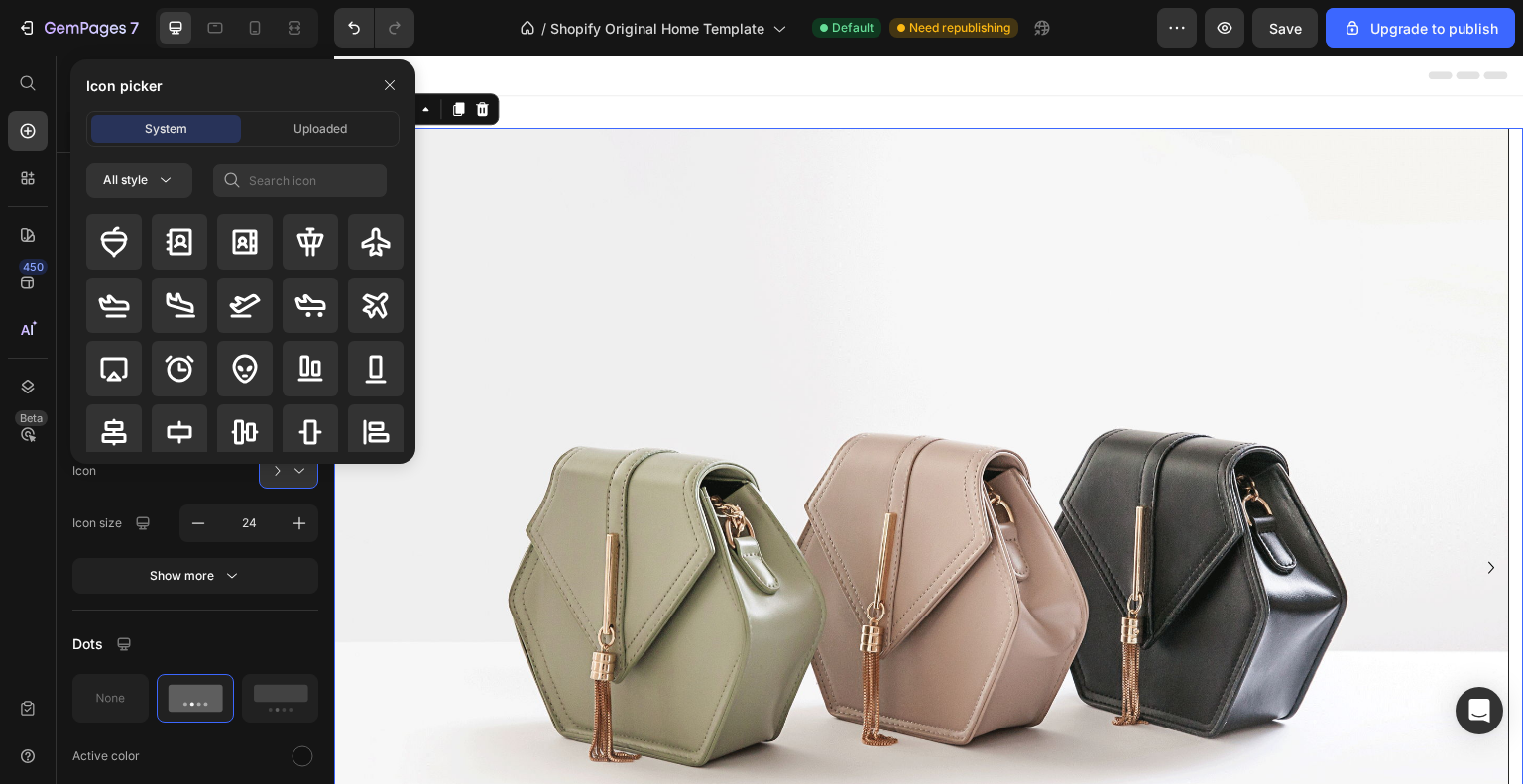 click 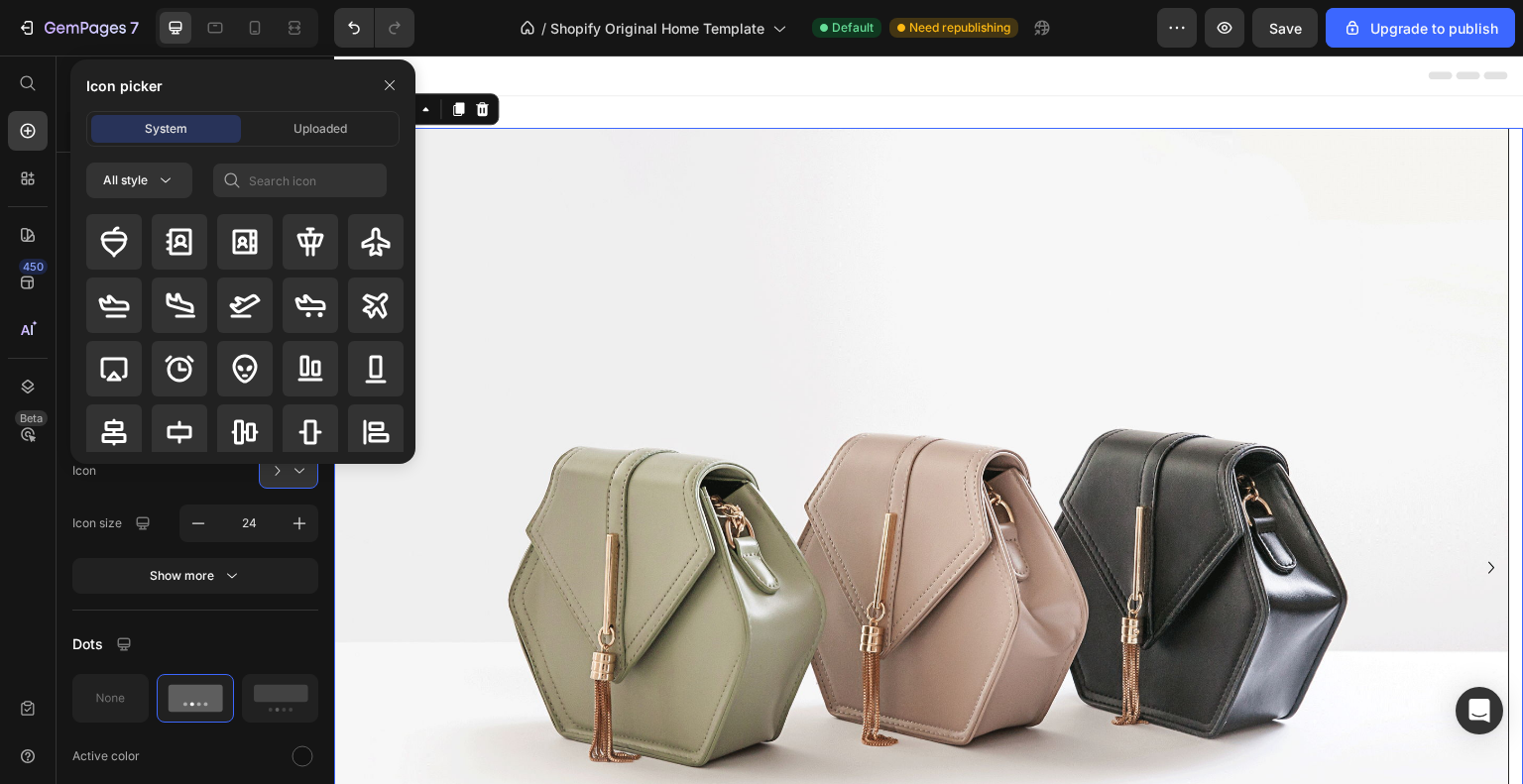 click 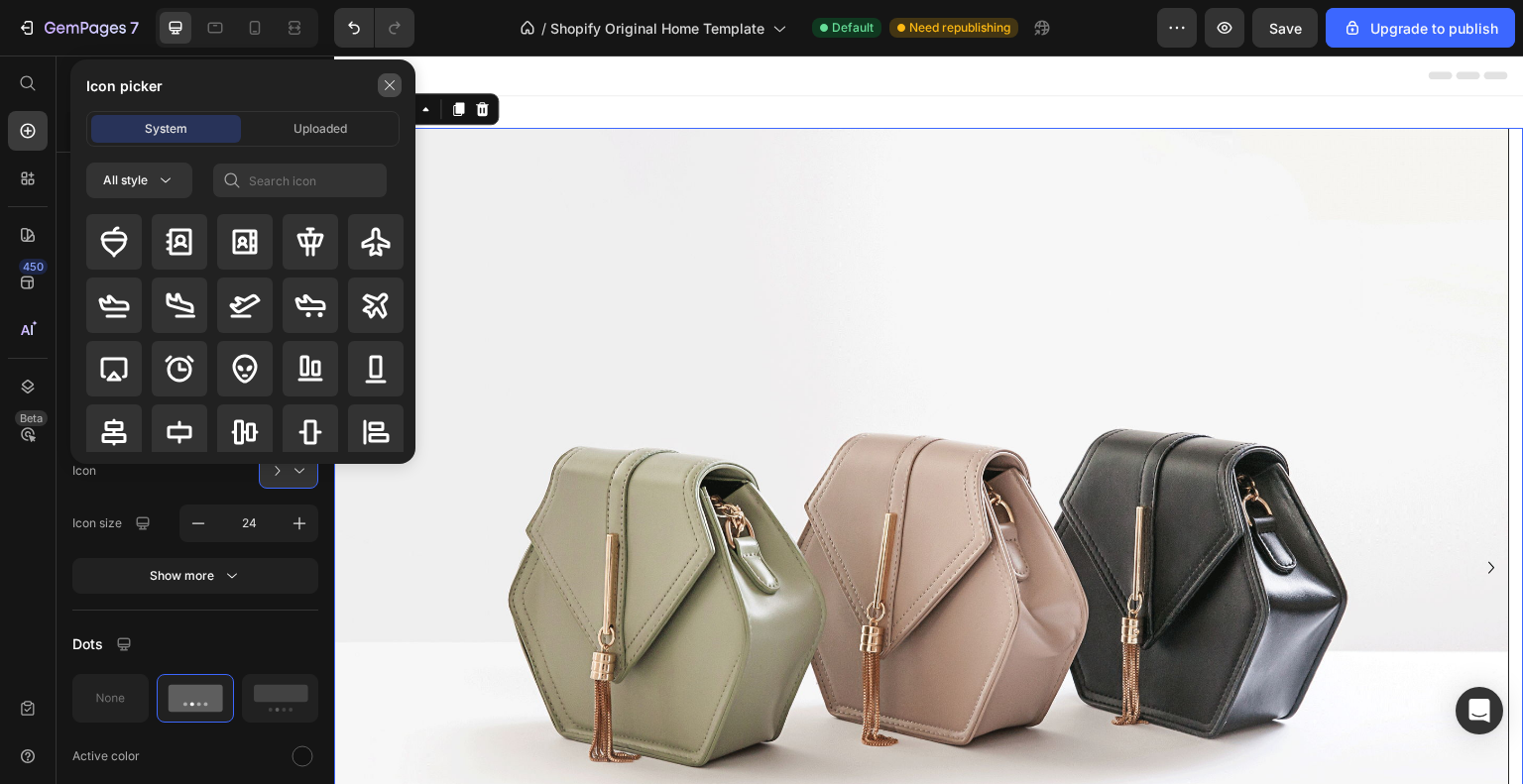 click 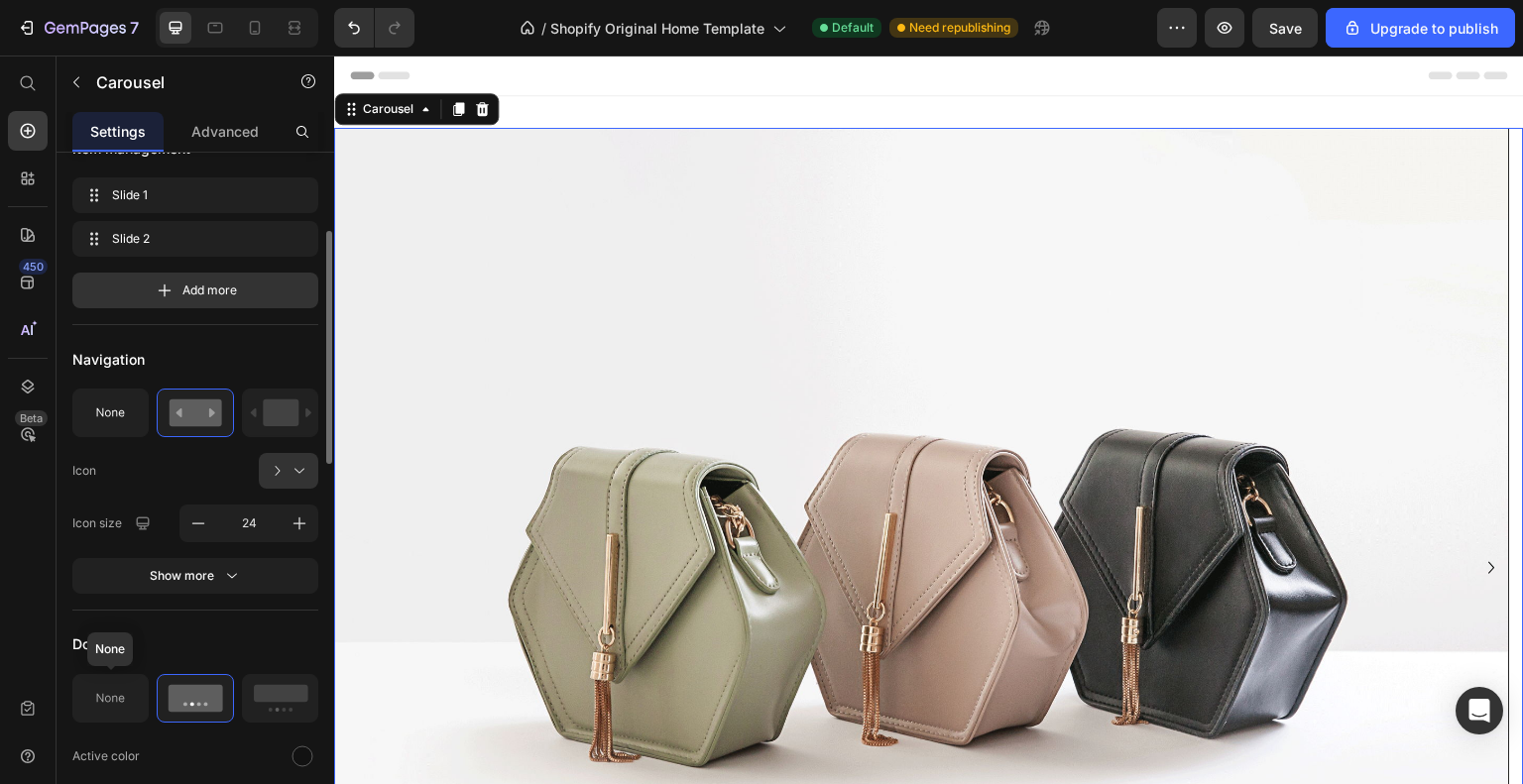 click 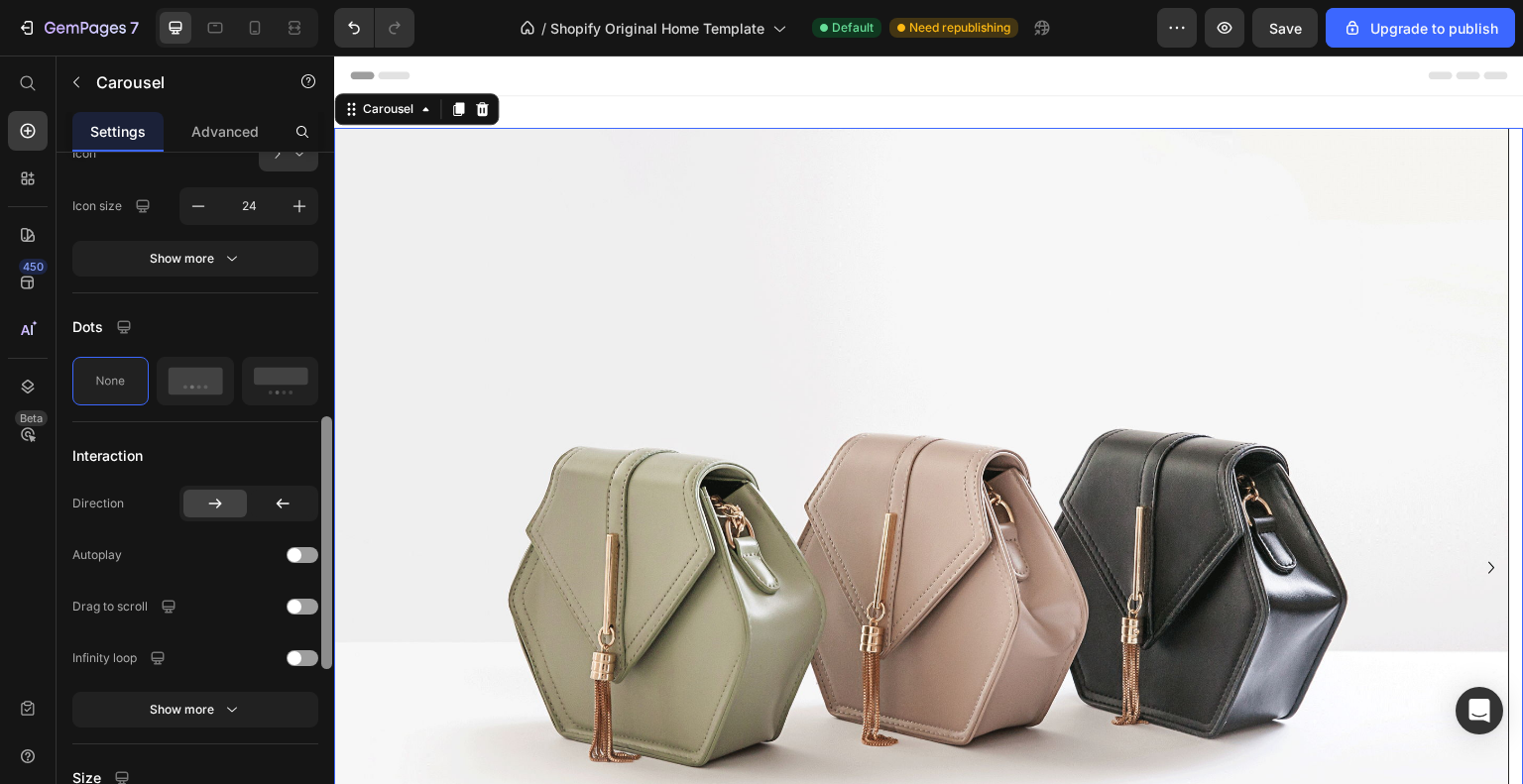 scroll, scrollTop: 601, scrollLeft: 0, axis: vertical 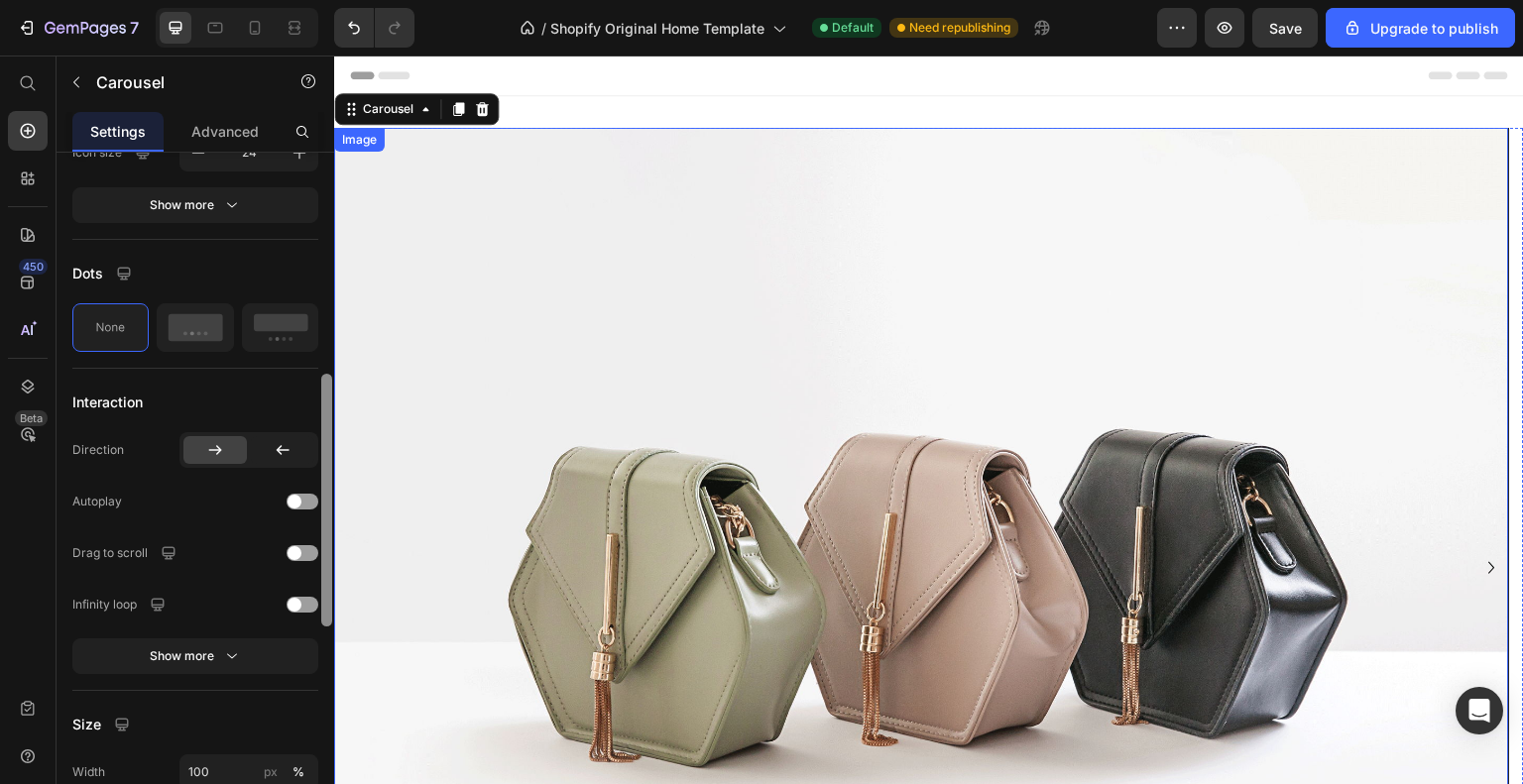 drag, startPoint x: 656, startPoint y: 477, endPoint x: 337, endPoint y: 572, distance: 332.84531 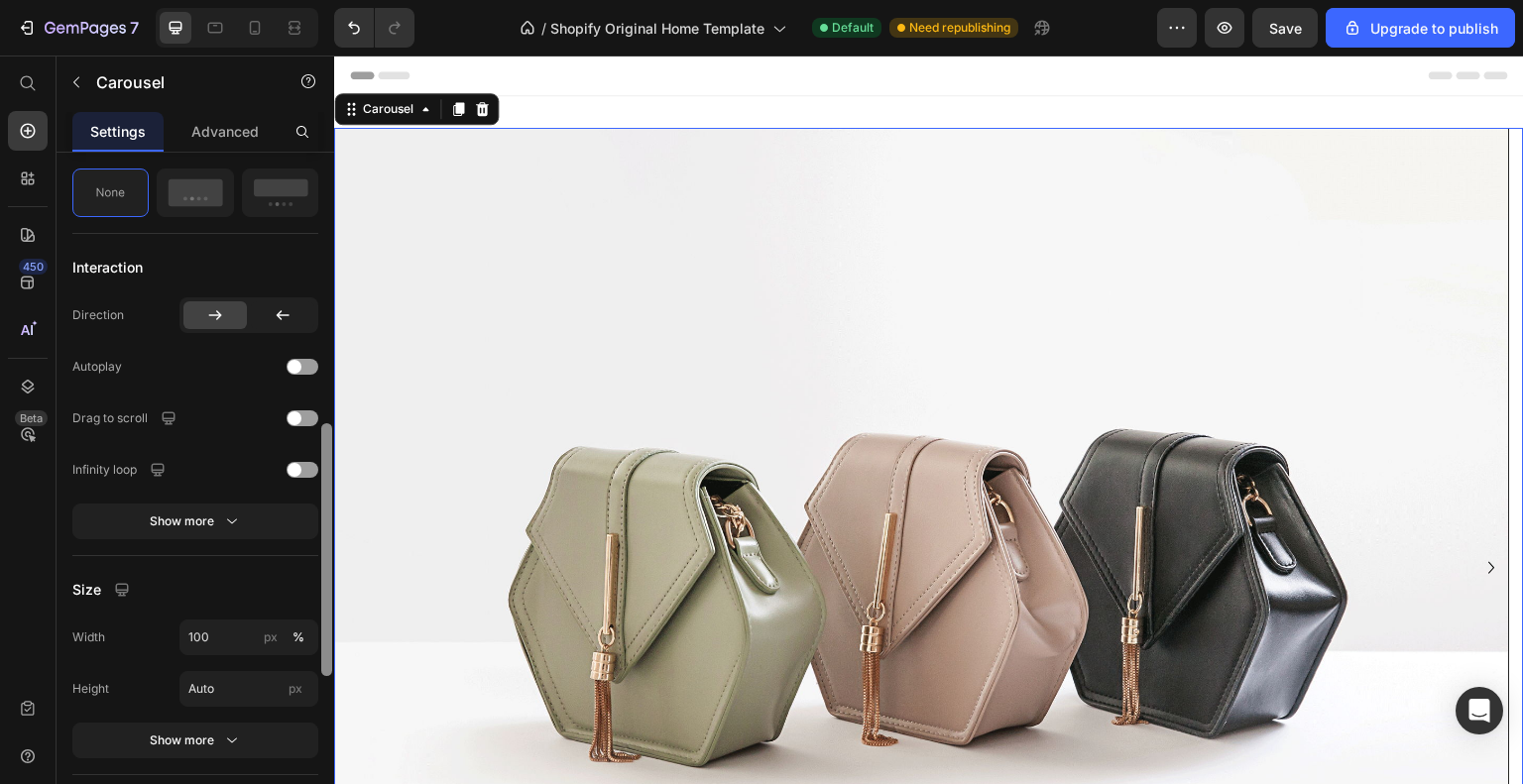 scroll, scrollTop: 740, scrollLeft: 0, axis: vertical 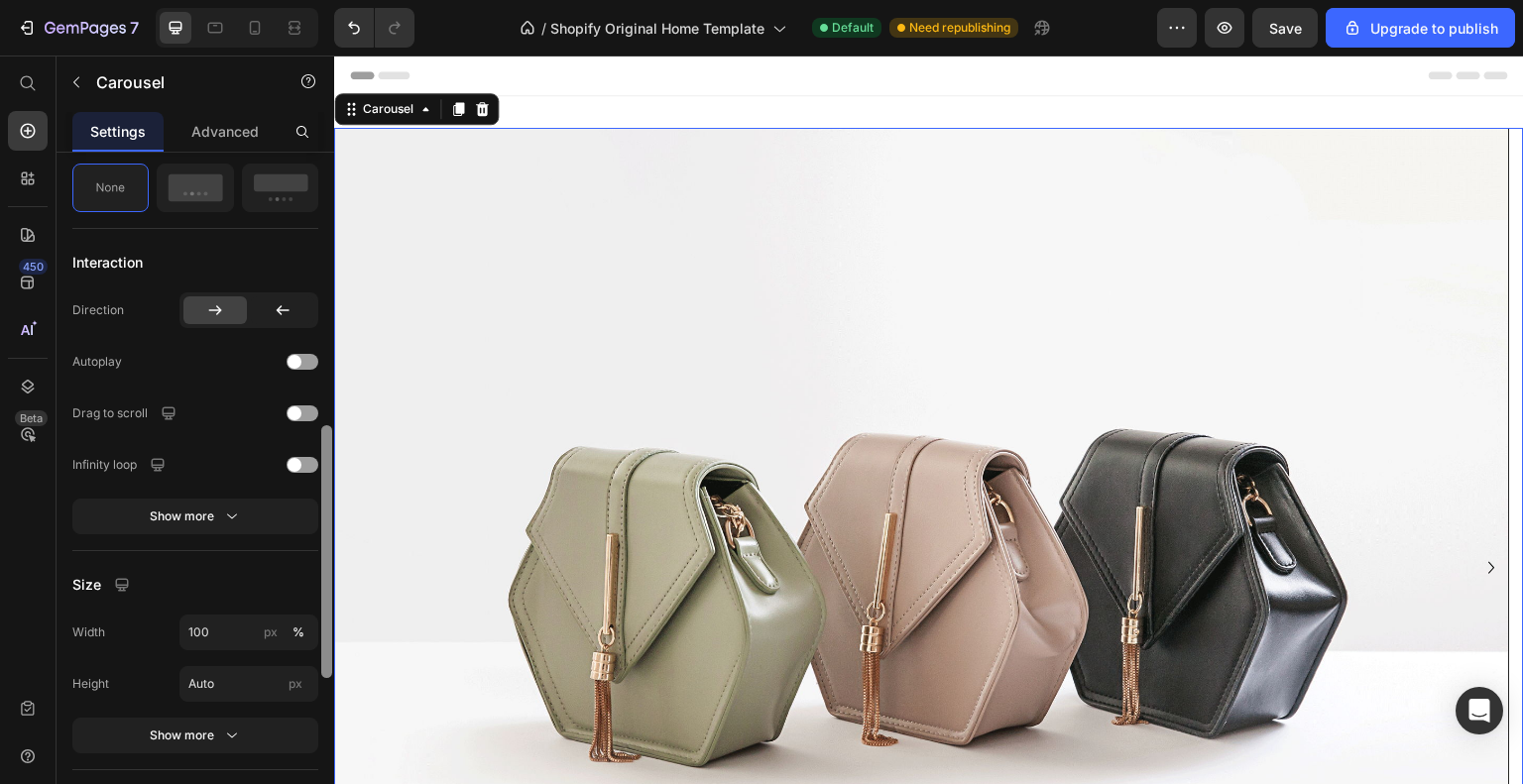 click on "Size Width 100 px % Height Auto px Show more" 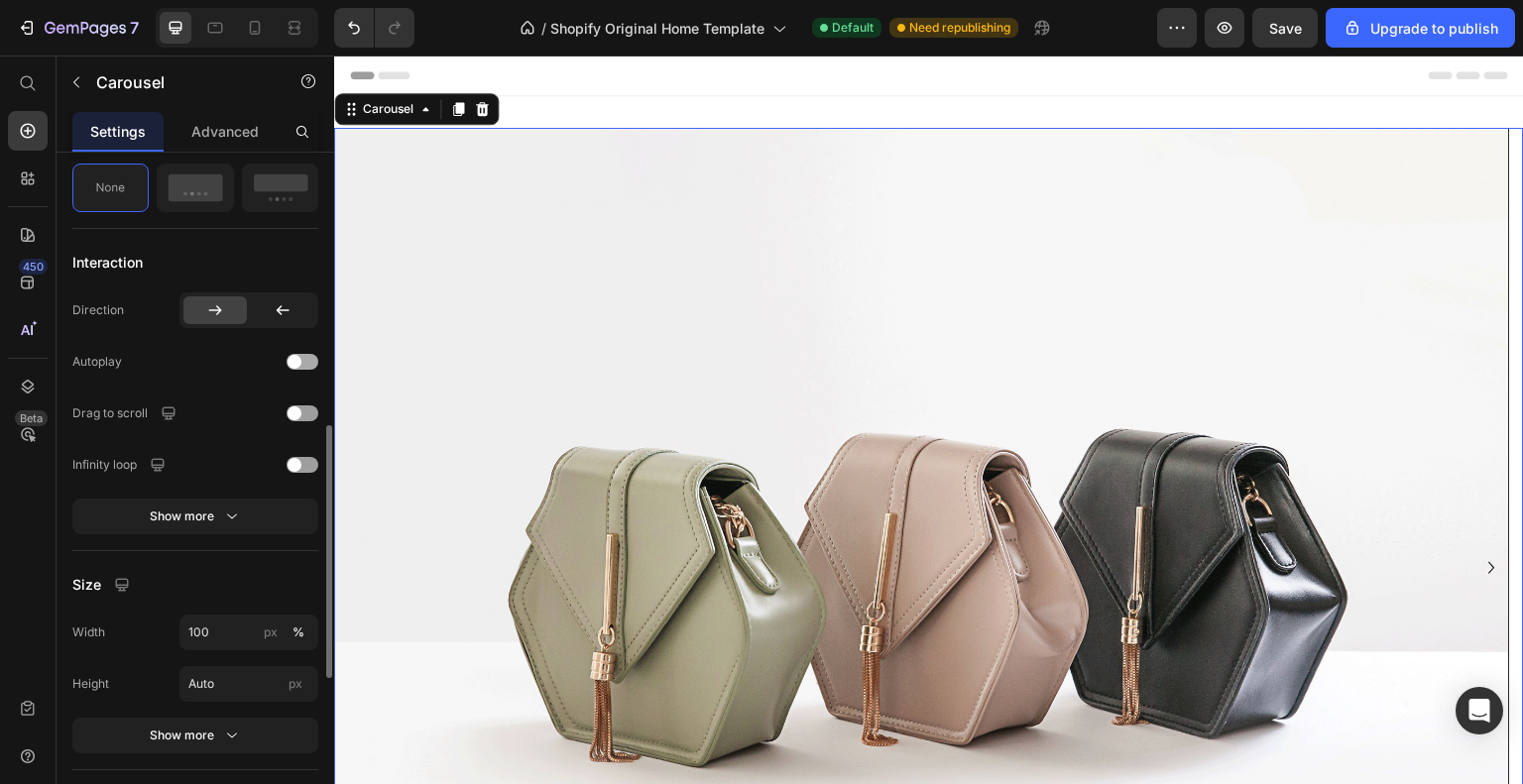 click at bounding box center [294, 362] 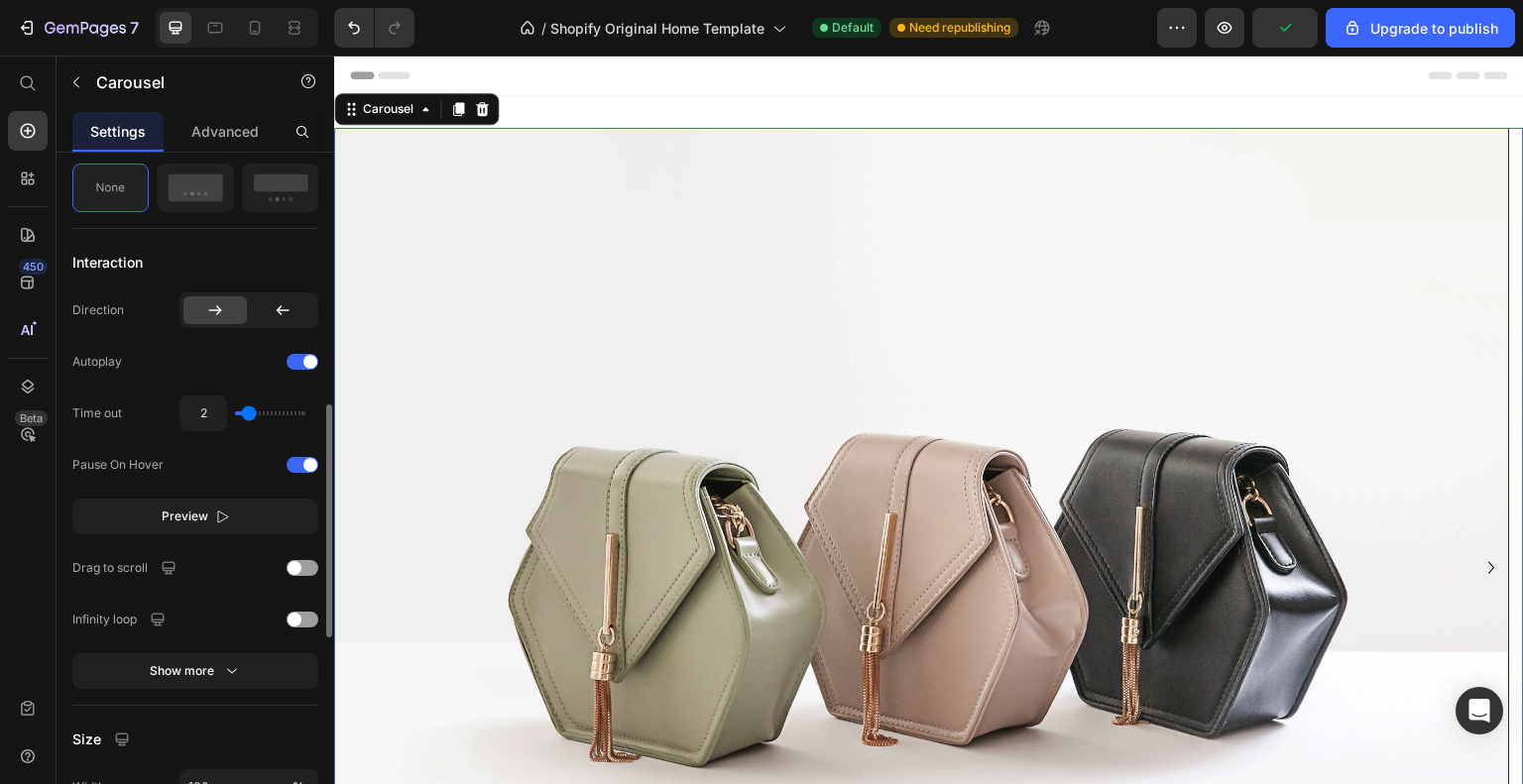 type on "3.3" 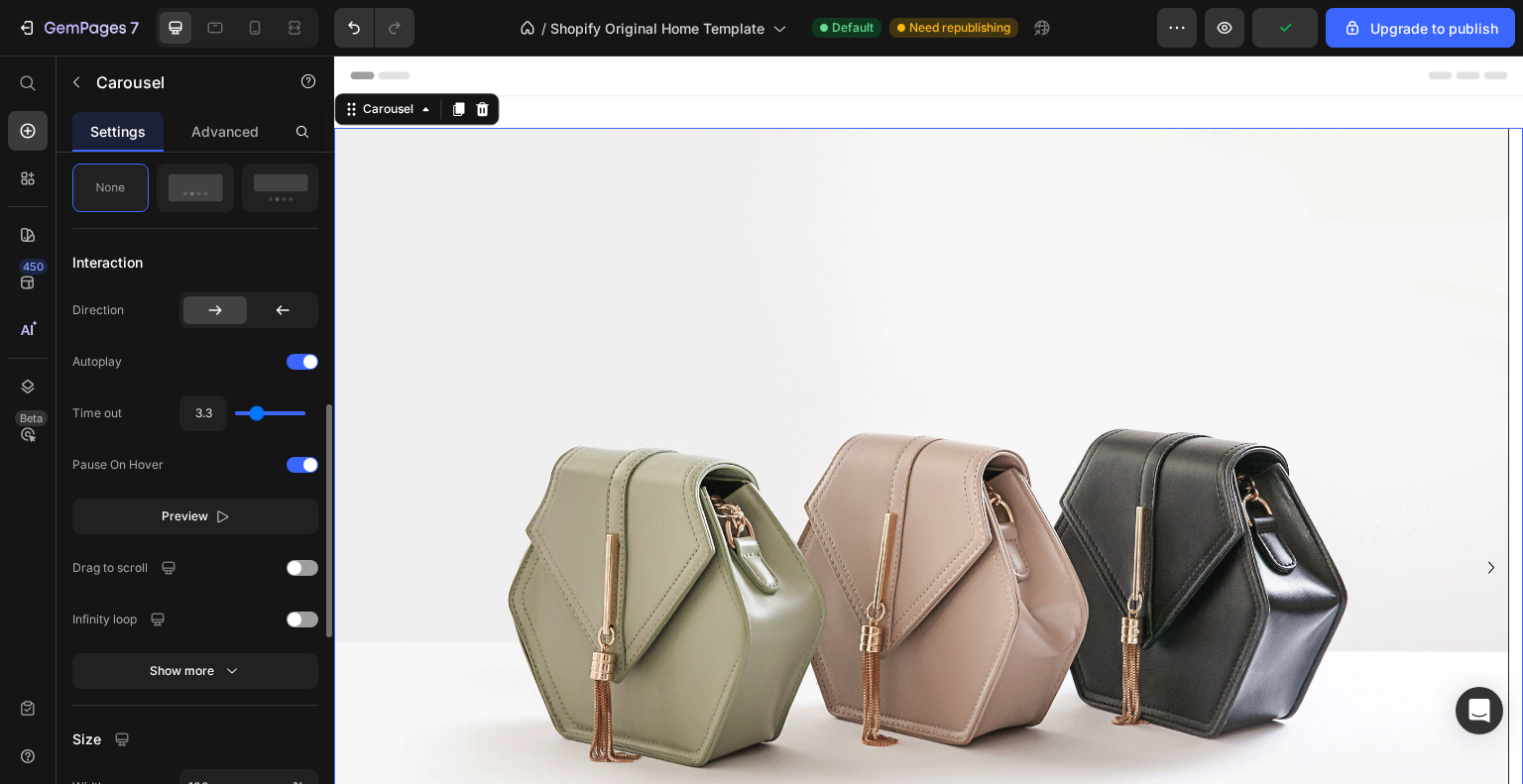 type on "3.3" 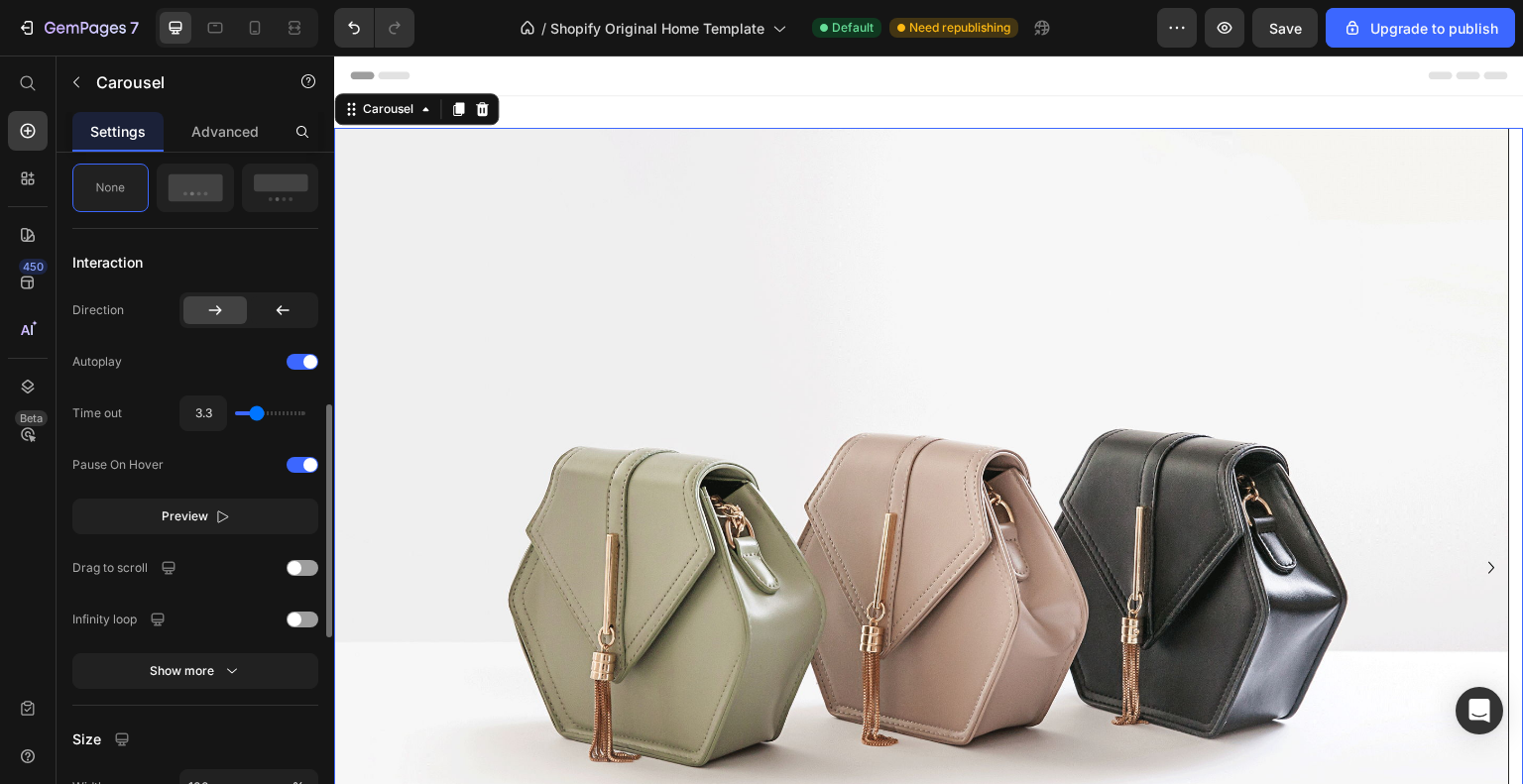 type on "3.2" 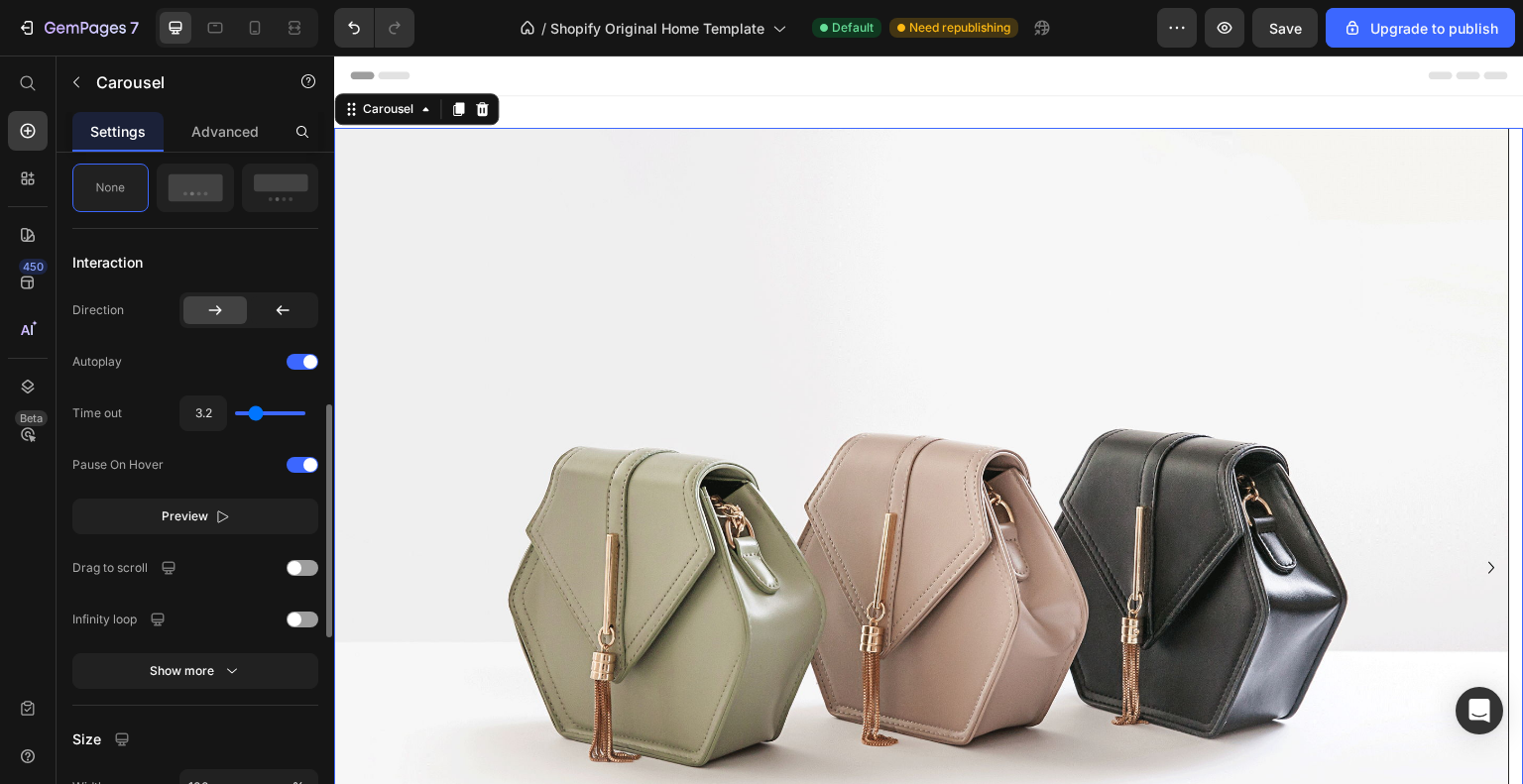 type on "3.1" 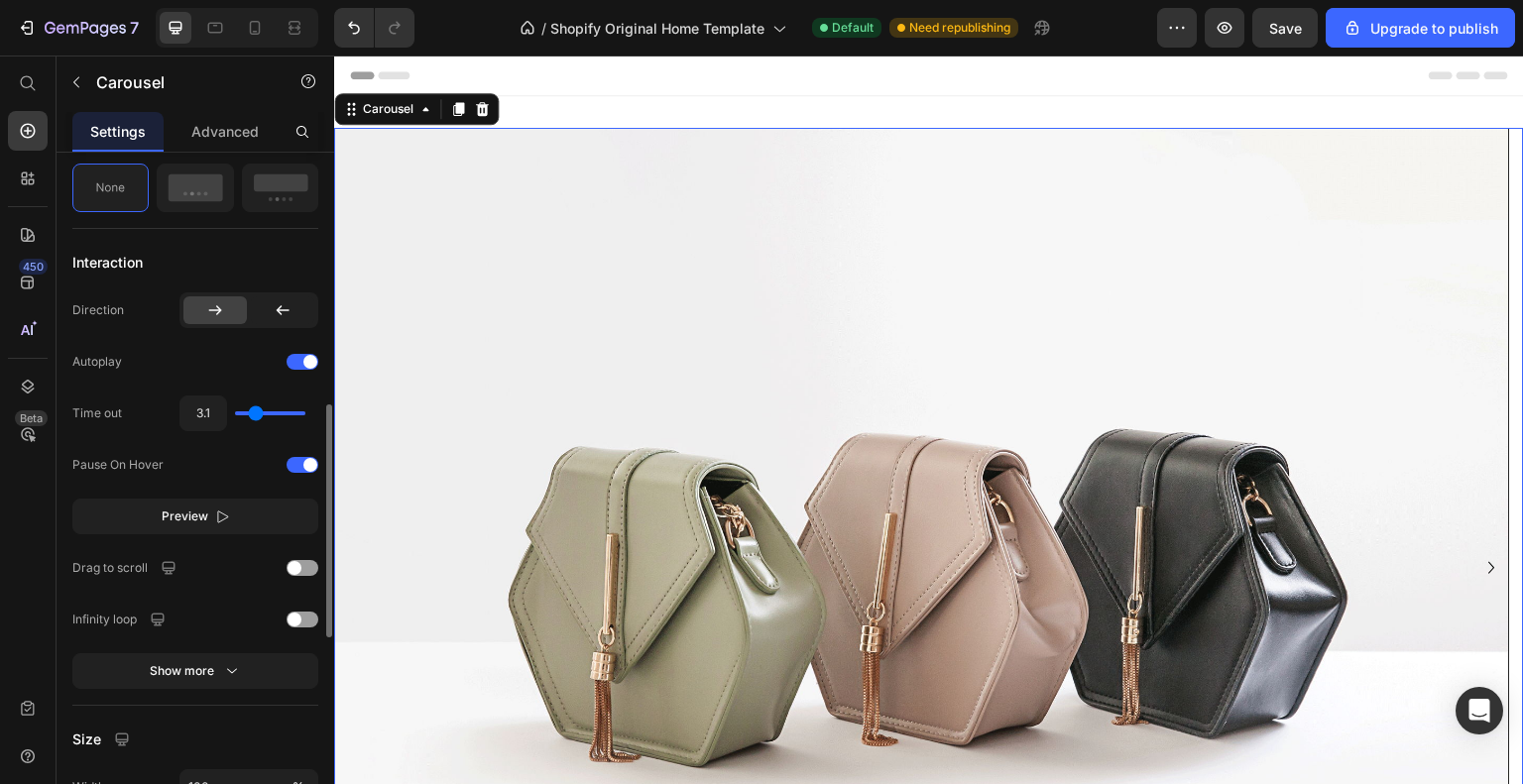 type on "2.9" 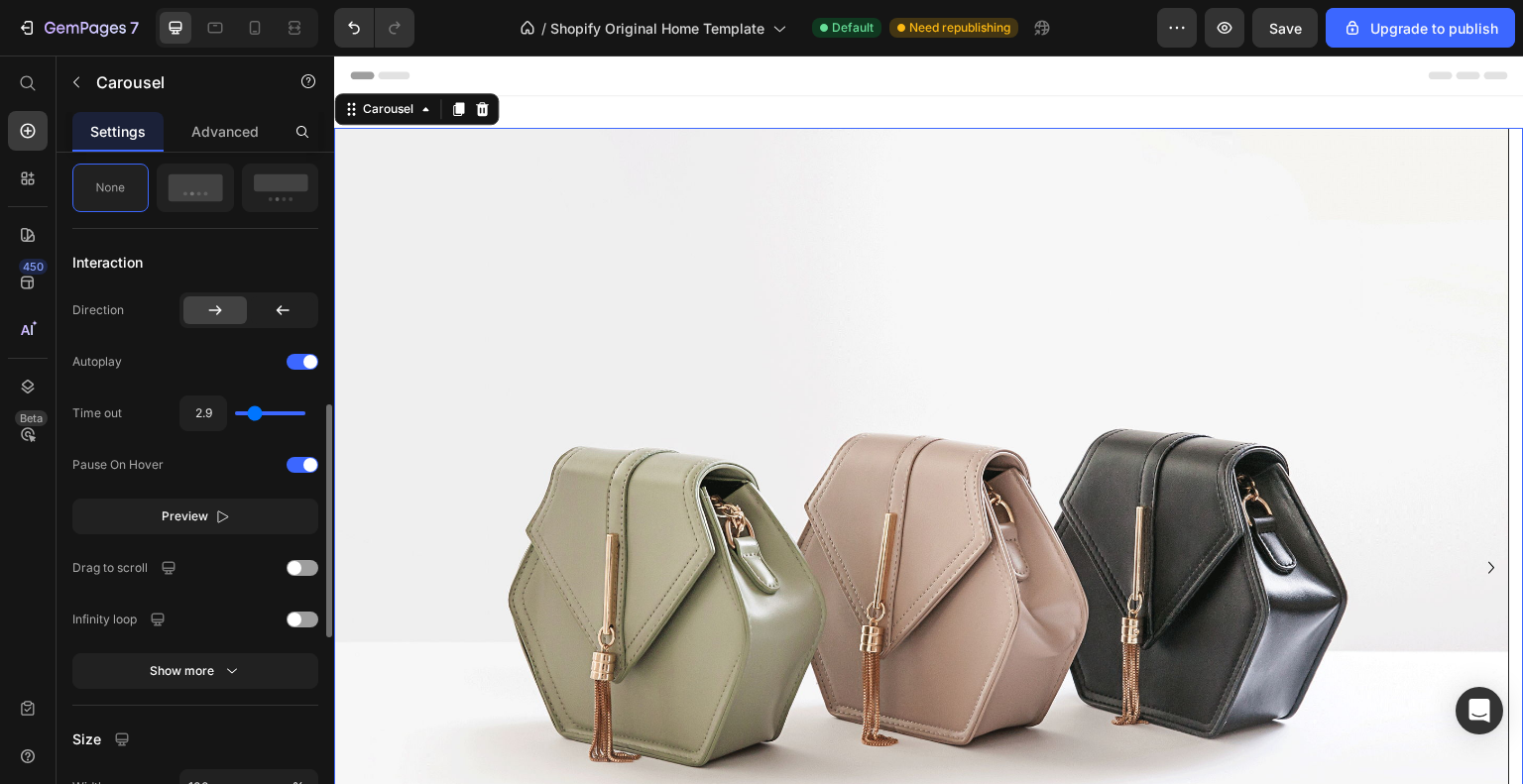 type on "2.8" 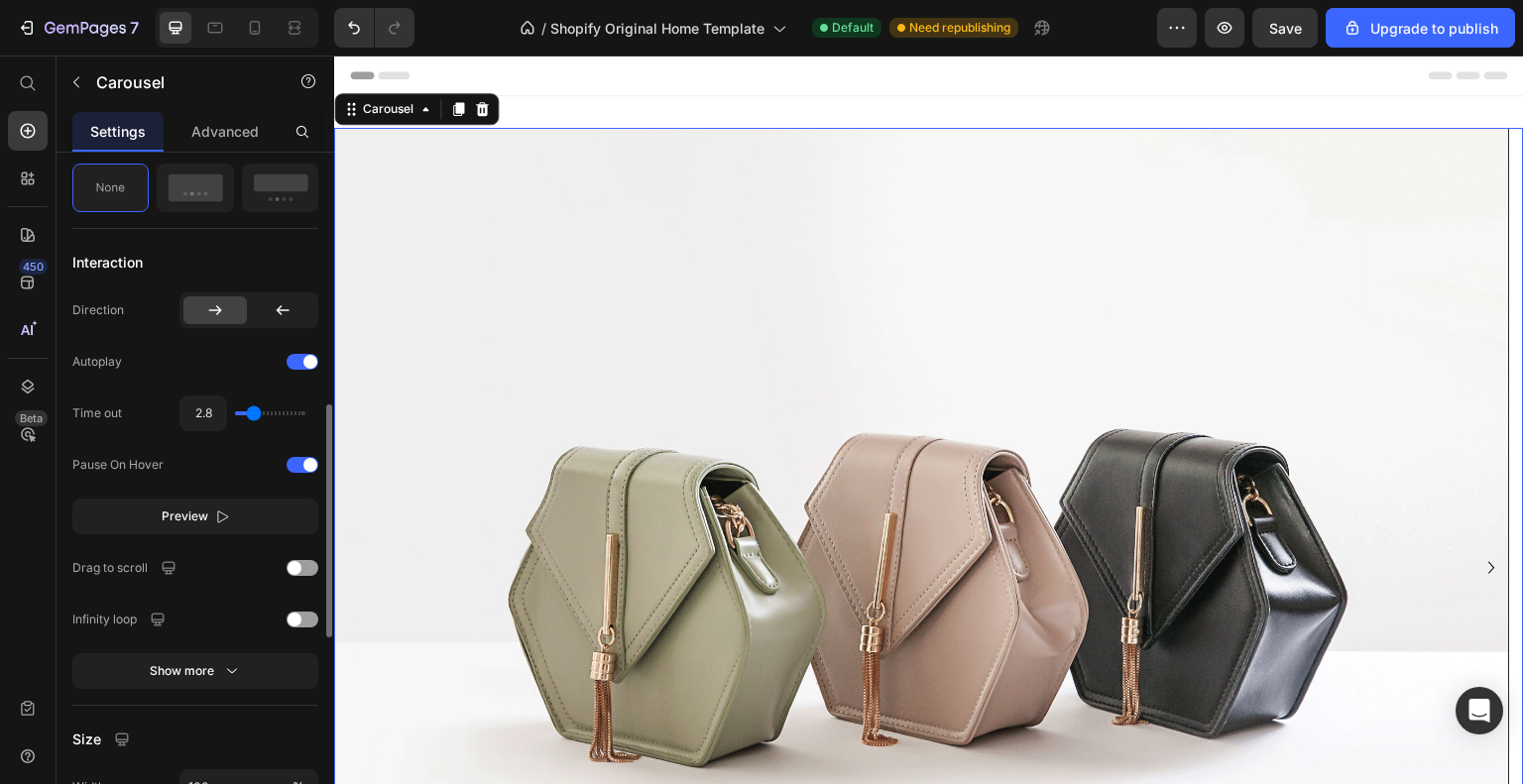 type on "2.8" 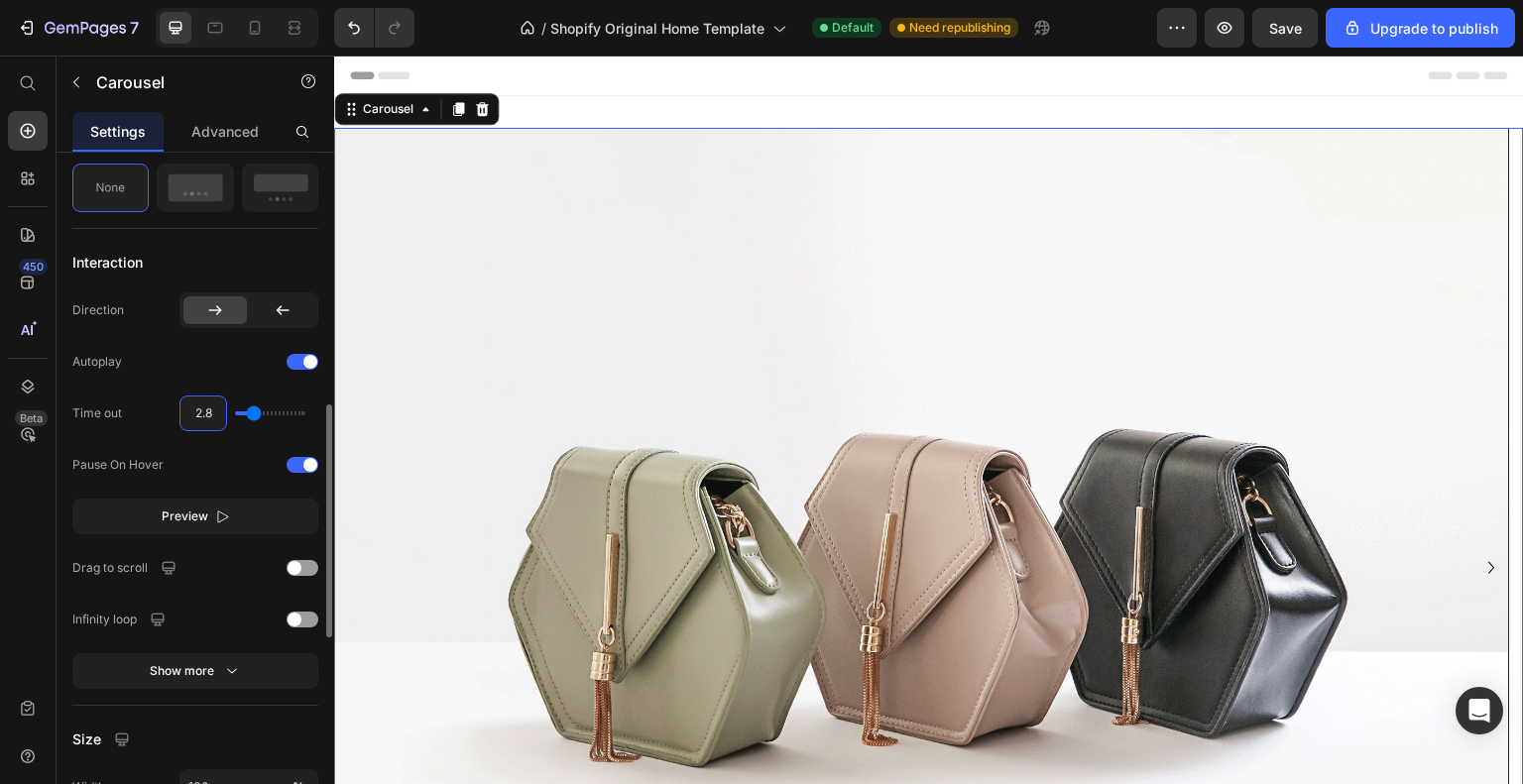 click on "2.8" at bounding box center (203, 413) 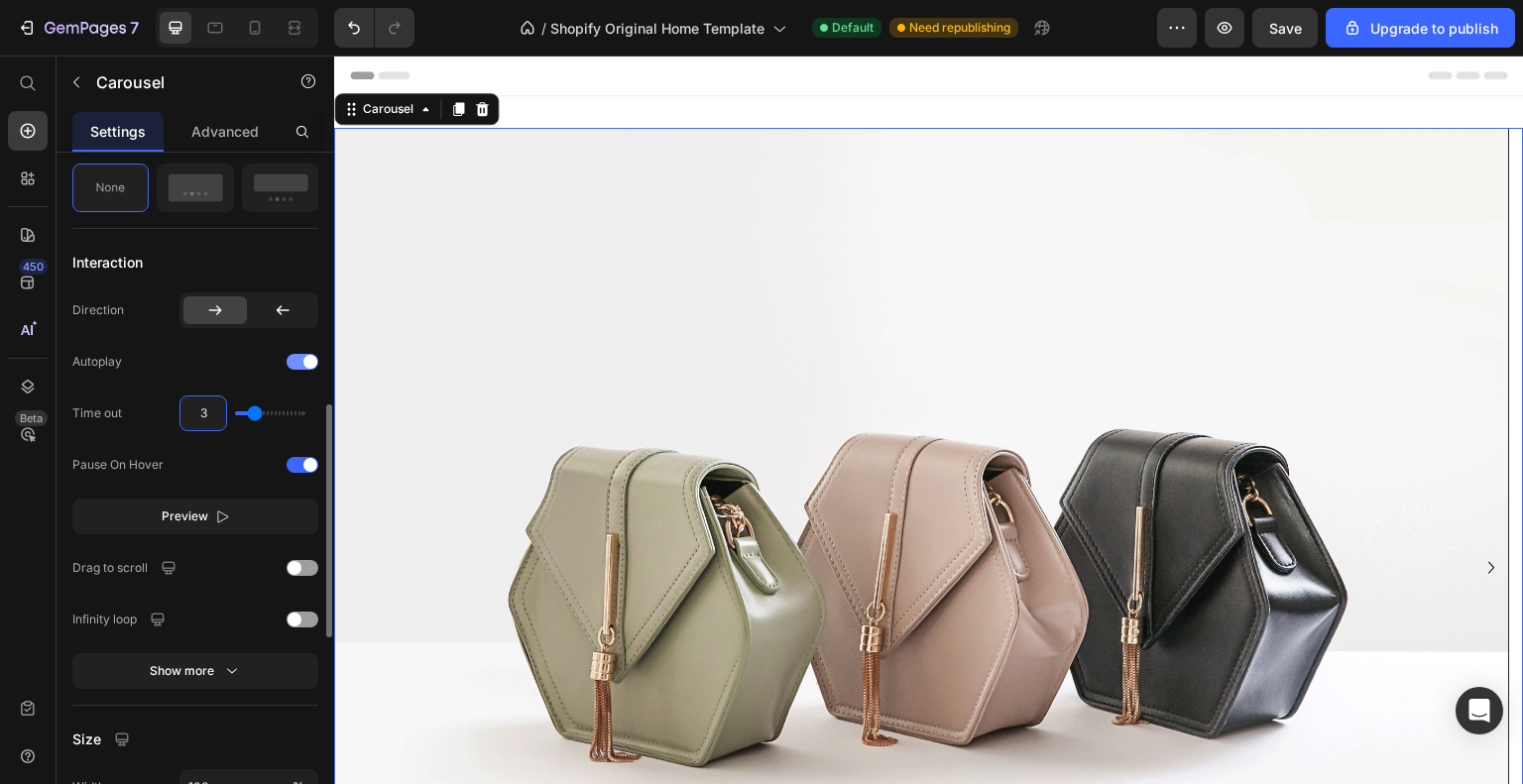 type on "3" 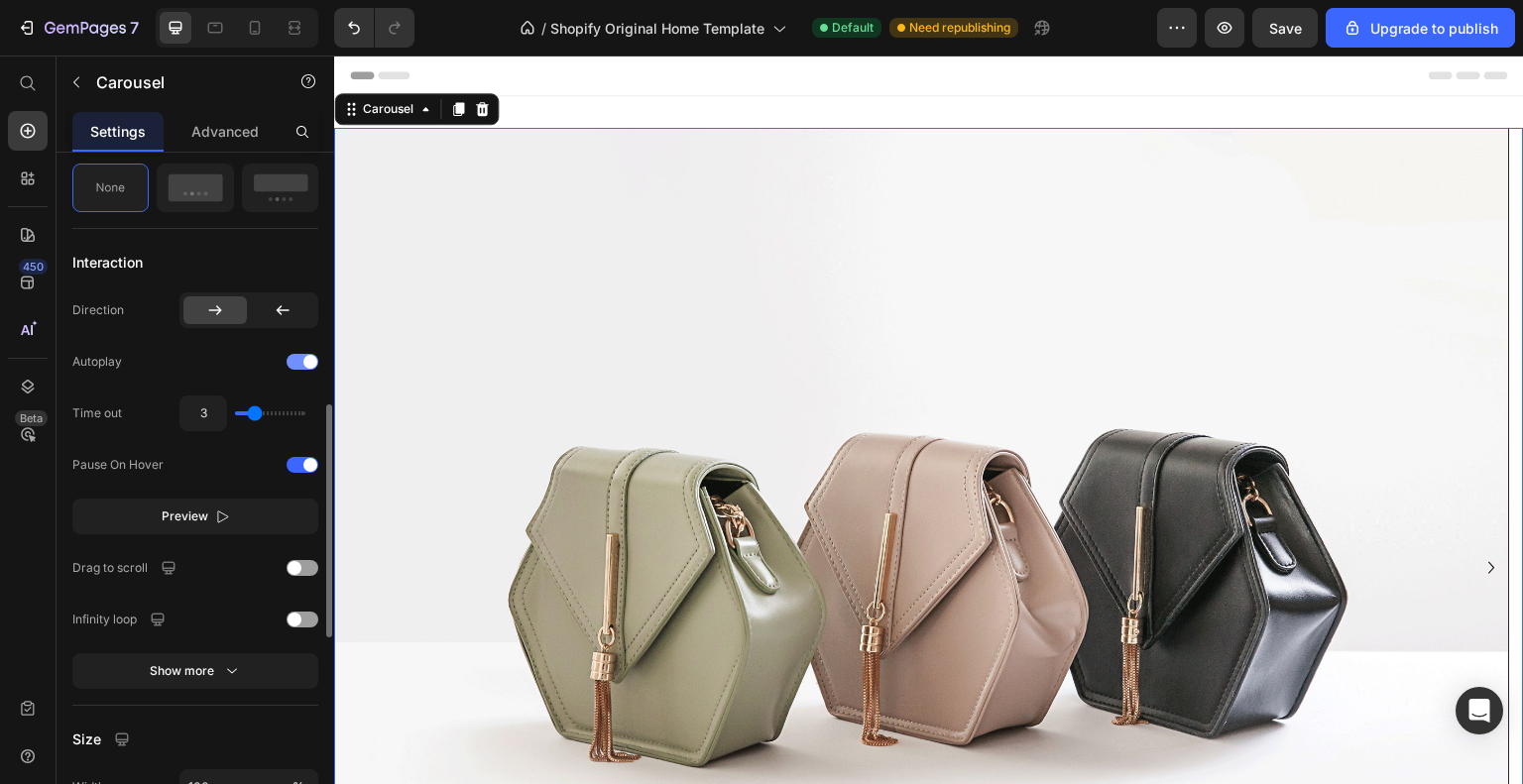 click on "Autoplay" 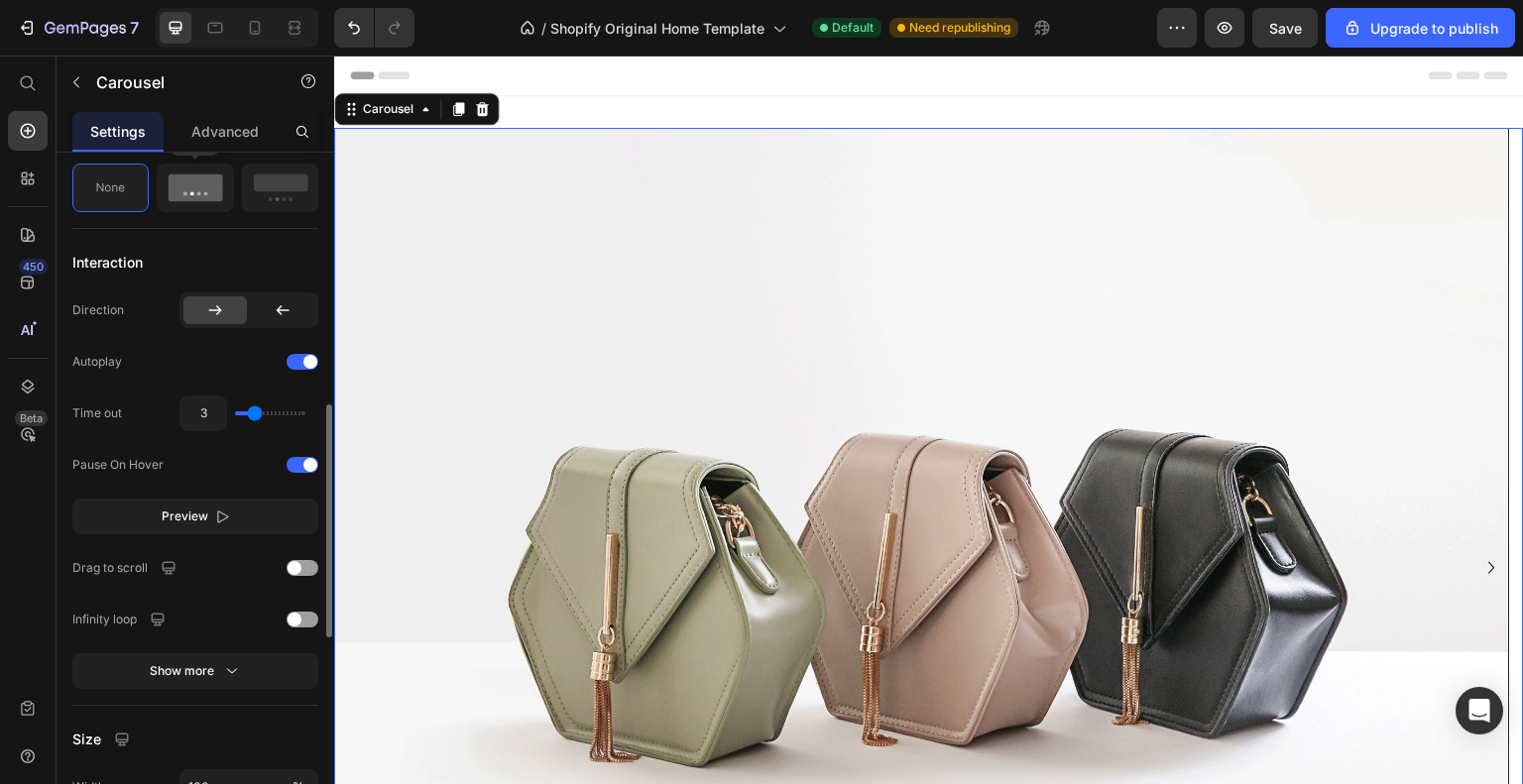 click 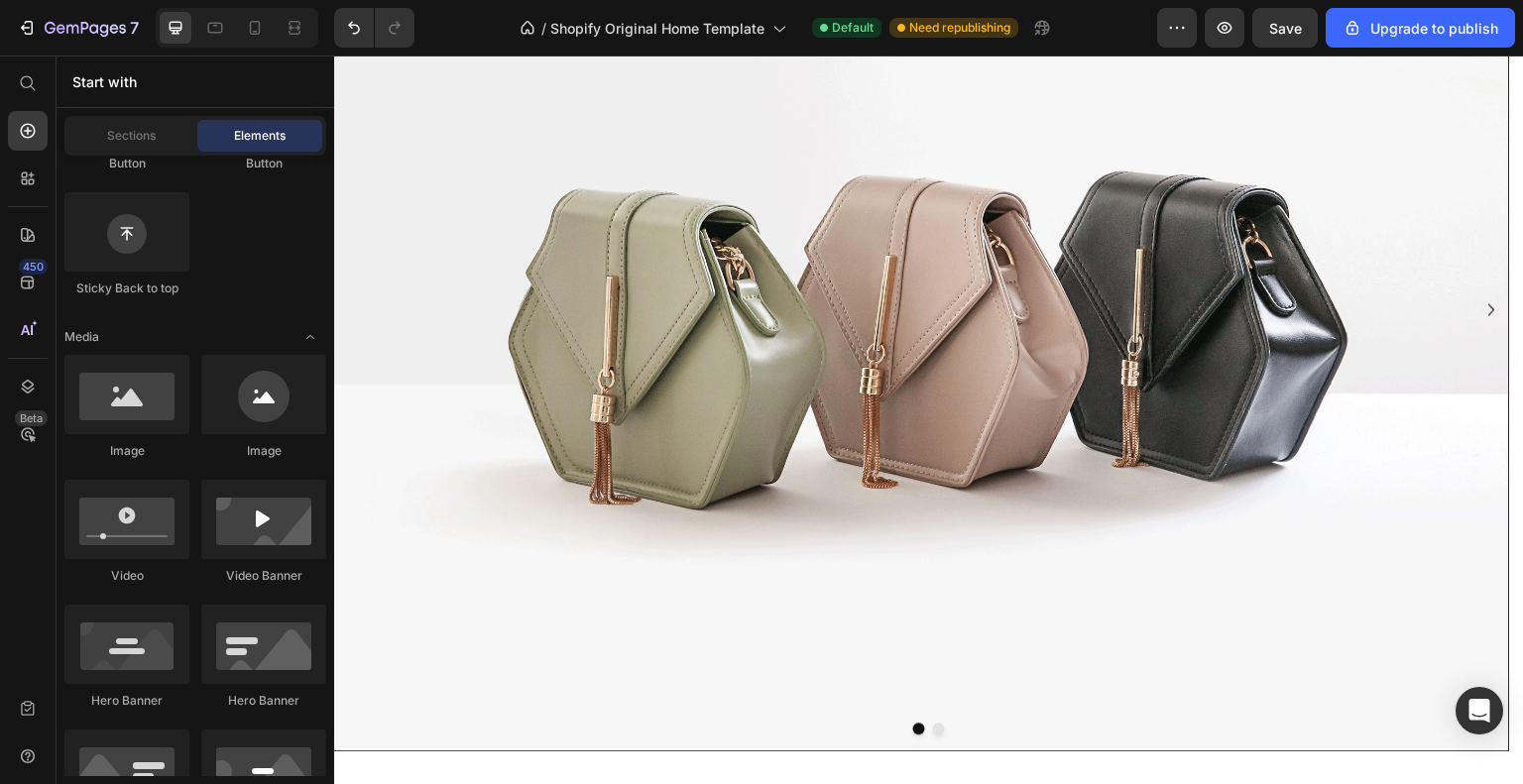 scroll, scrollTop: 246, scrollLeft: 0, axis: vertical 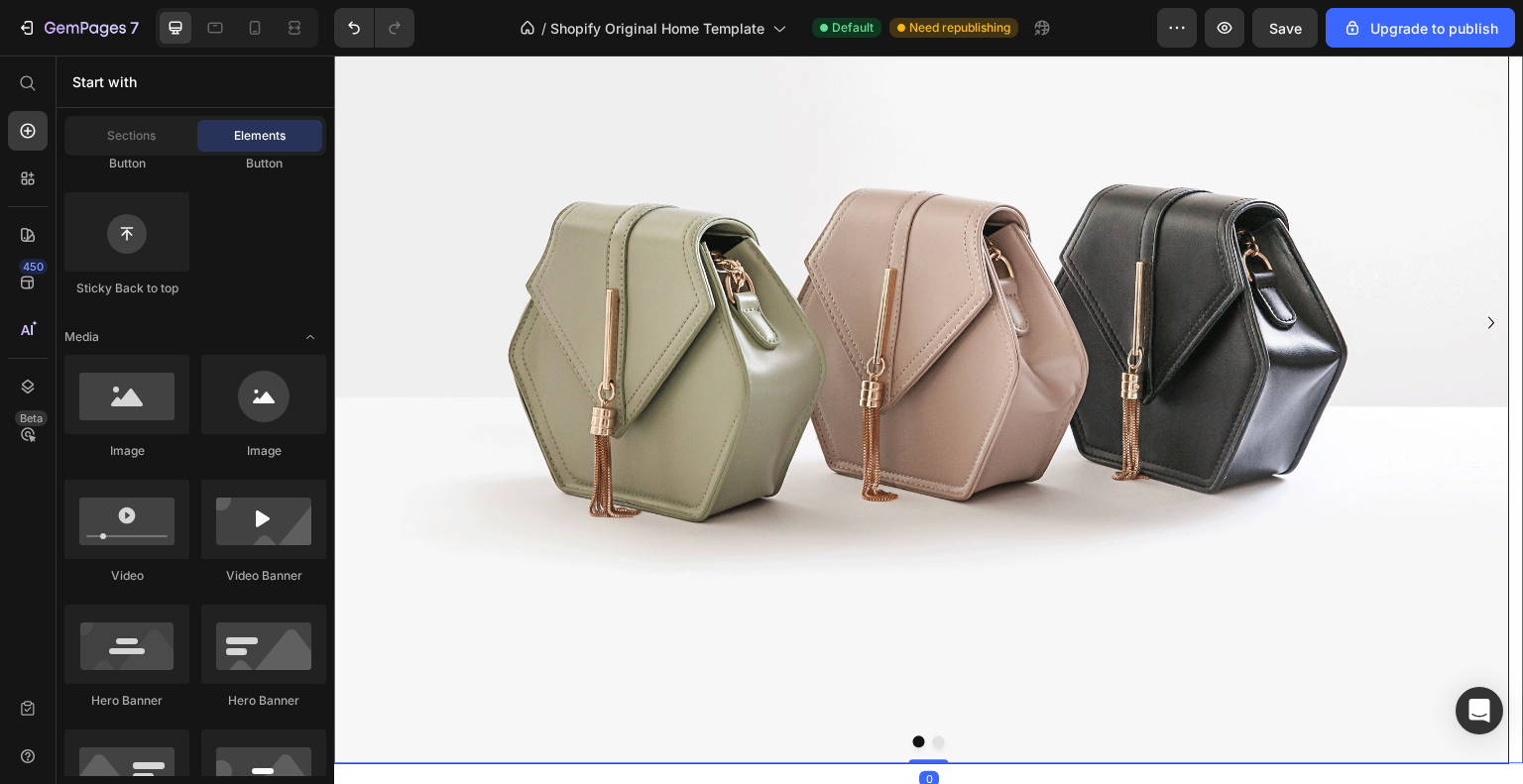 click 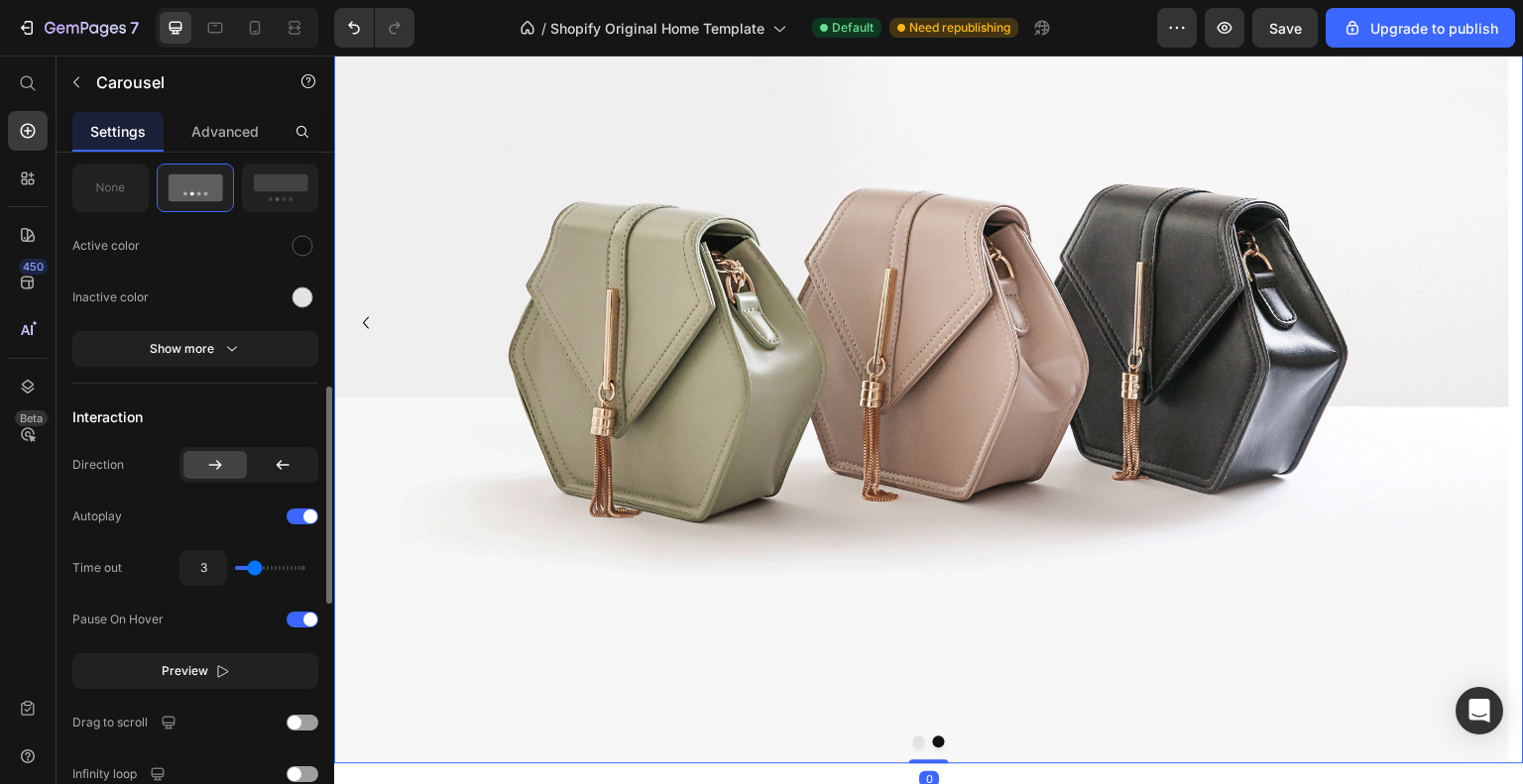 click 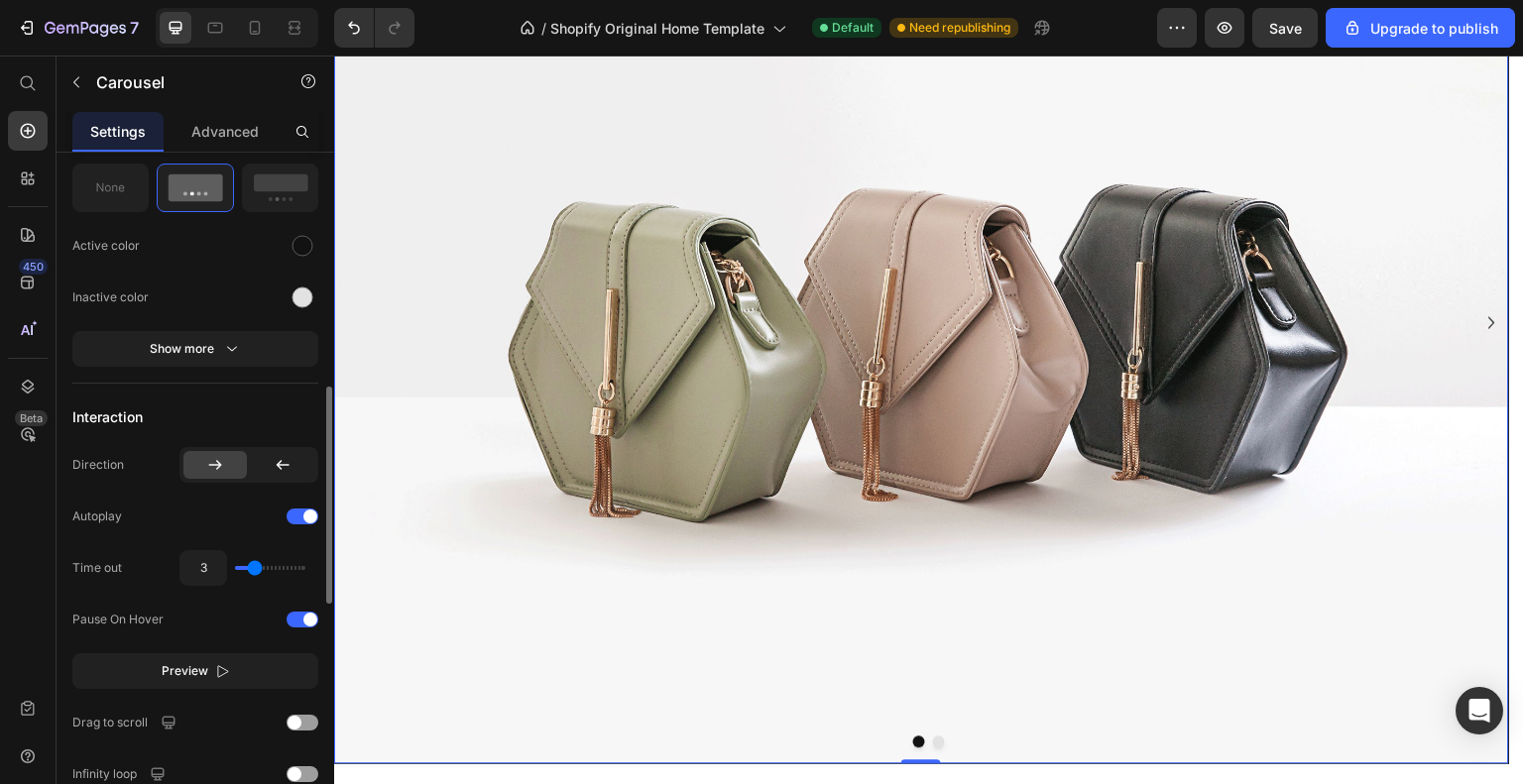 click at bounding box center (921, 322) 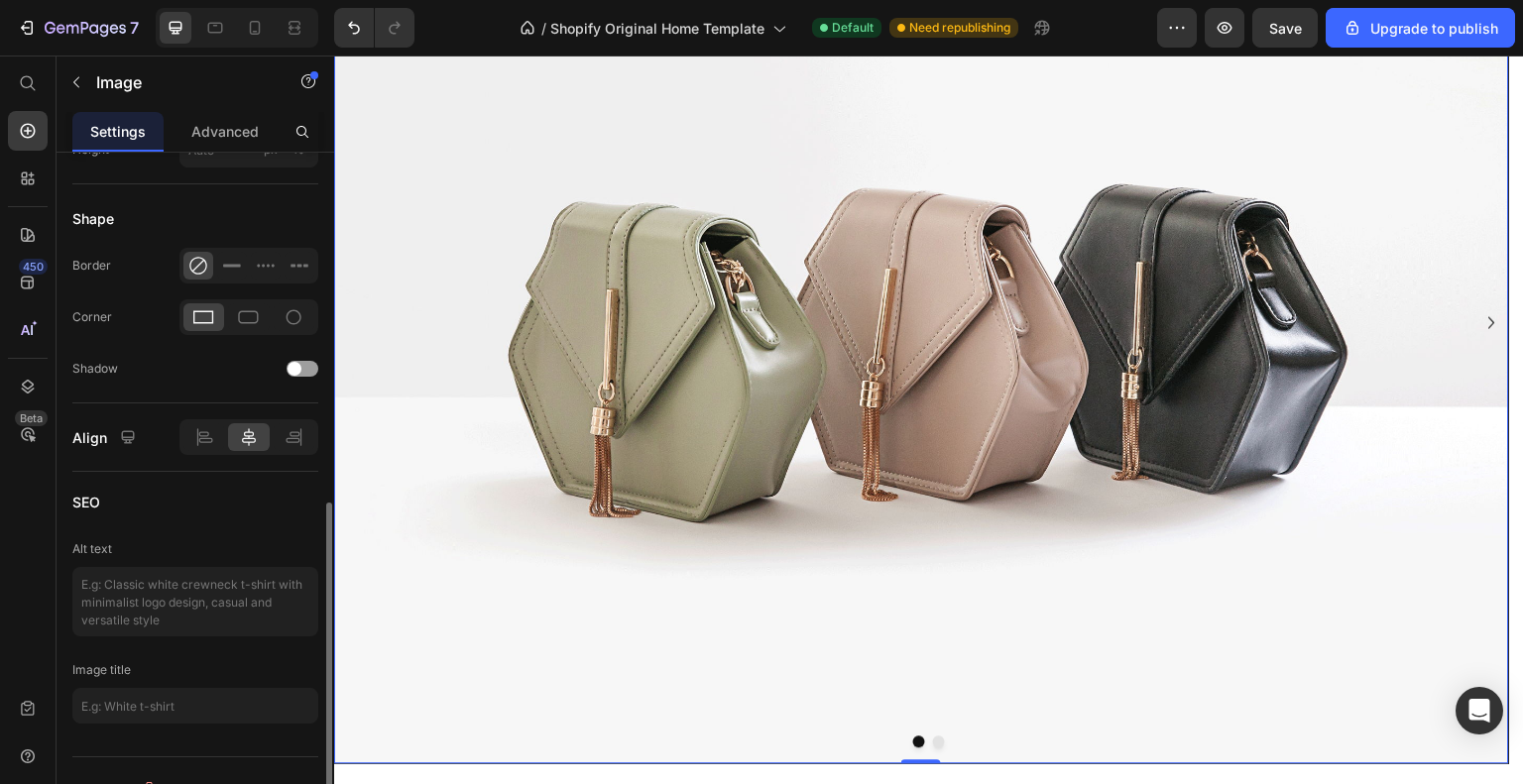 scroll, scrollTop: 0, scrollLeft: 0, axis: both 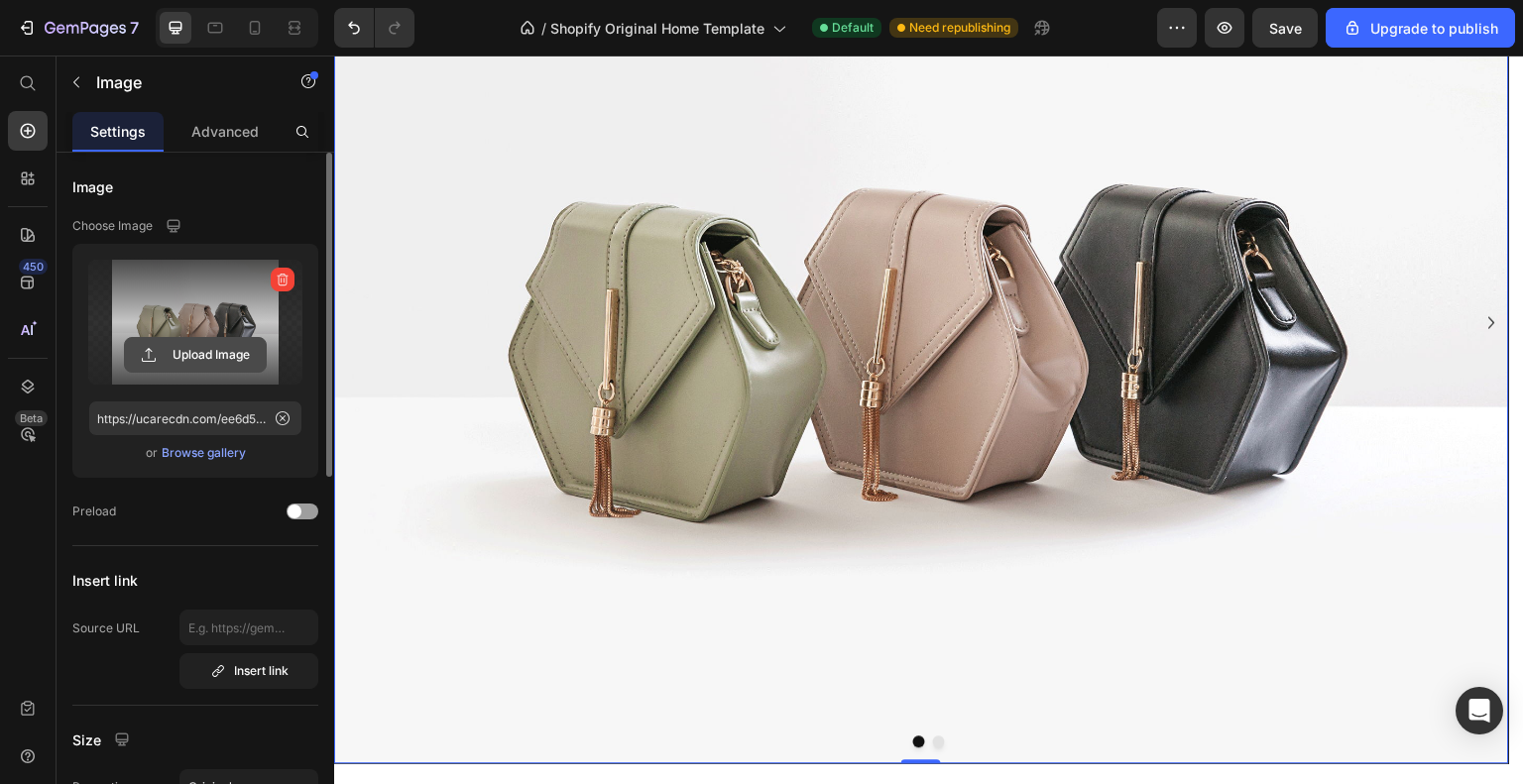 click 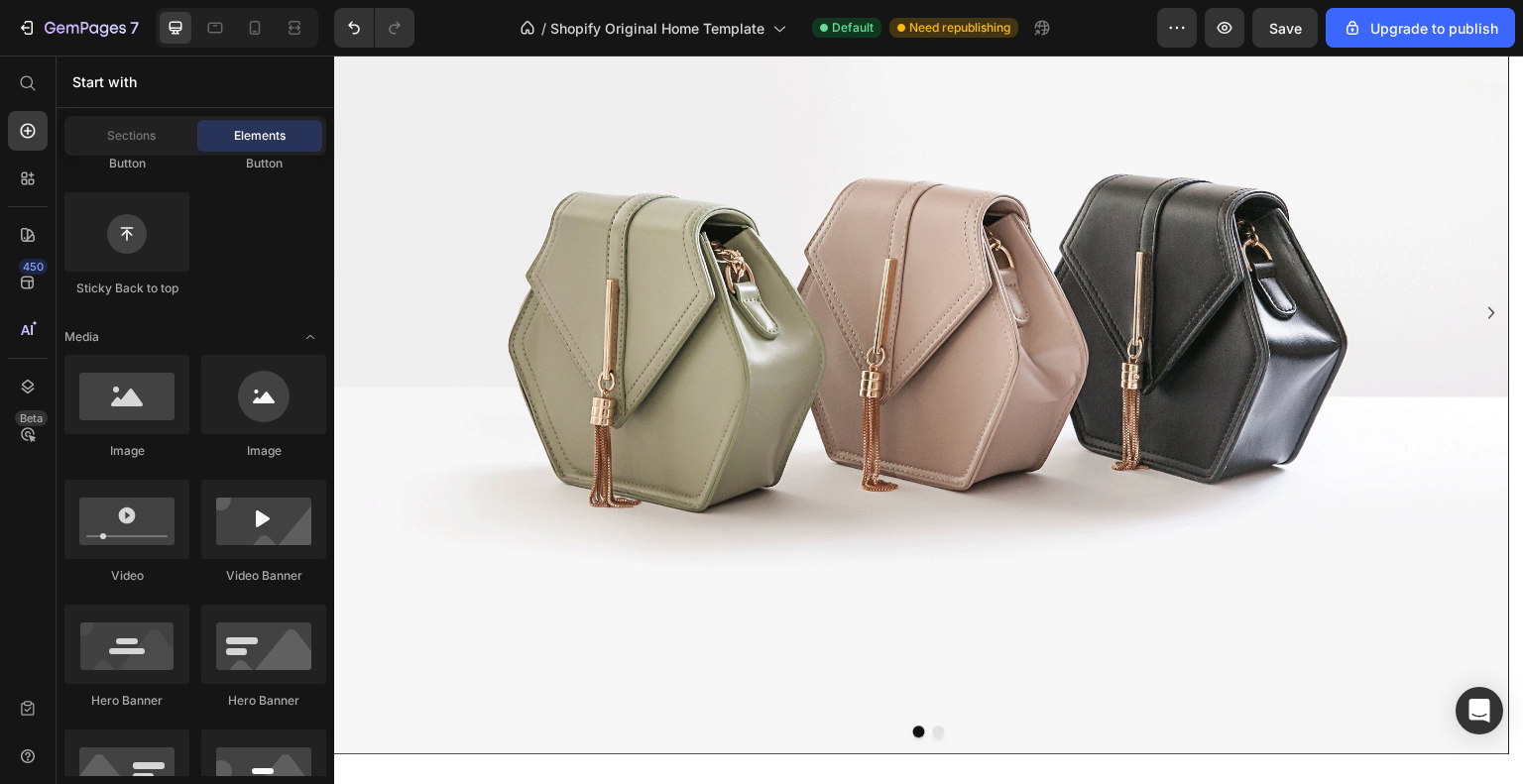 scroll, scrollTop: 359, scrollLeft: 0, axis: vertical 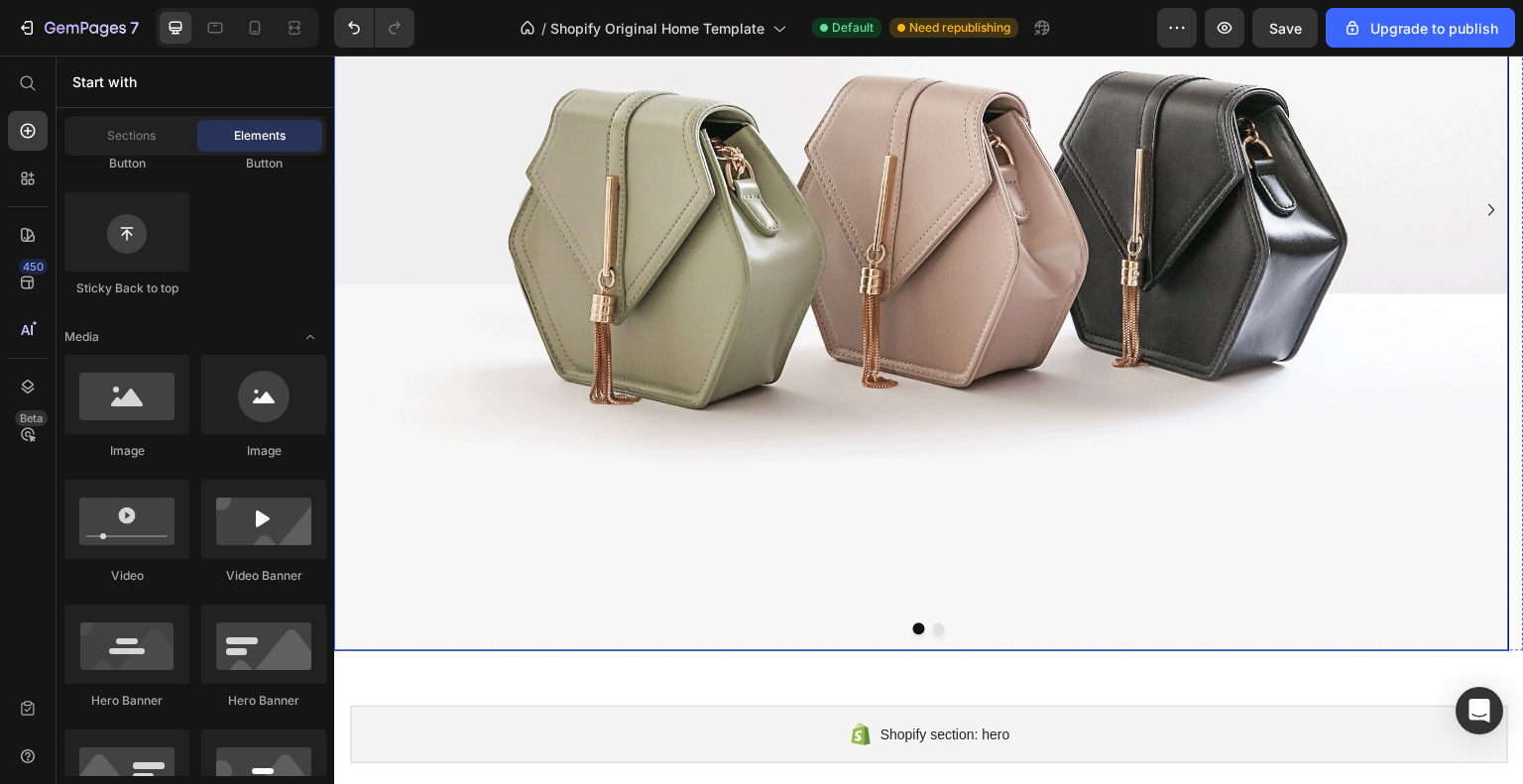 click at bounding box center [921, 209] 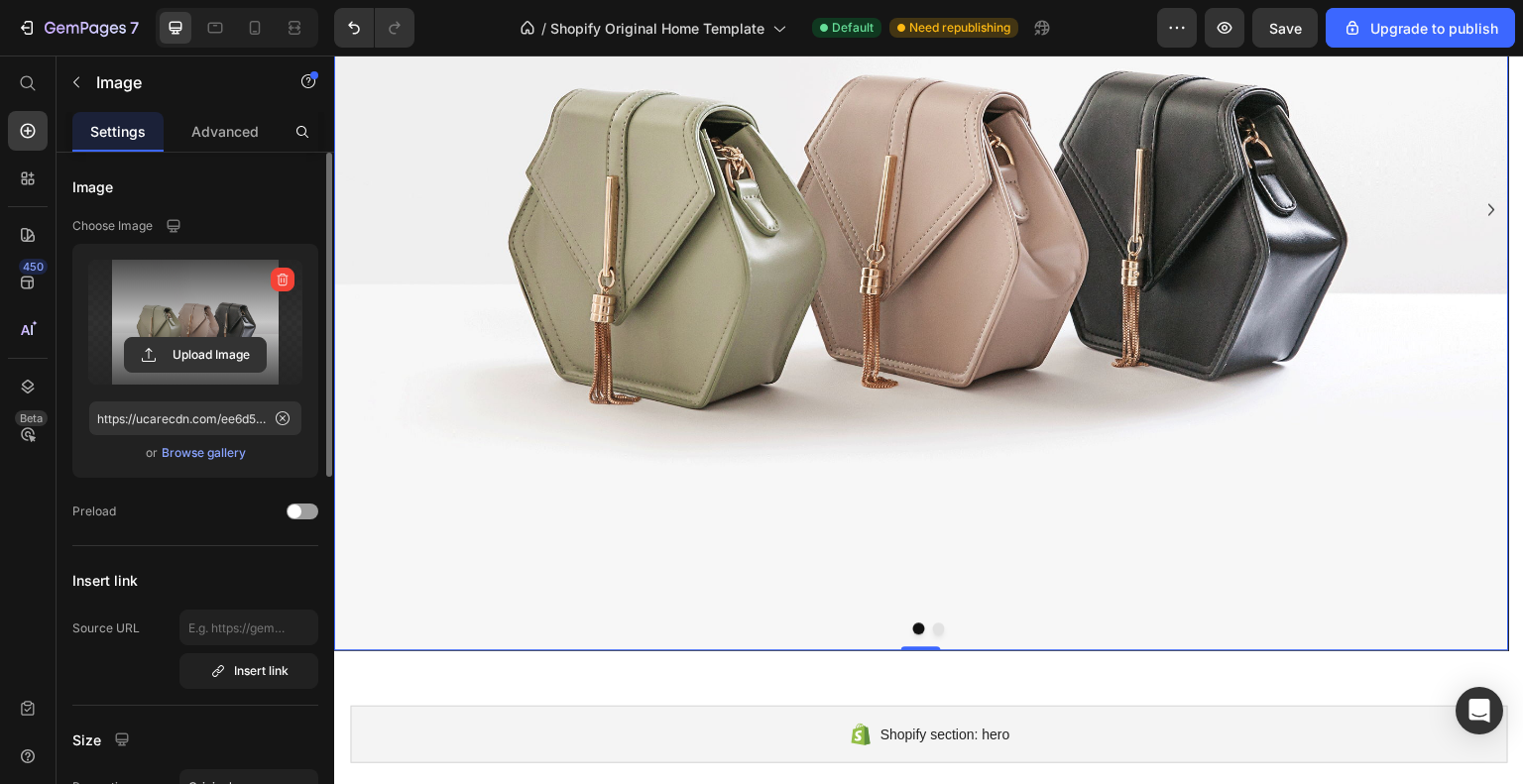 click at bounding box center [195, 322] 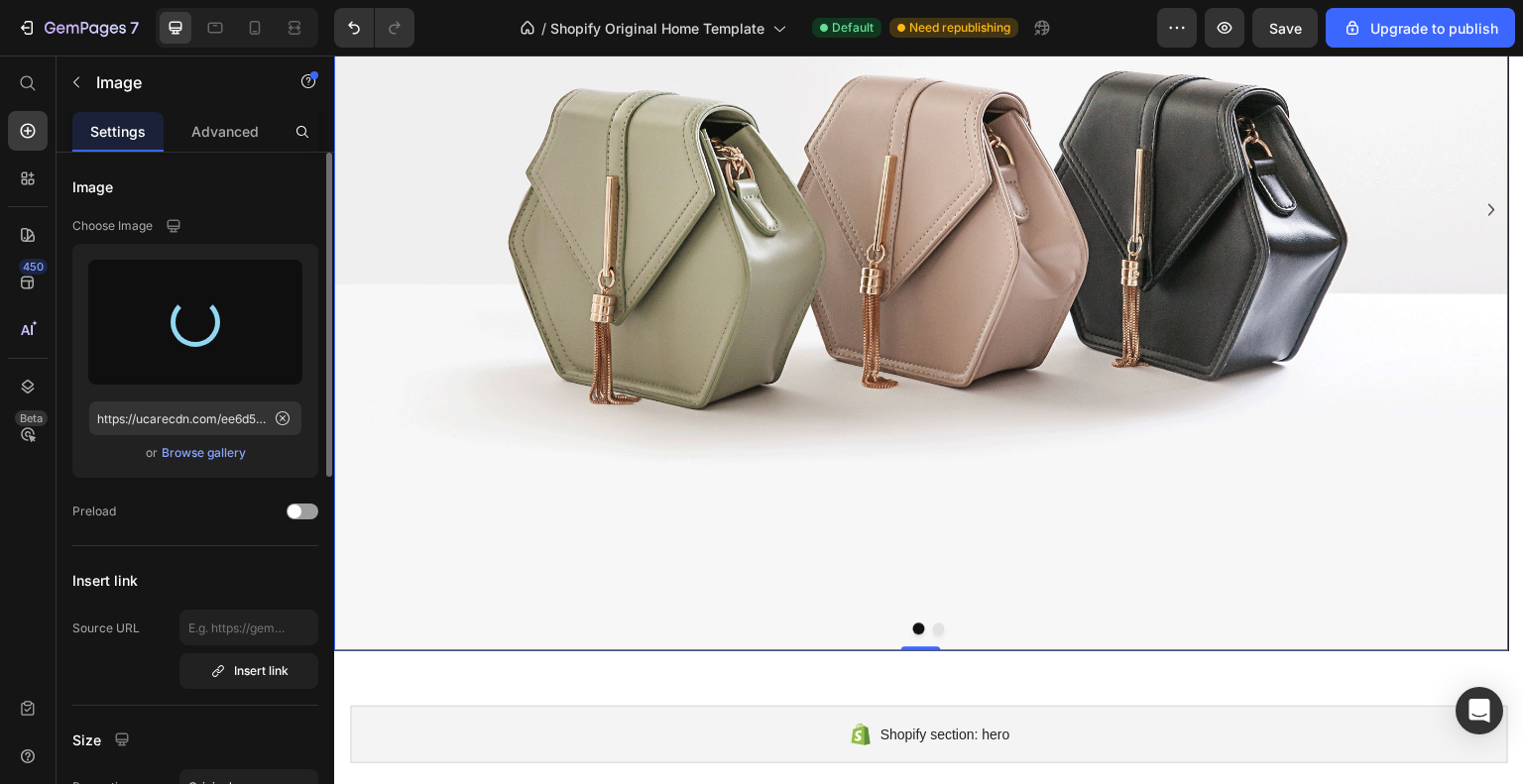 type on "https://cdn.shopify.com/s/files/1/0661/4463/2918/files/gempages_574129014877193262-a8a6d93c-6ff5-4895-aab6-addf7b16af97.jpg" 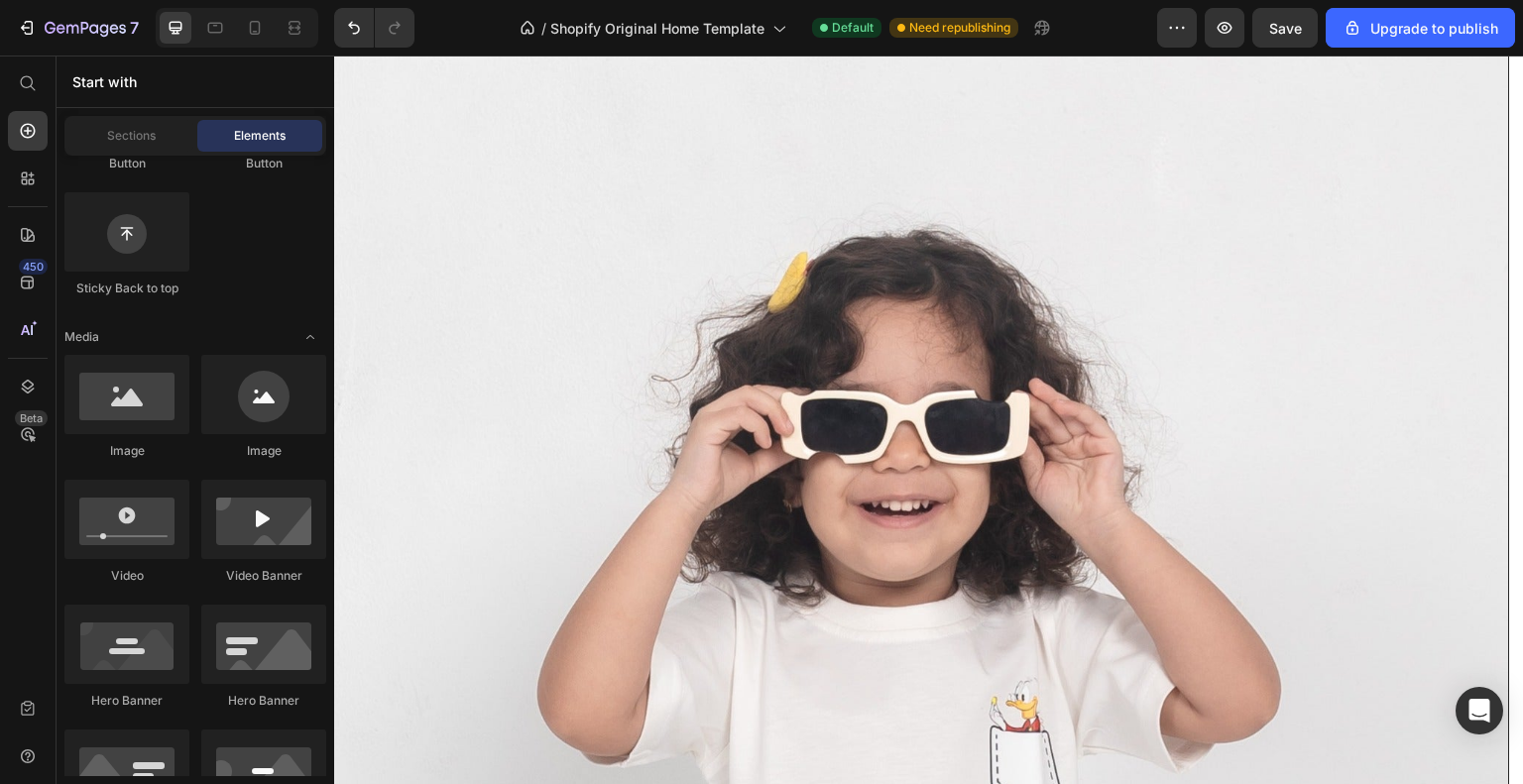 scroll, scrollTop: 0, scrollLeft: 0, axis: both 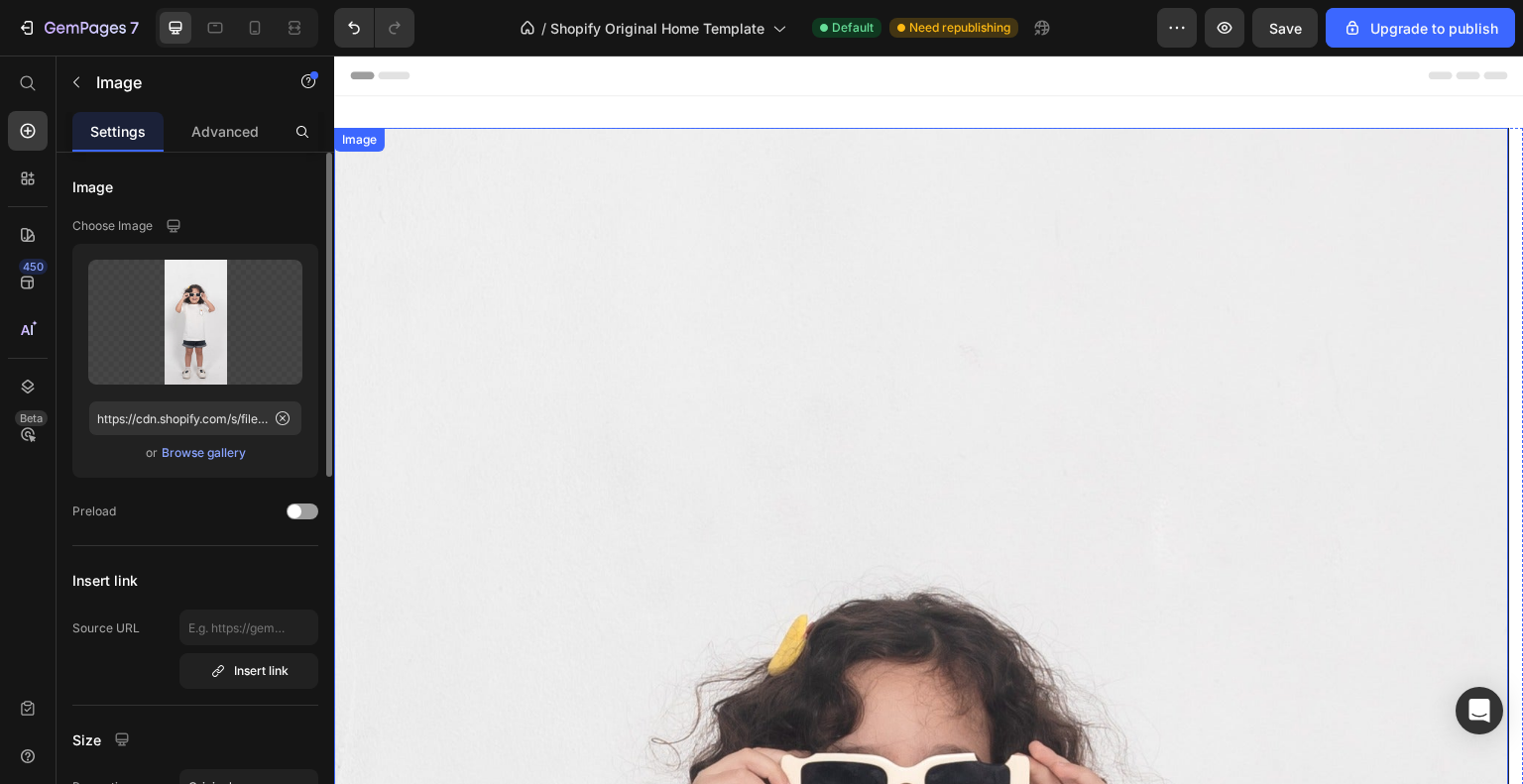 click at bounding box center (921, 1302) 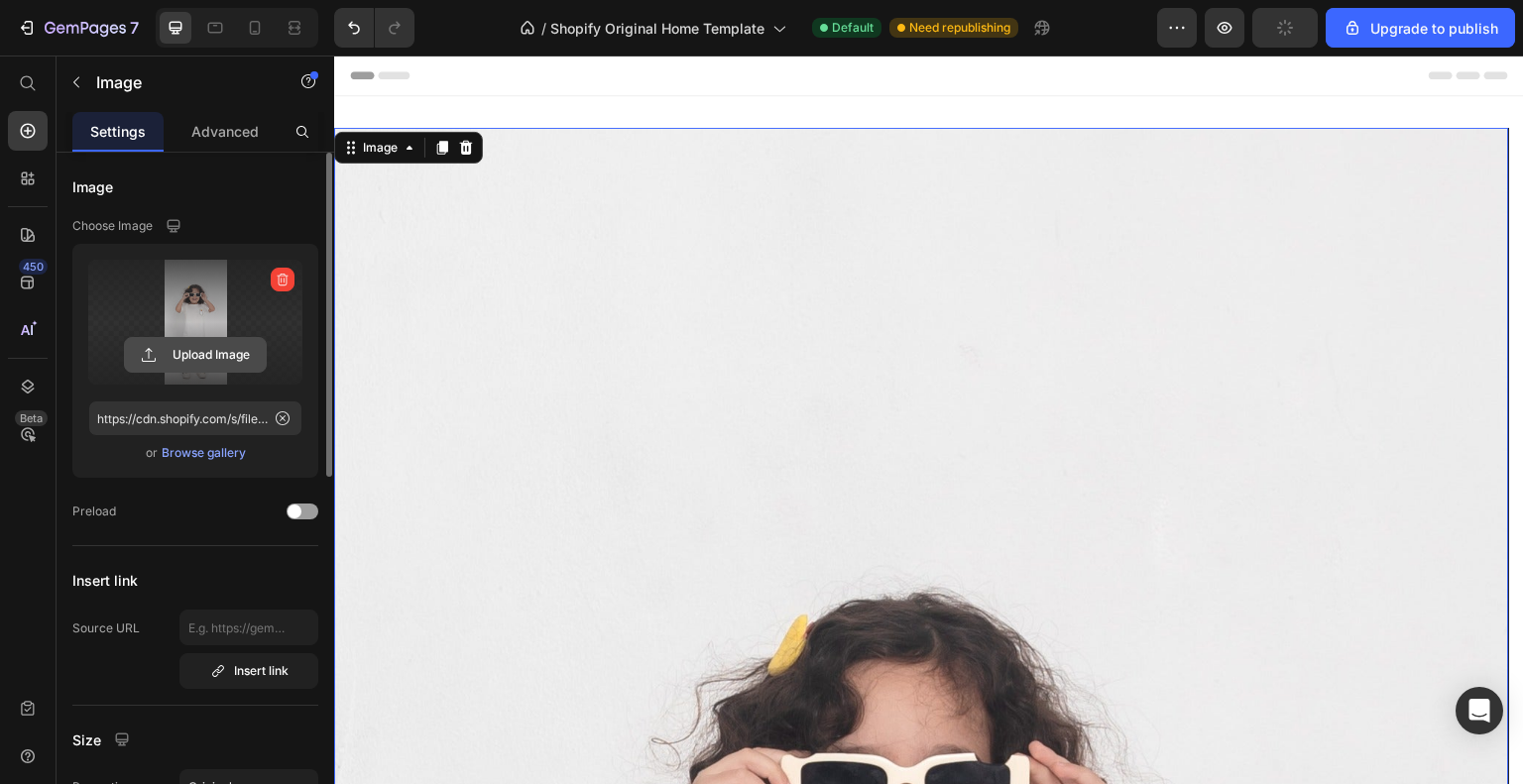 click 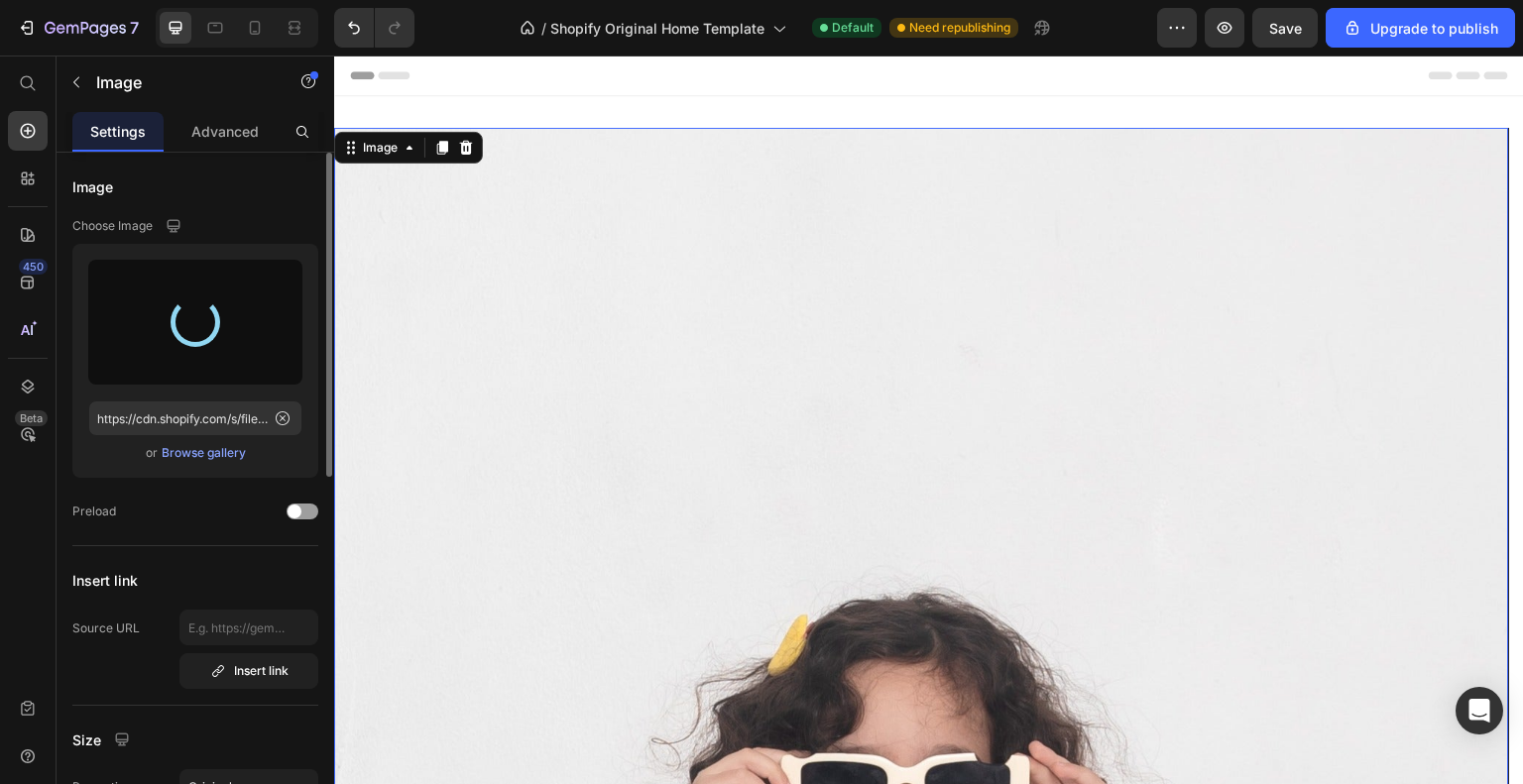 type on "https://cdn.shopify.com/s/files/1/0661/4463/2918/files/gempages_574129014877193262-38375a79-88da-4c44-b644-0c2aaeb429f0.jpg" 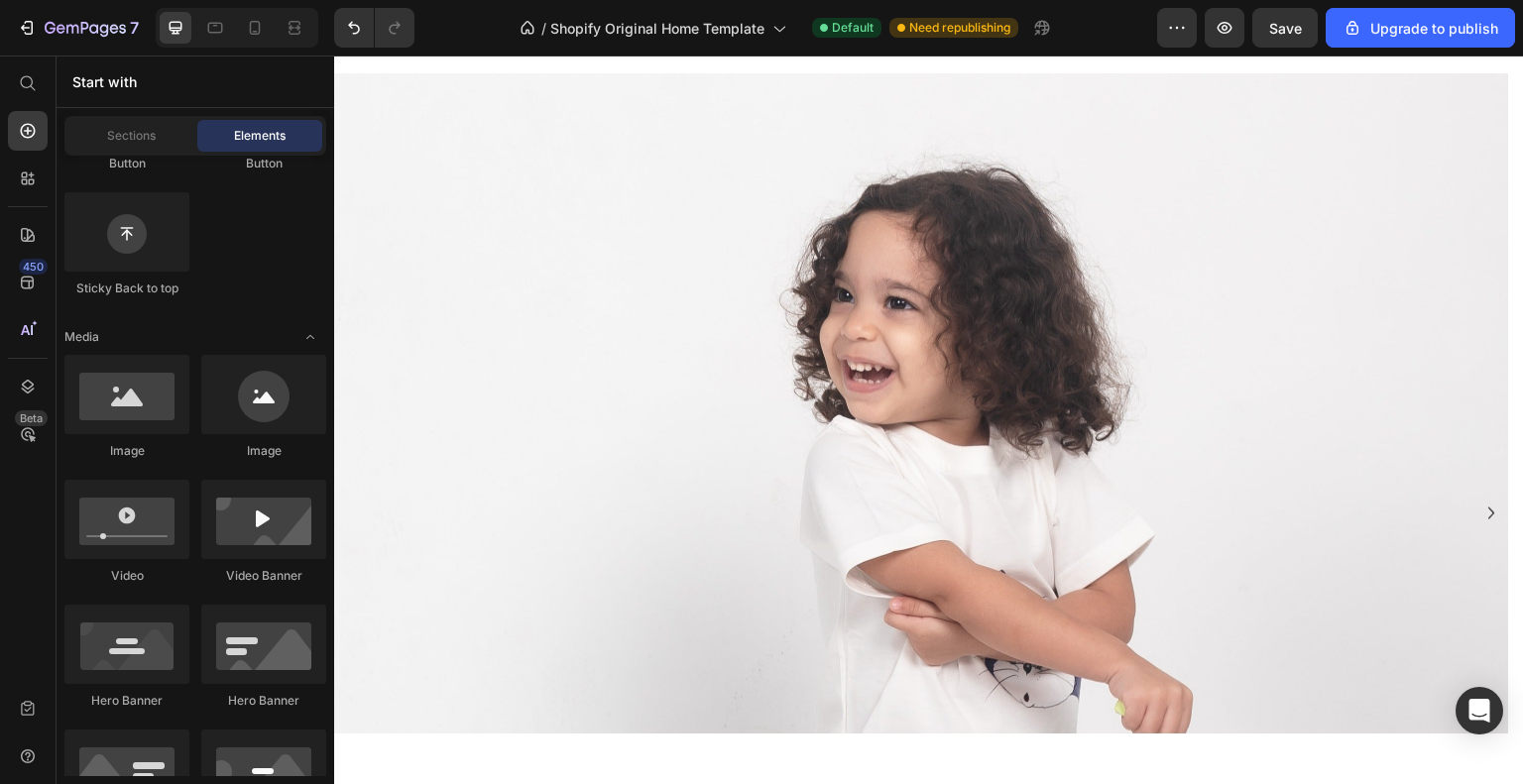 scroll, scrollTop: 0, scrollLeft: 0, axis: both 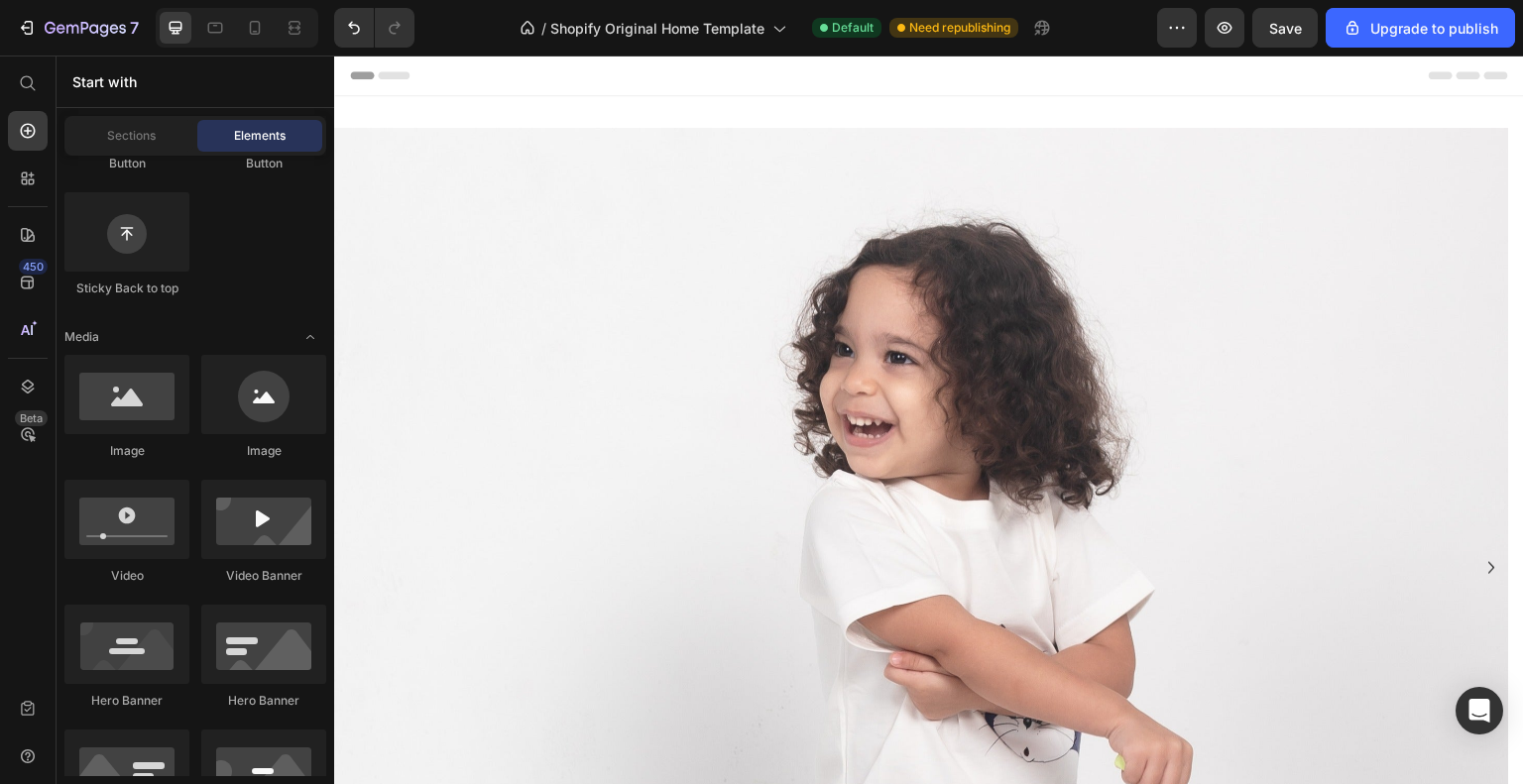 click on "Button
Button
Sticky Back to top" 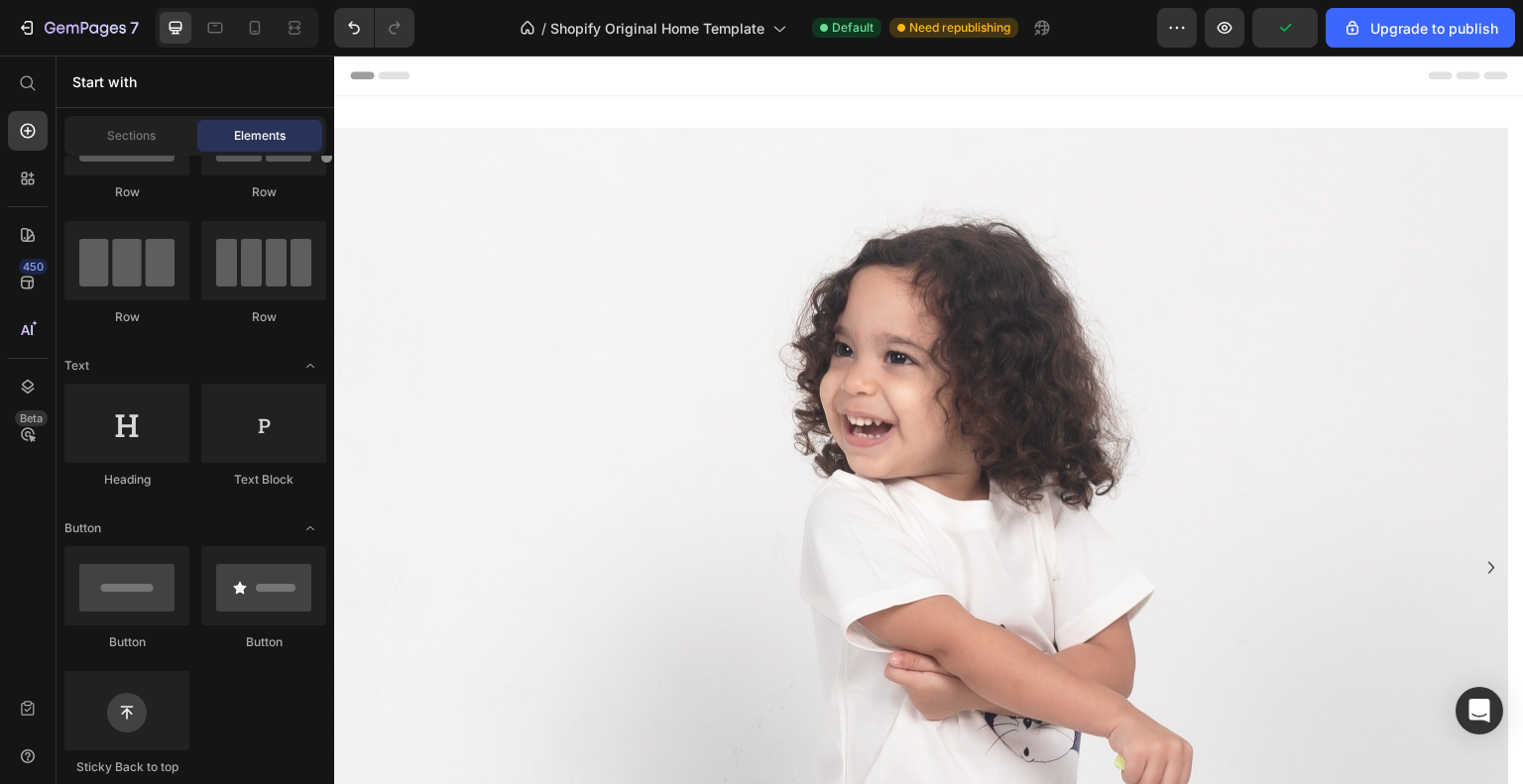 scroll, scrollTop: 0, scrollLeft: 0, axis: both 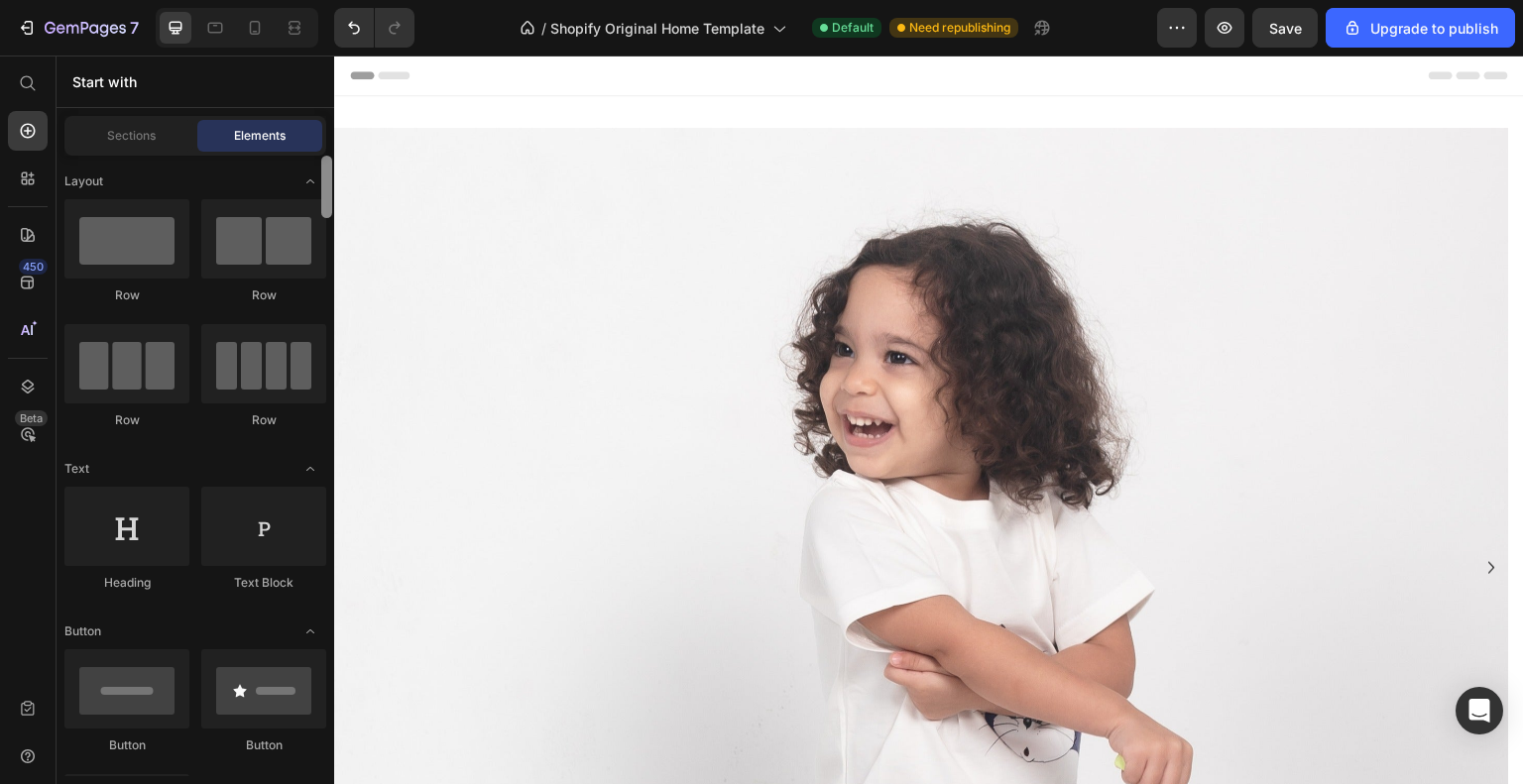 drag, startPoint x: 325, startPoint y: 252, endPoint x: 323, endPoint y: 177, distance: 75.026662 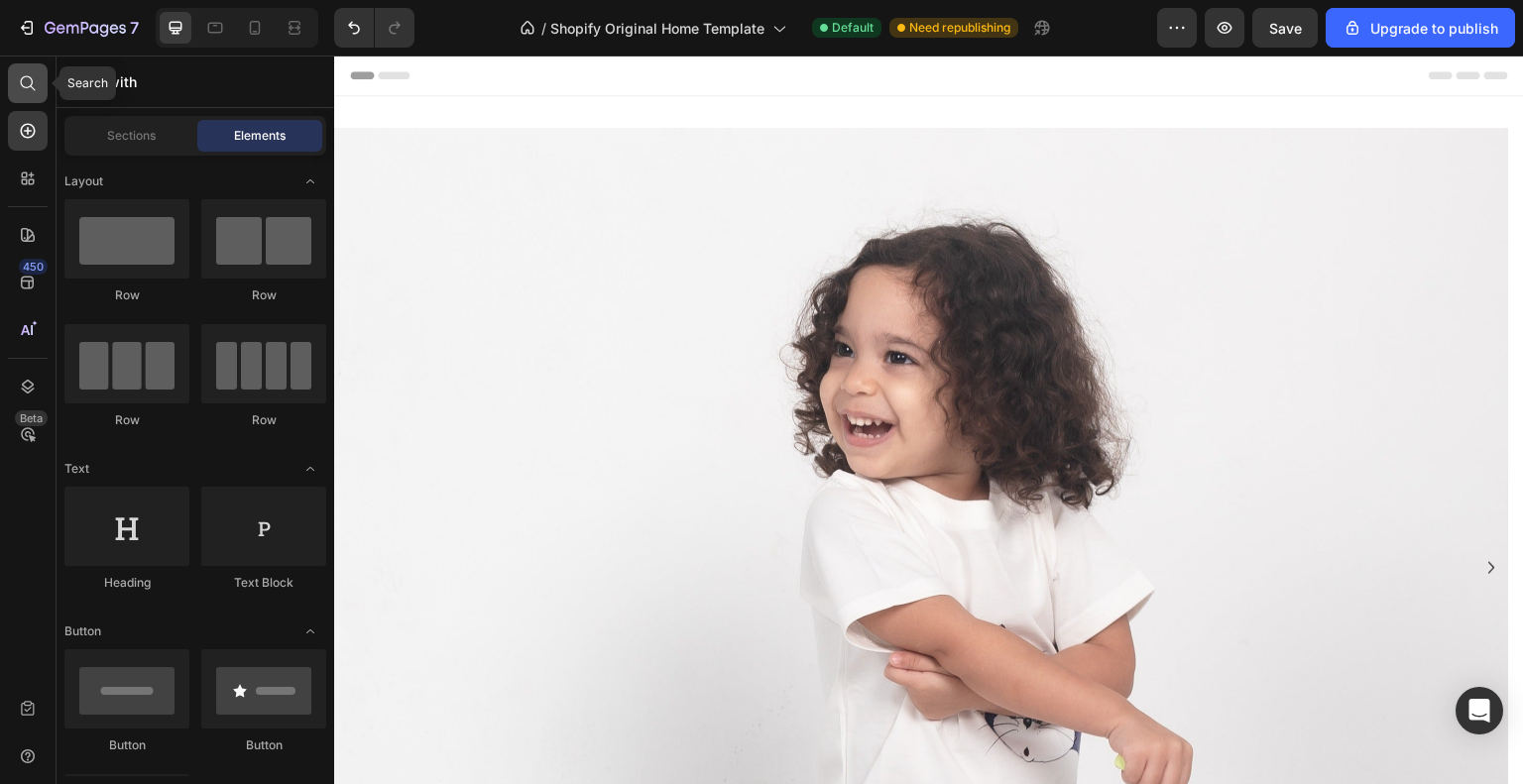 click 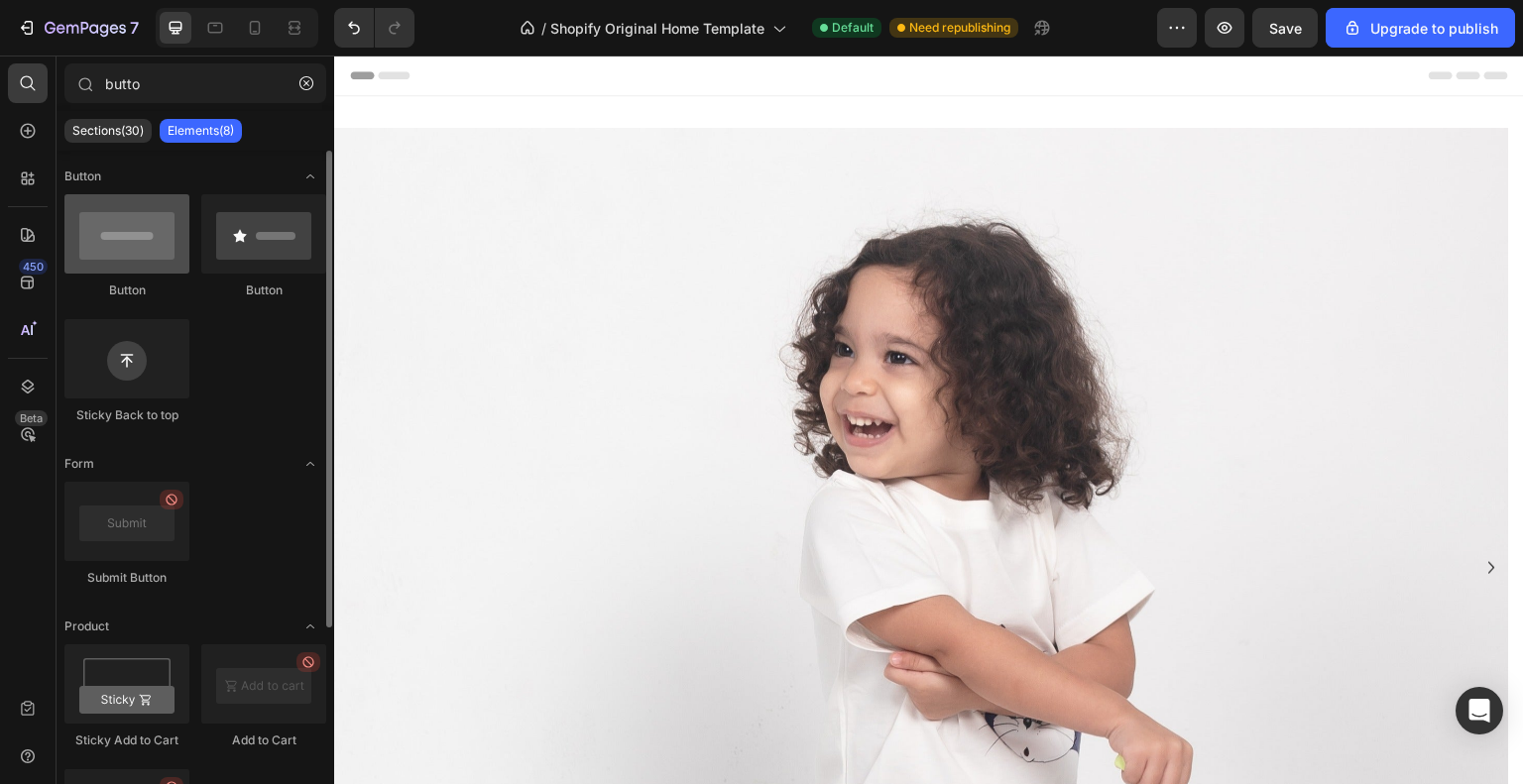 type on "butto" 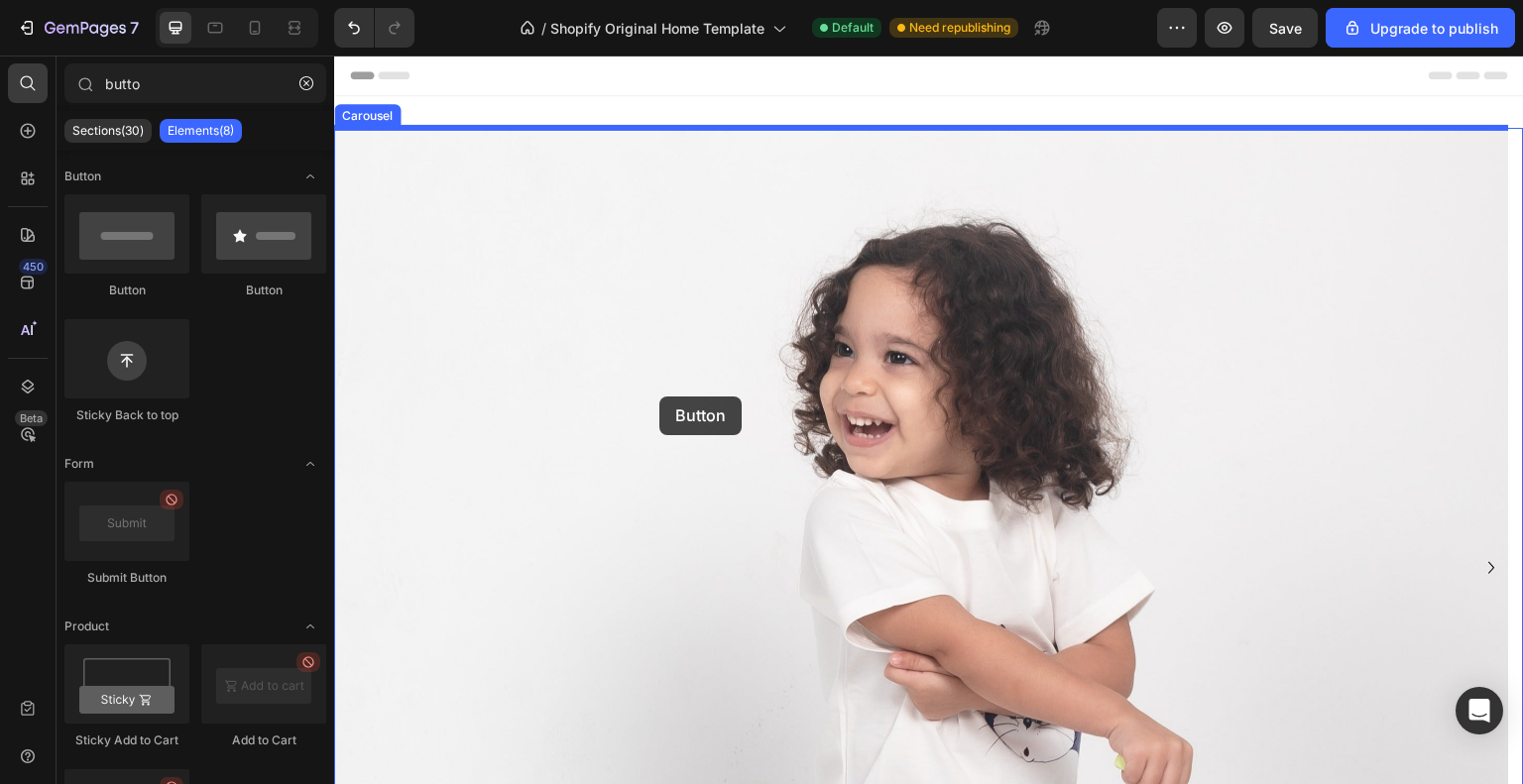 drag, startPoint x: 480, startPoint y: 294, endPoint x: 658, endPoint y: 396, distance: 205.1536 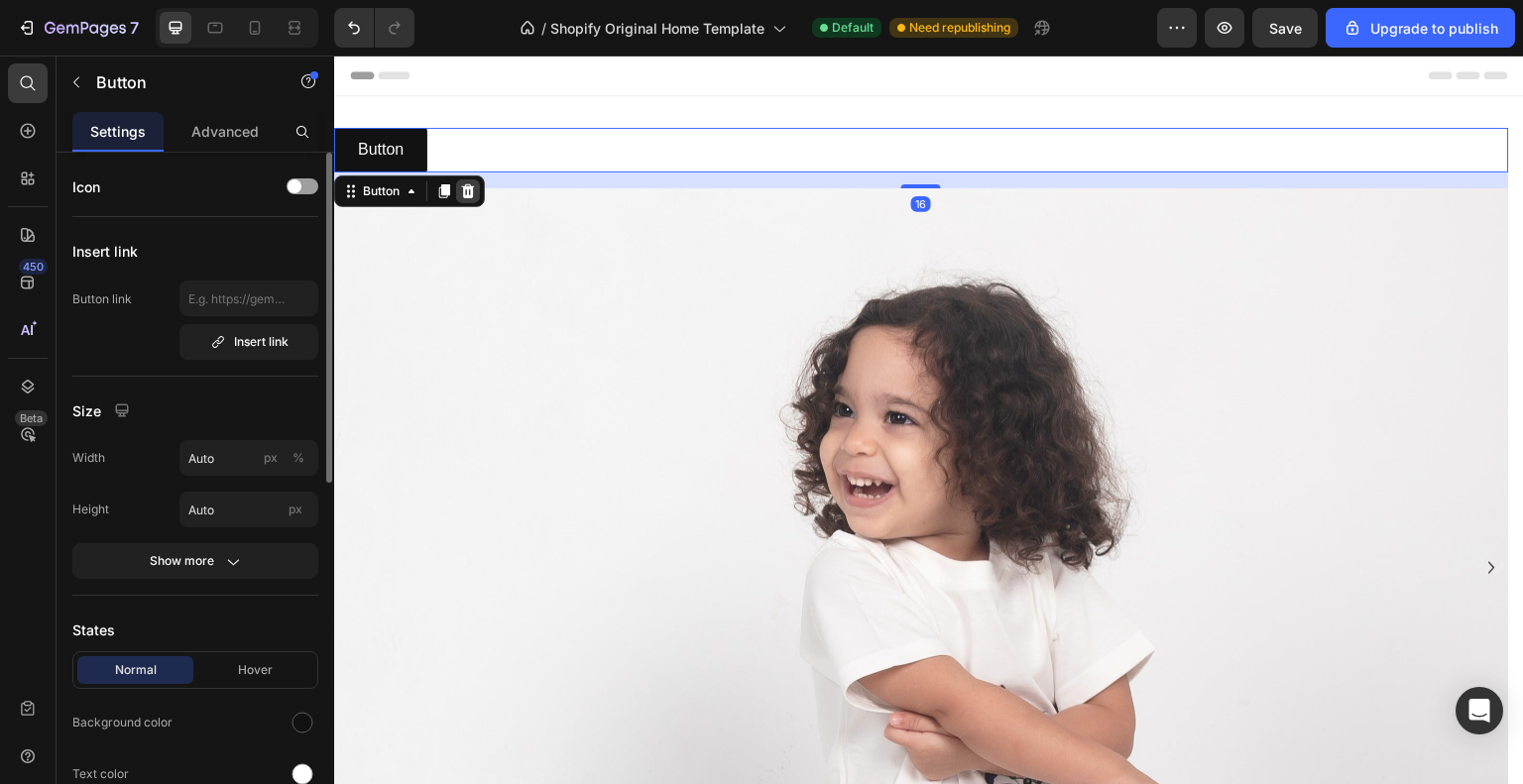 click 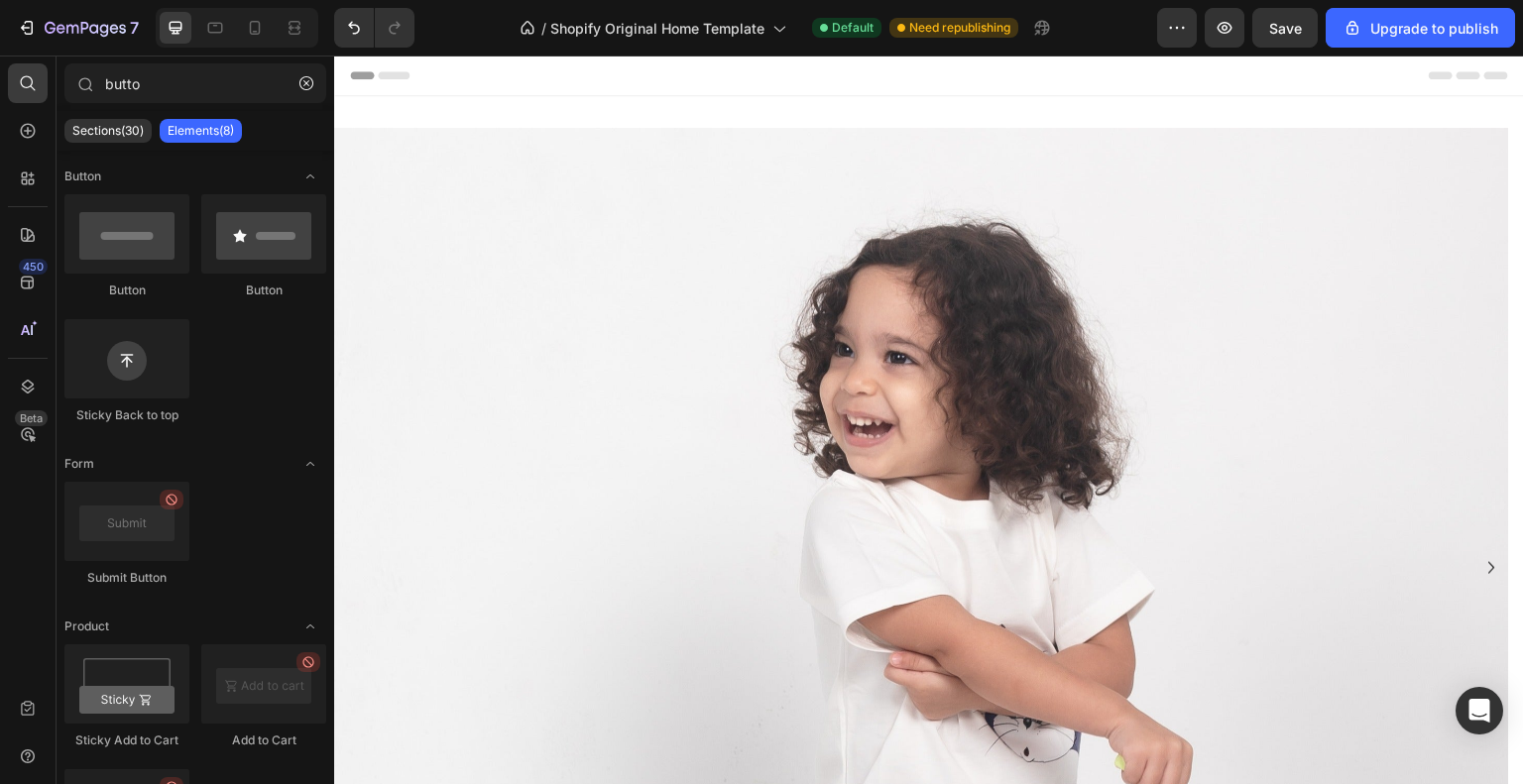 click on "Button
Button
Sticky Back to top" 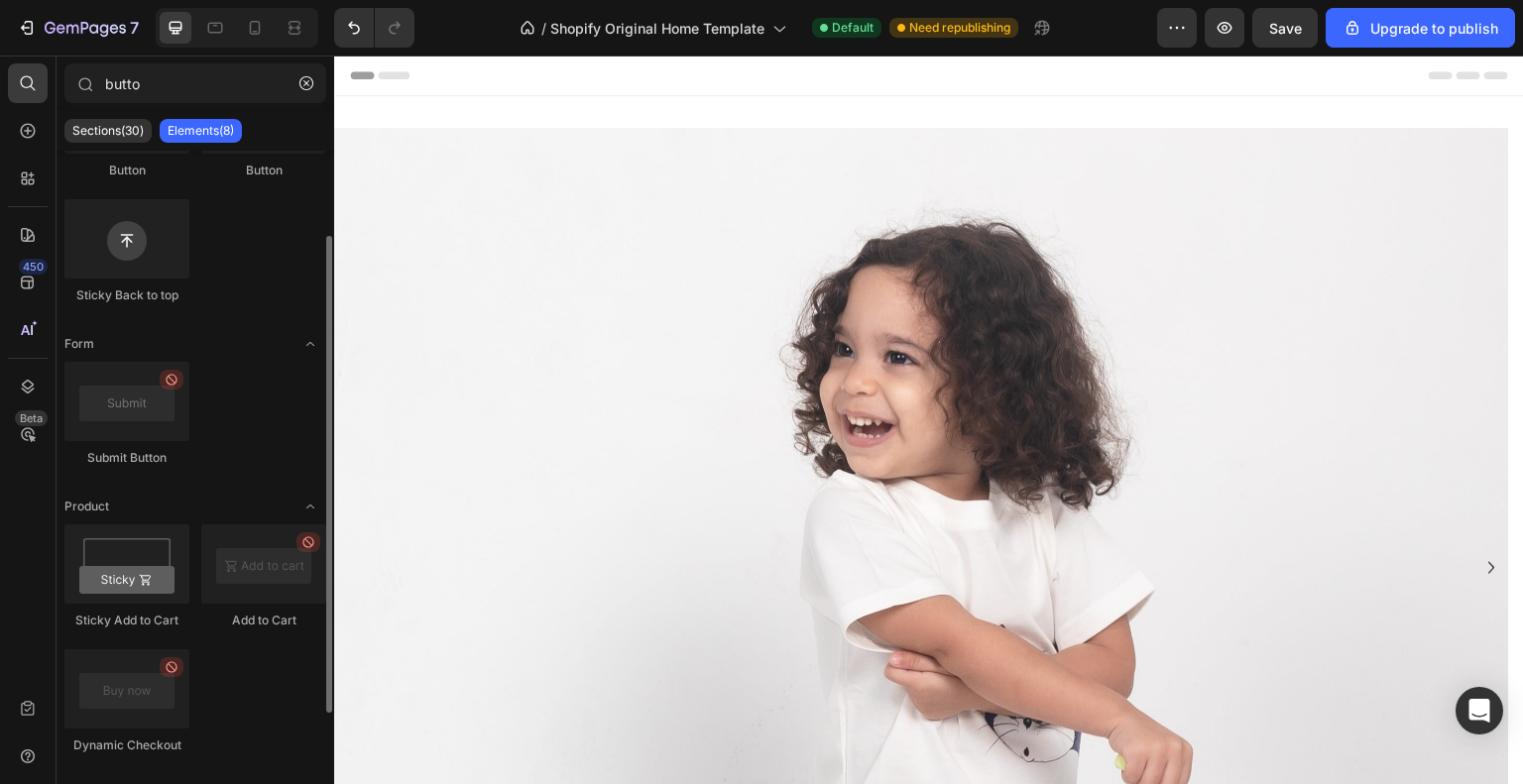 scroll, scrollTop: 151, scrollLeft: 0, axis: vertical 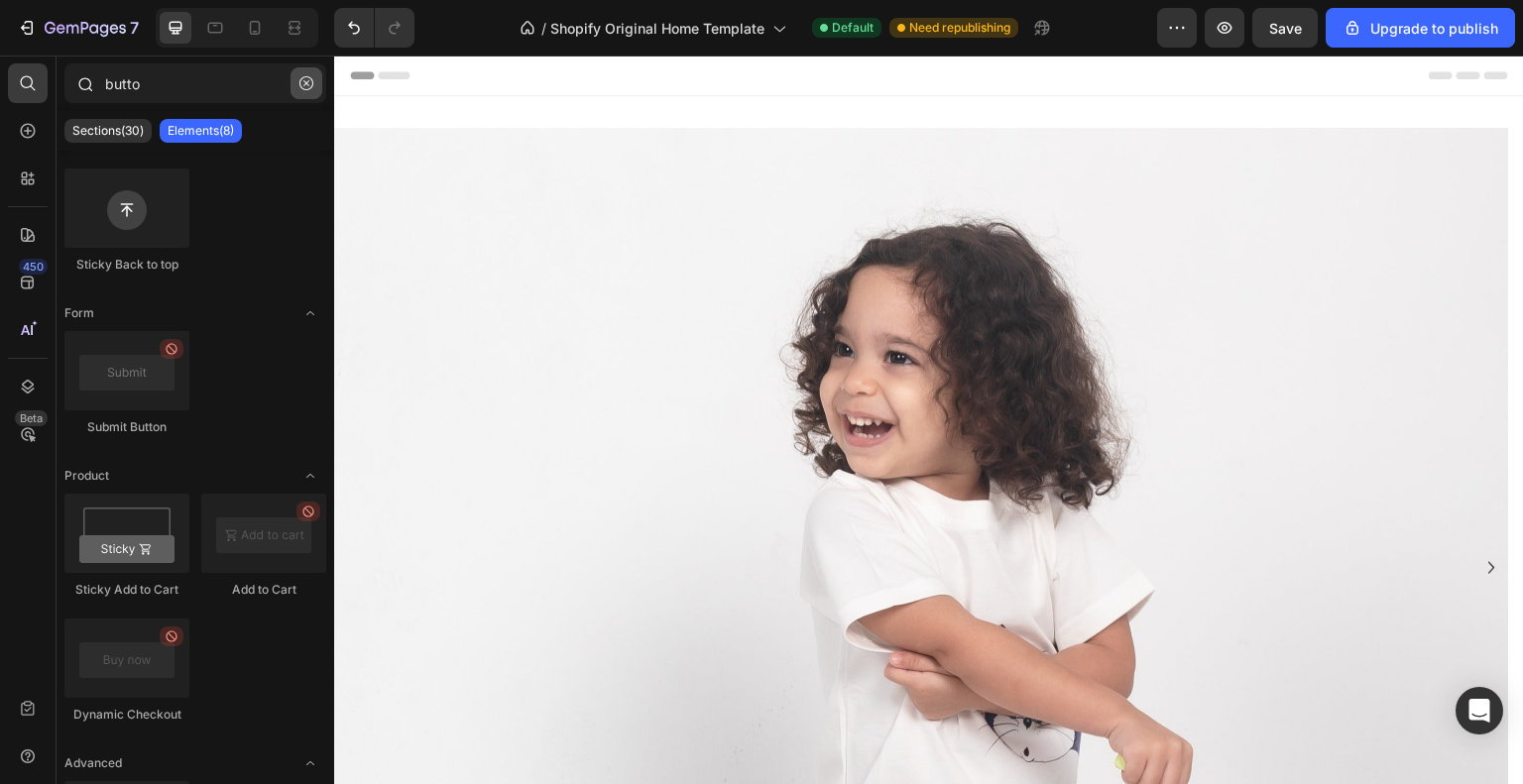 click at bounding box center (306, 83) 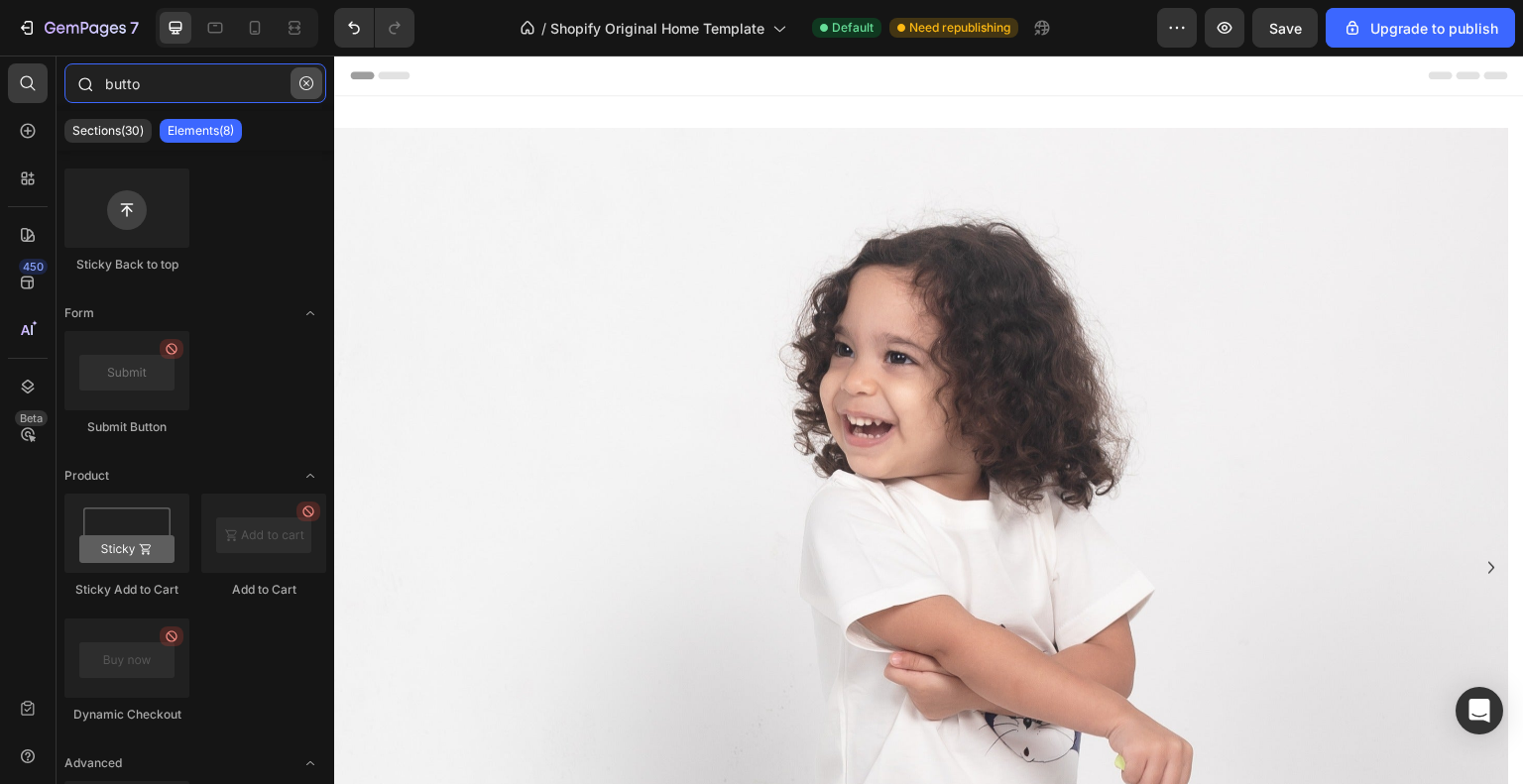 type 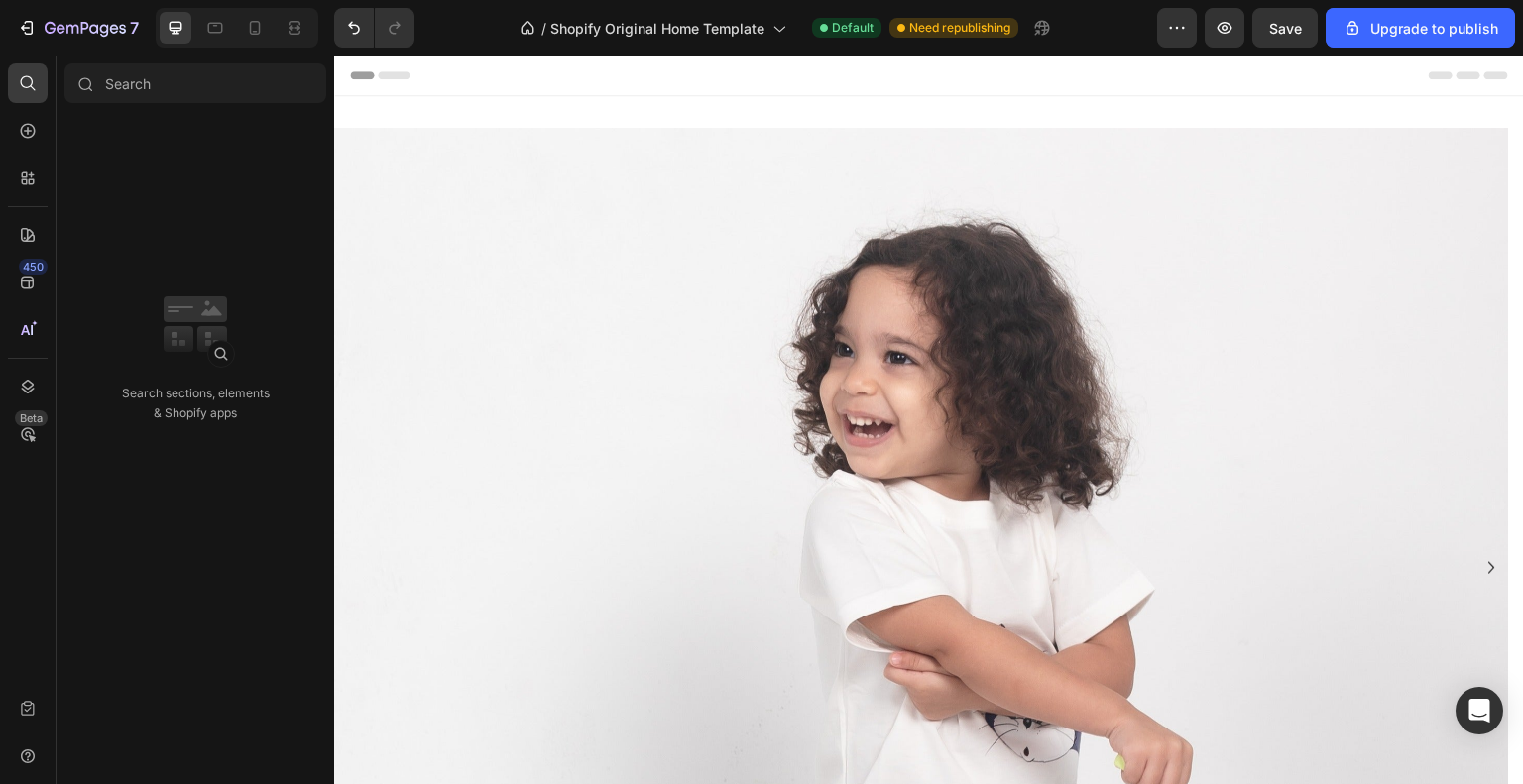 drag, startPoint x: 189, startPoint y: 127, endPoint x: 322, endPoint y: 181, distance: 143.54442 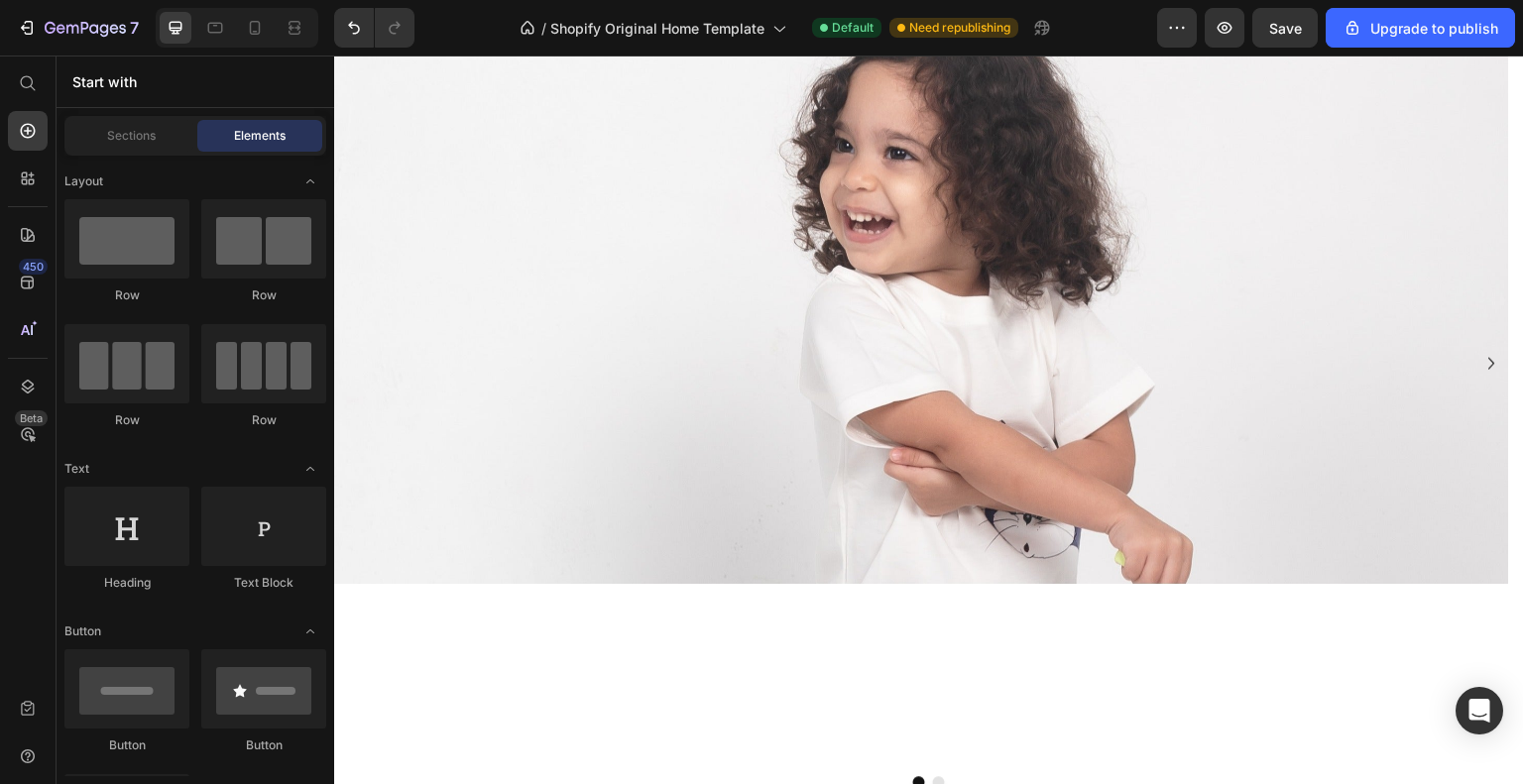 scroll, scrollTop: 81, scrollLeft: 0, axis: vertical 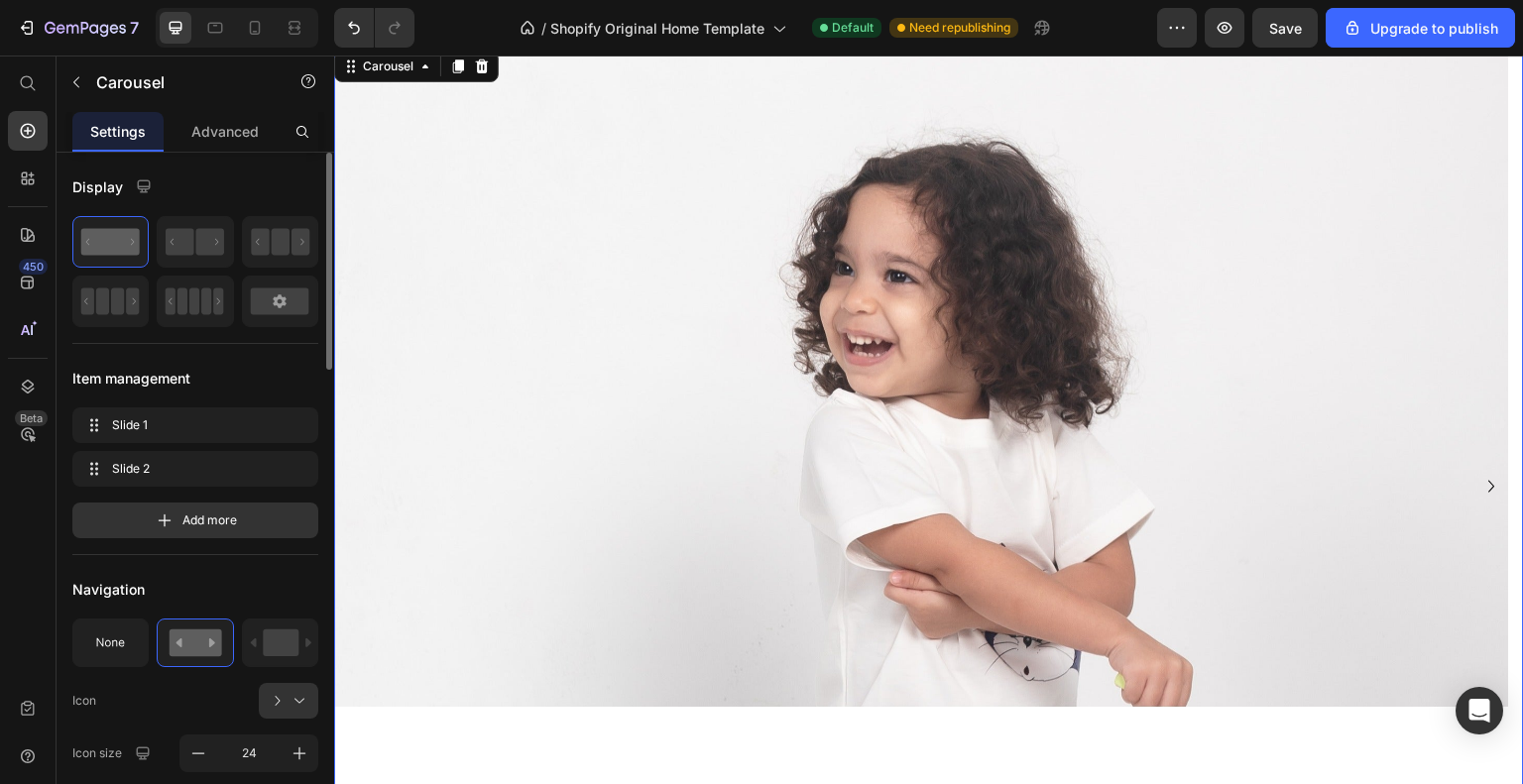click 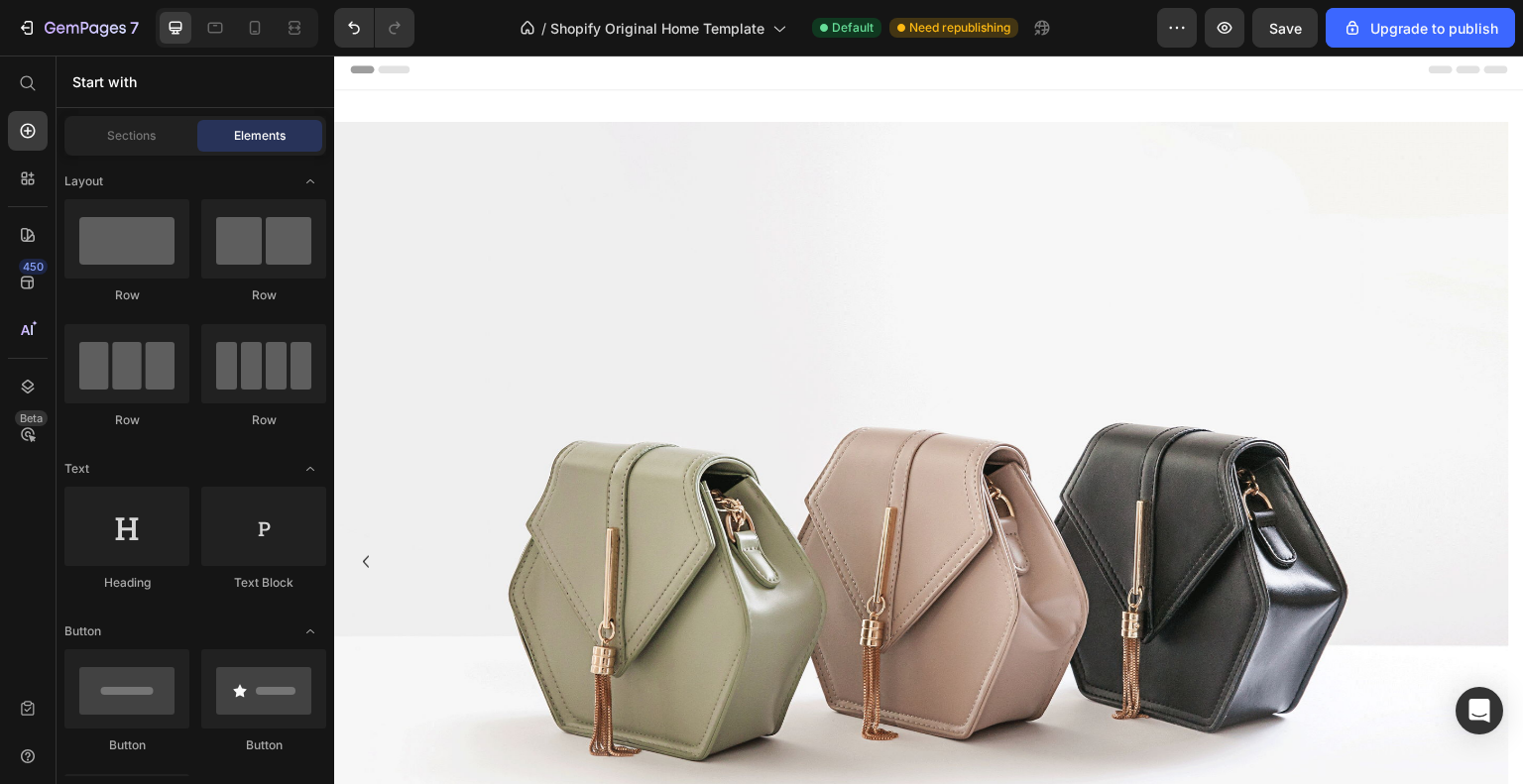 scroll, scrollTop: 99, scrollLeft: 0, axis: vertical 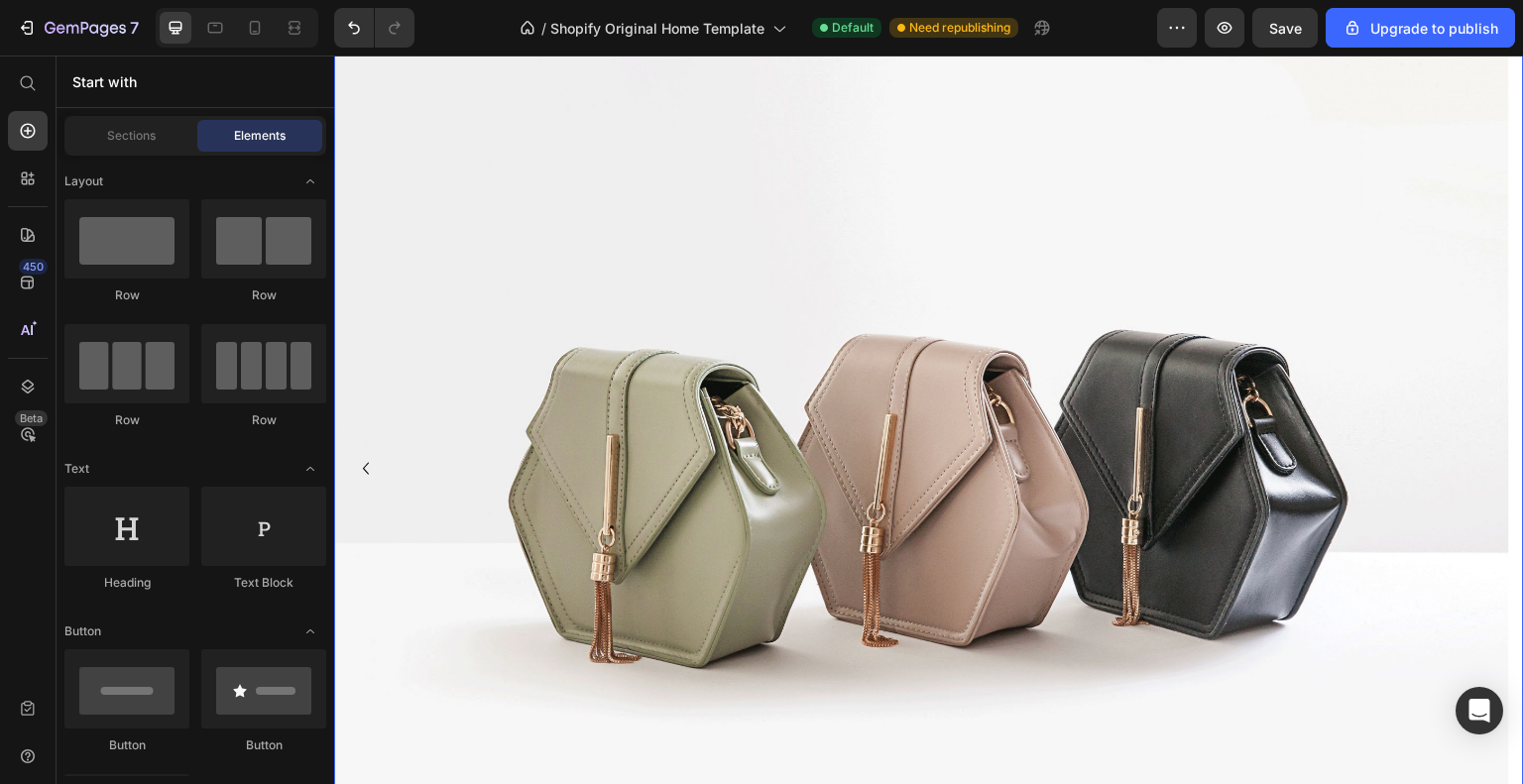 click 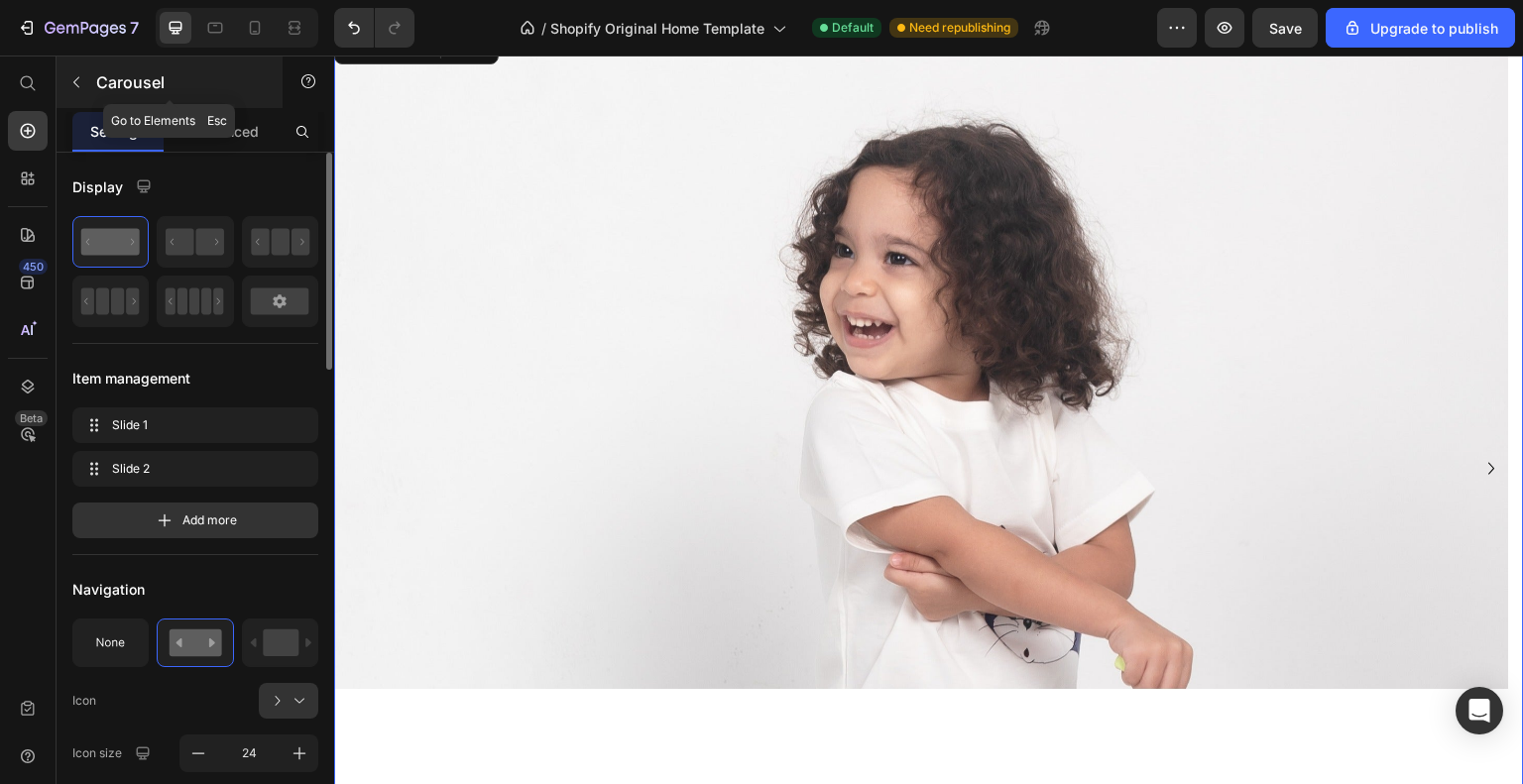 click 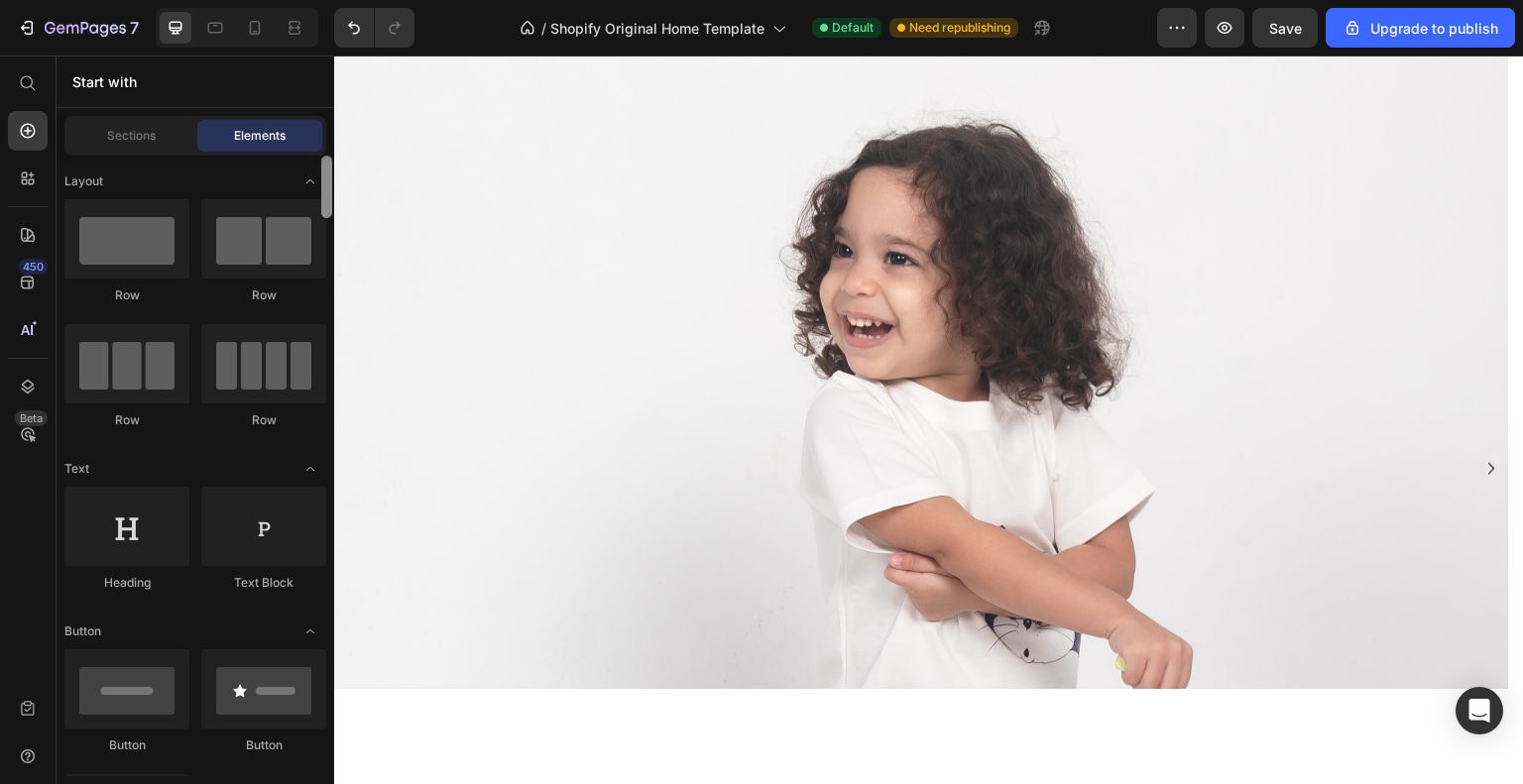 drag, startPoint x: 328, startPoint y: 192, endPoint x: 328, endPoint y: 170, distance: 22 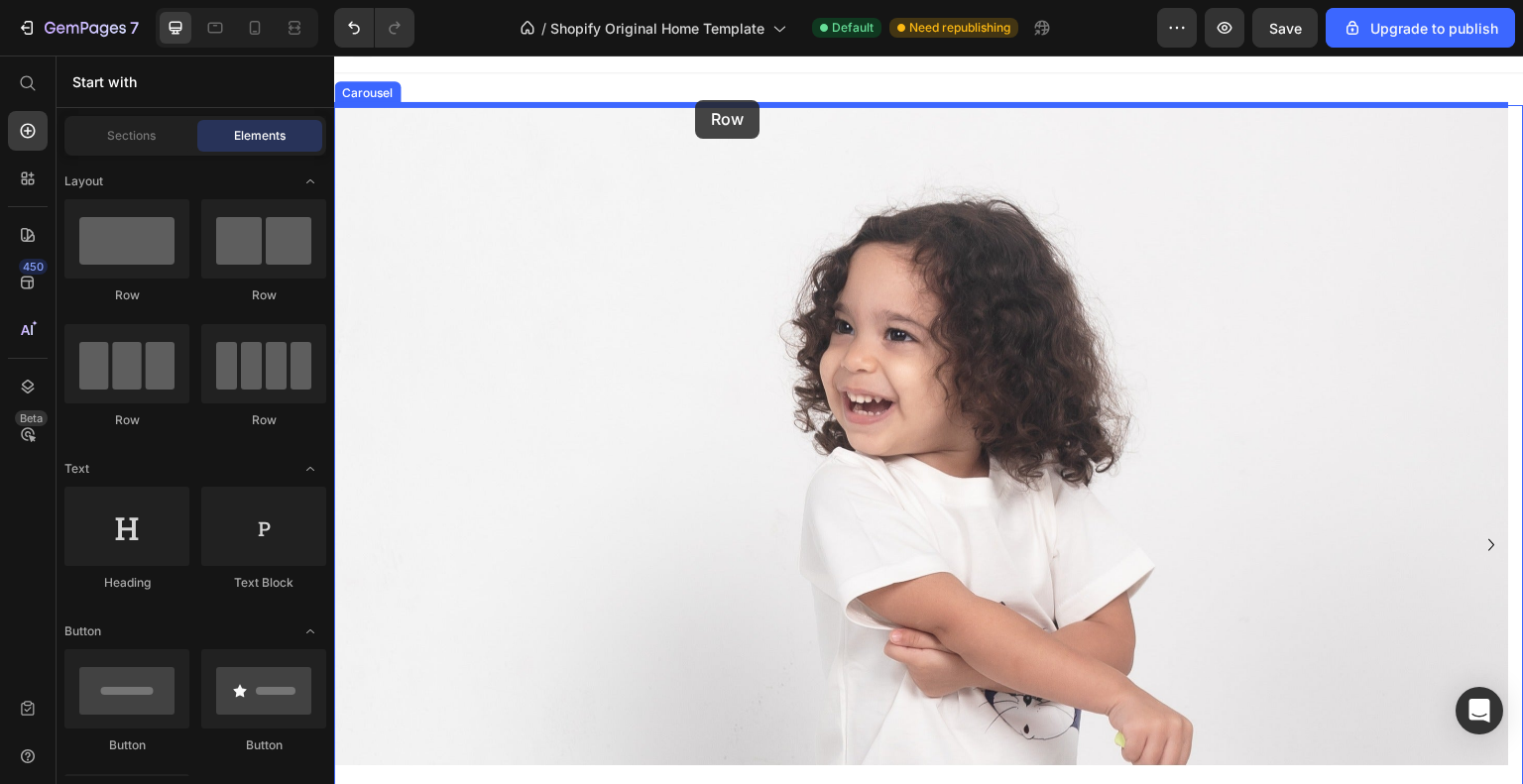 scroll, scrollTop: 0, scrollLeft: 0, axis: both 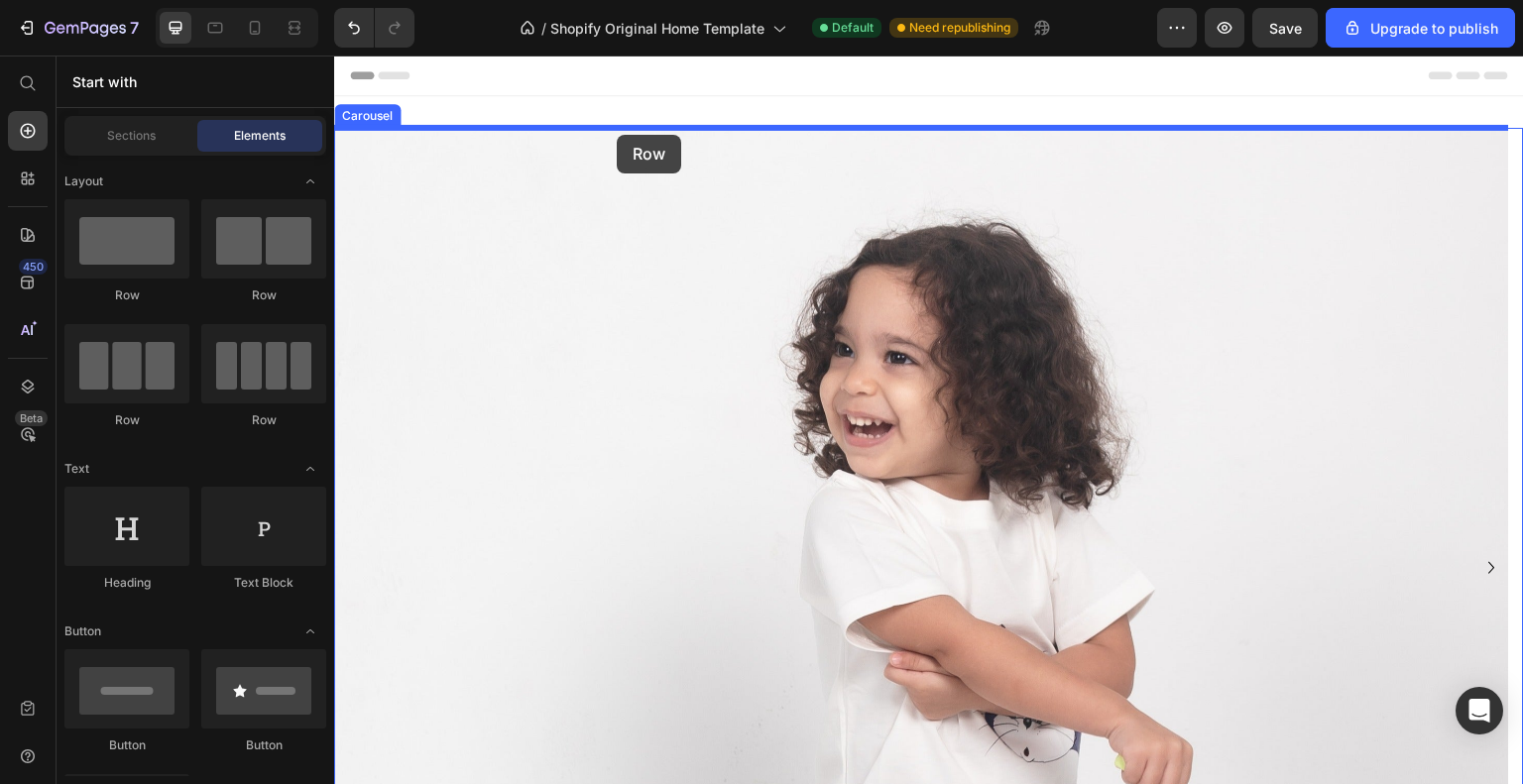 drag, startPoint x: 477, startPoint y: 281, endPoint x: 616, endPoint y: 135, distance: 201.58621 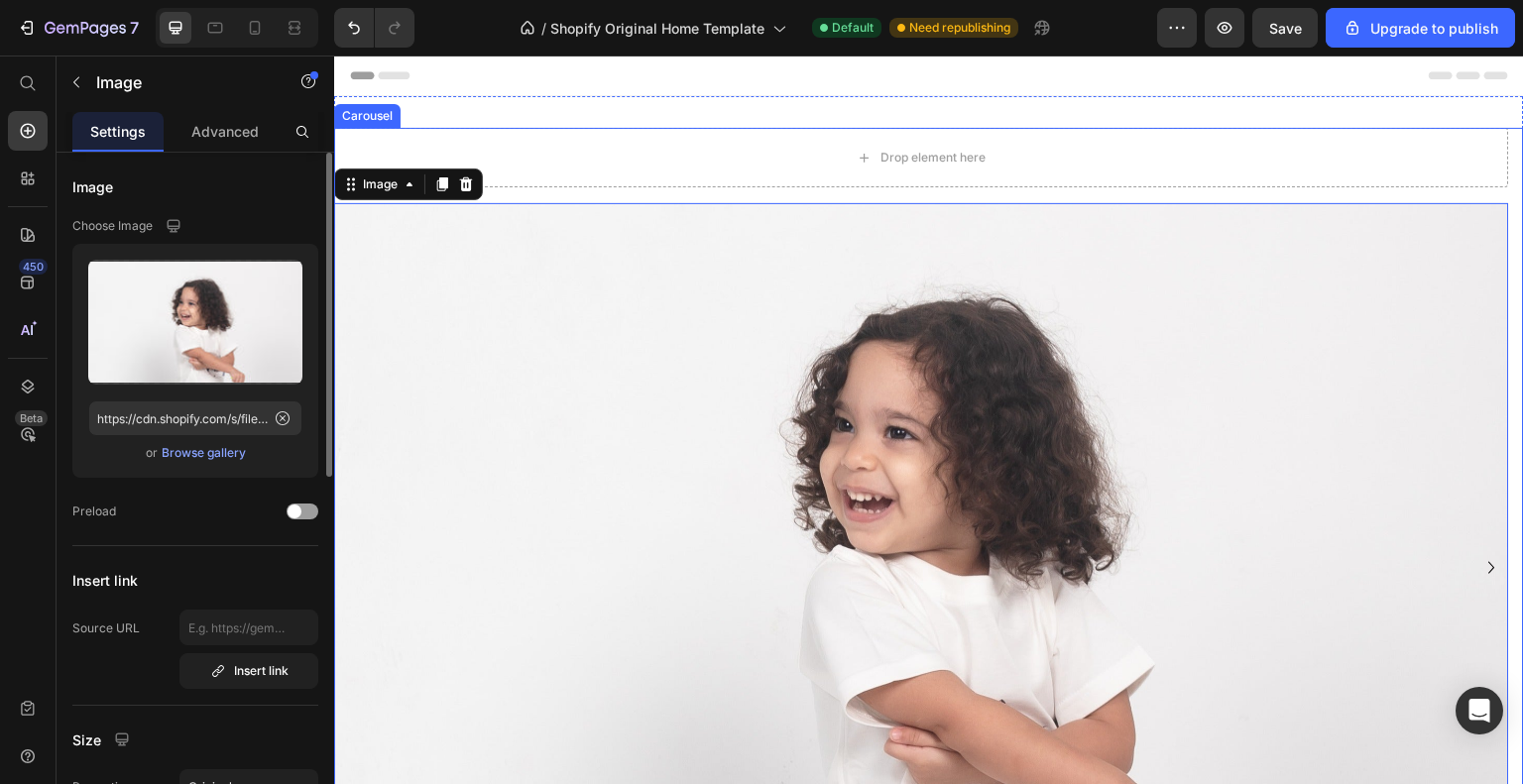 click on "Drop element here Row" at bounding box center [921, 158] 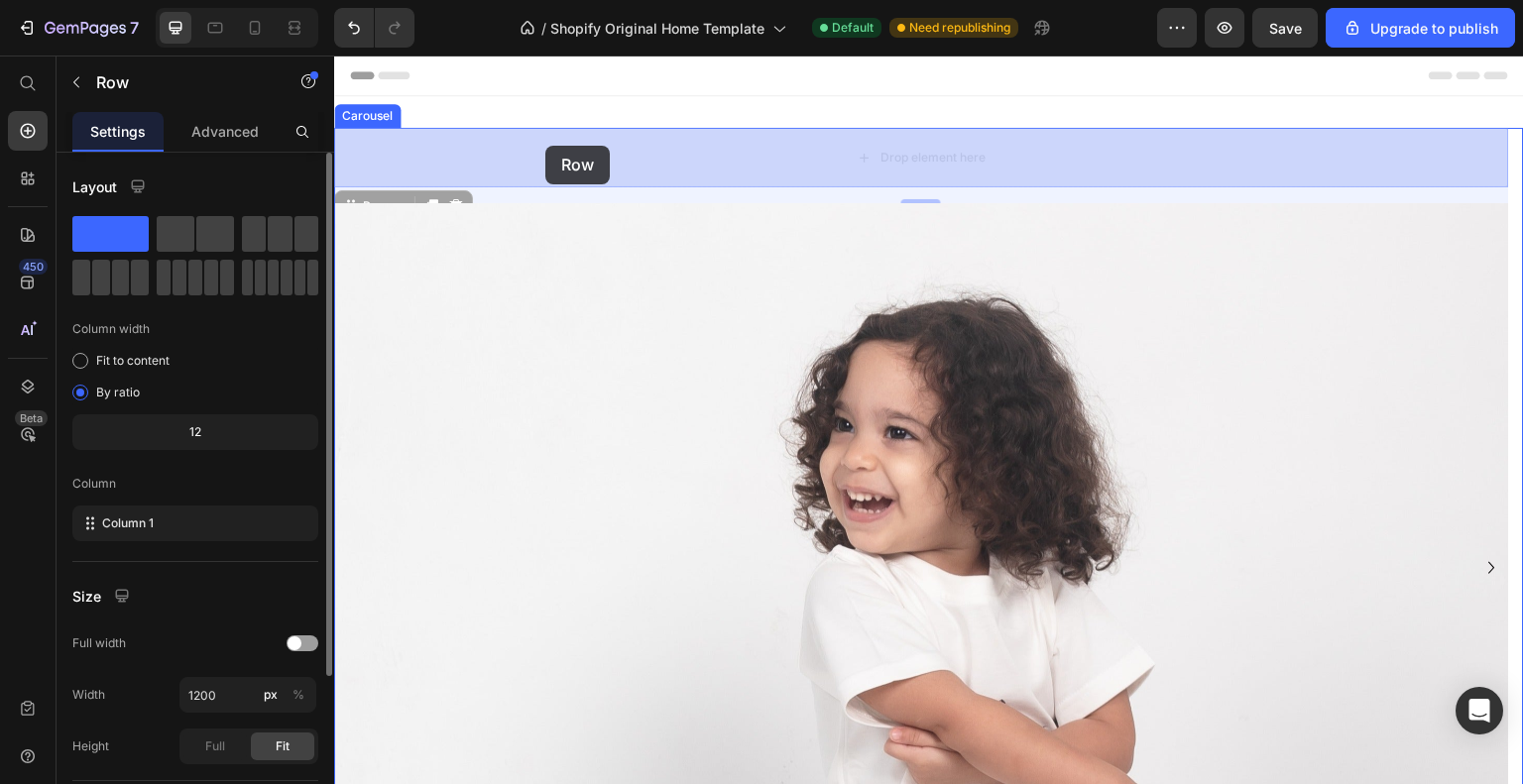 drag, startPoint x: 367, startPoint y: 207, endPoint x: 545, endPoint y: 146, distance: 188.16216 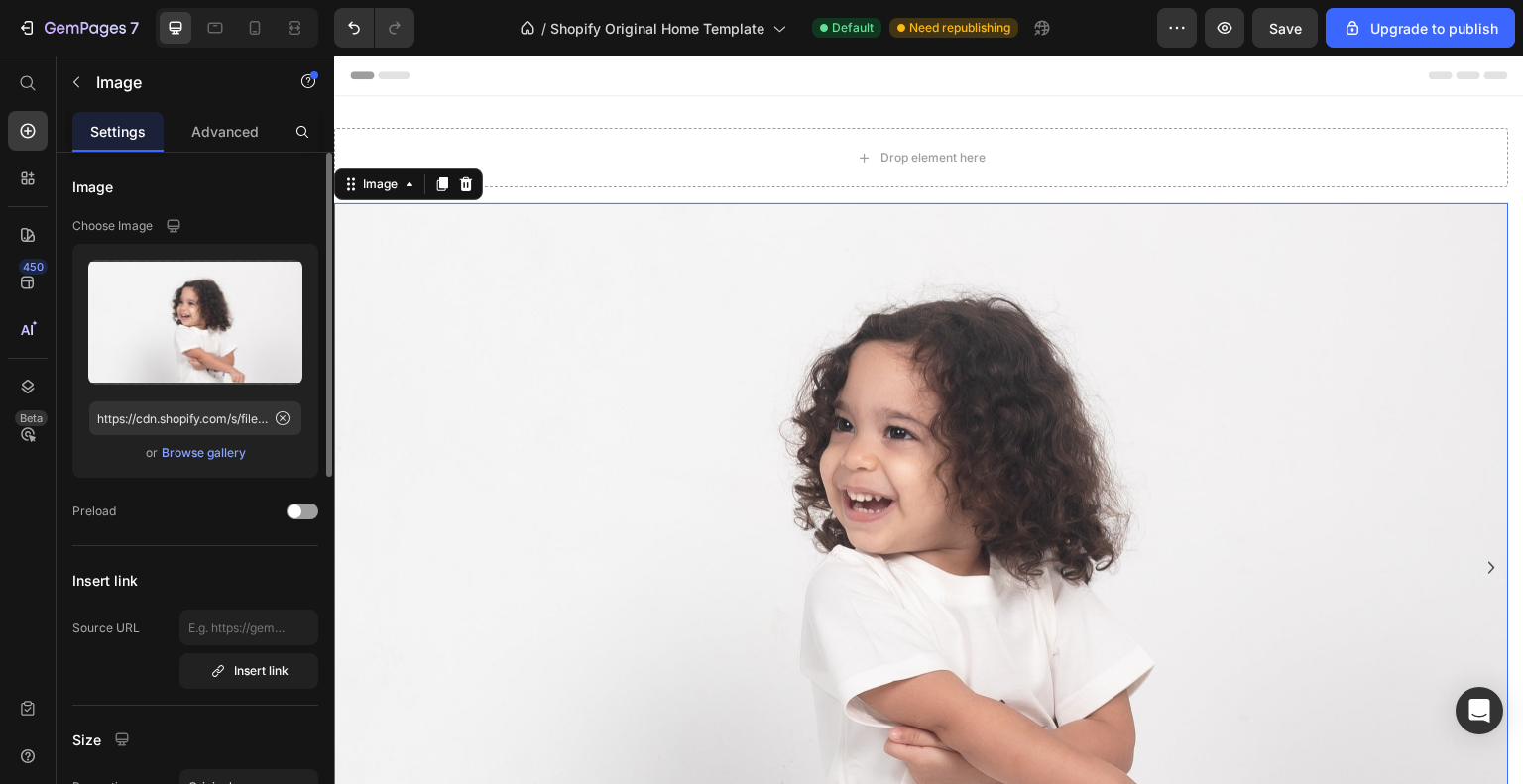 click at bounding box center (921, 533) 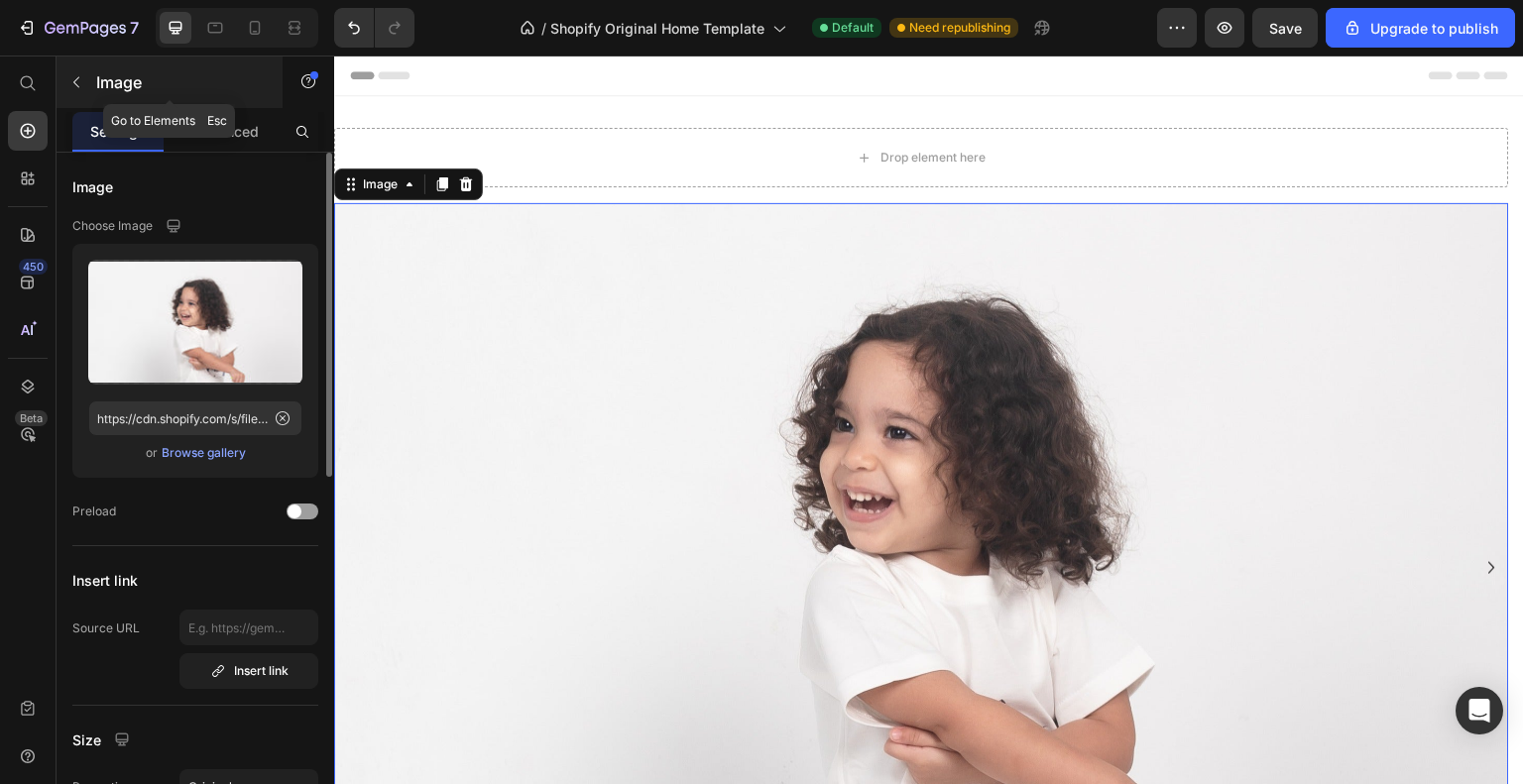 click at bounding box center [76, 82] 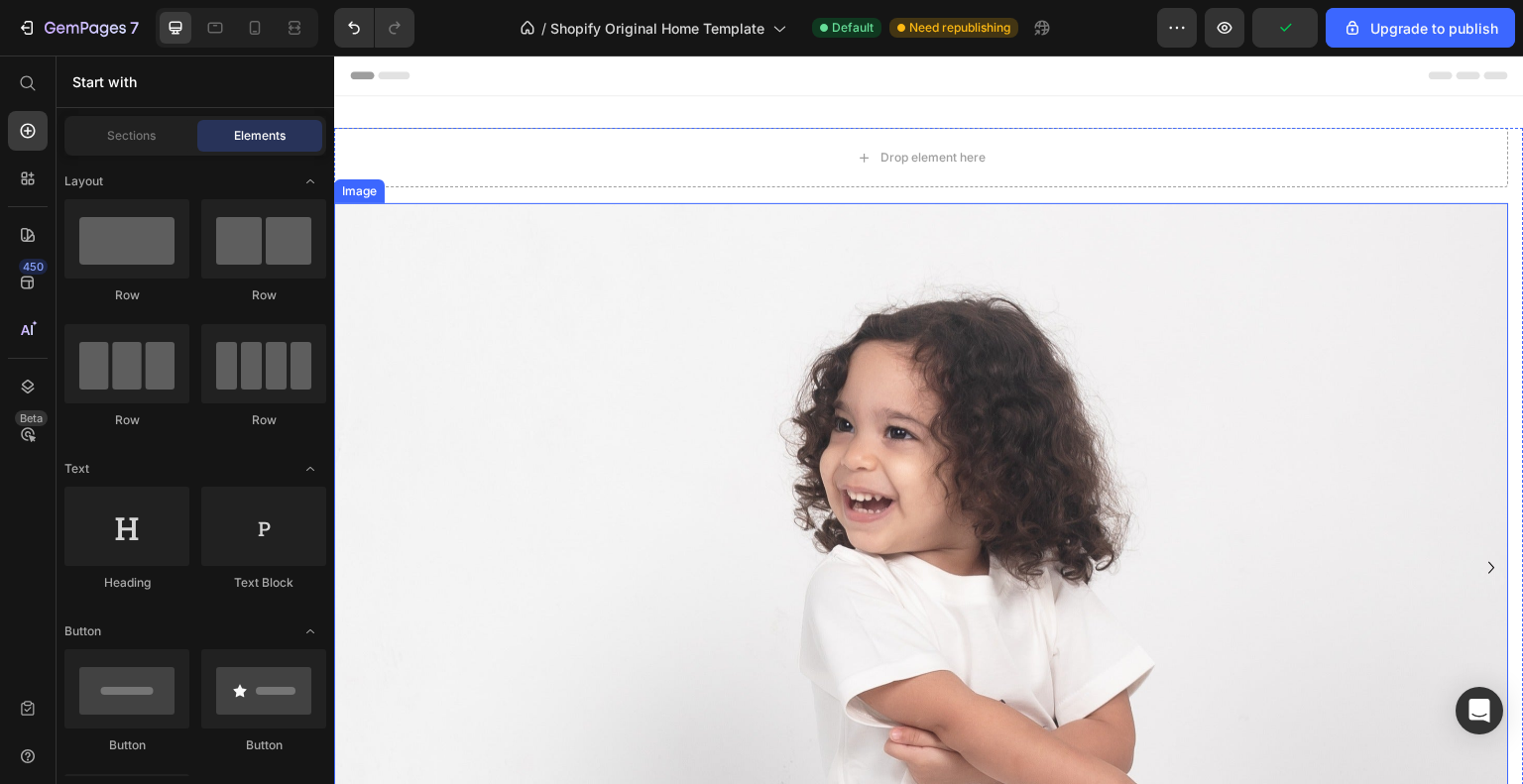 click at bounding box center [921, 533] 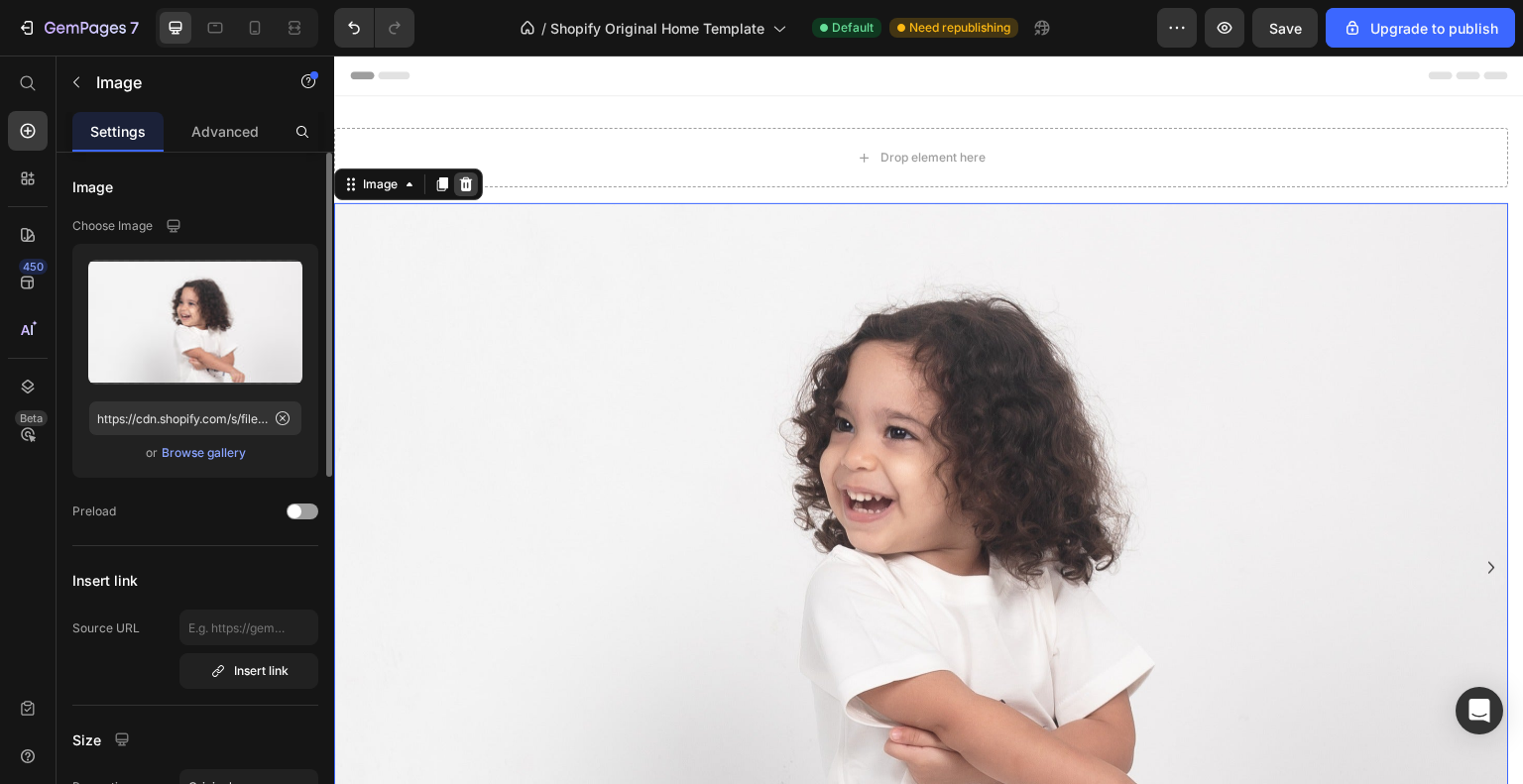 click at bounding box center (466, 184) 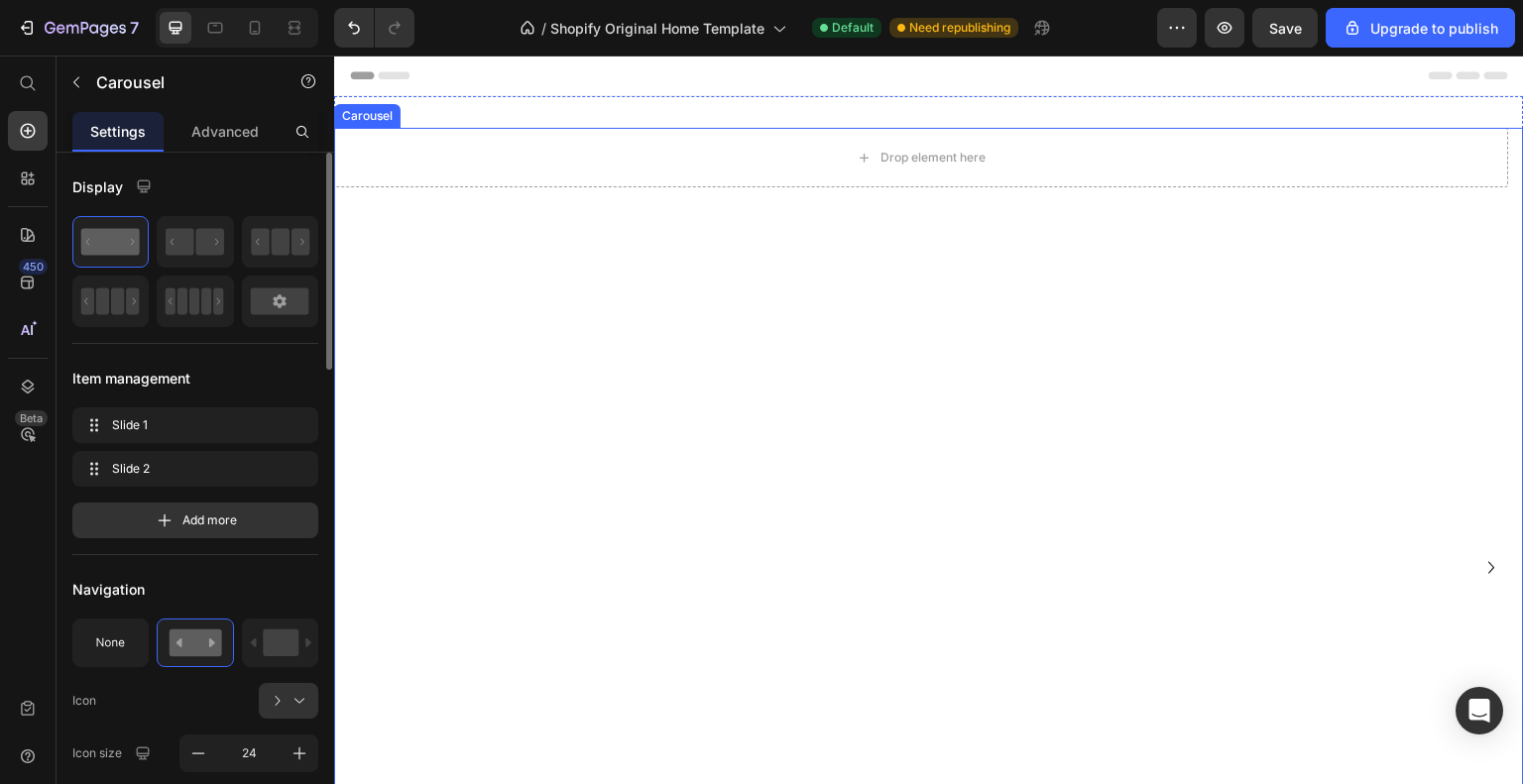 click on "Drop element here Row" at bounding box center [921, 568] 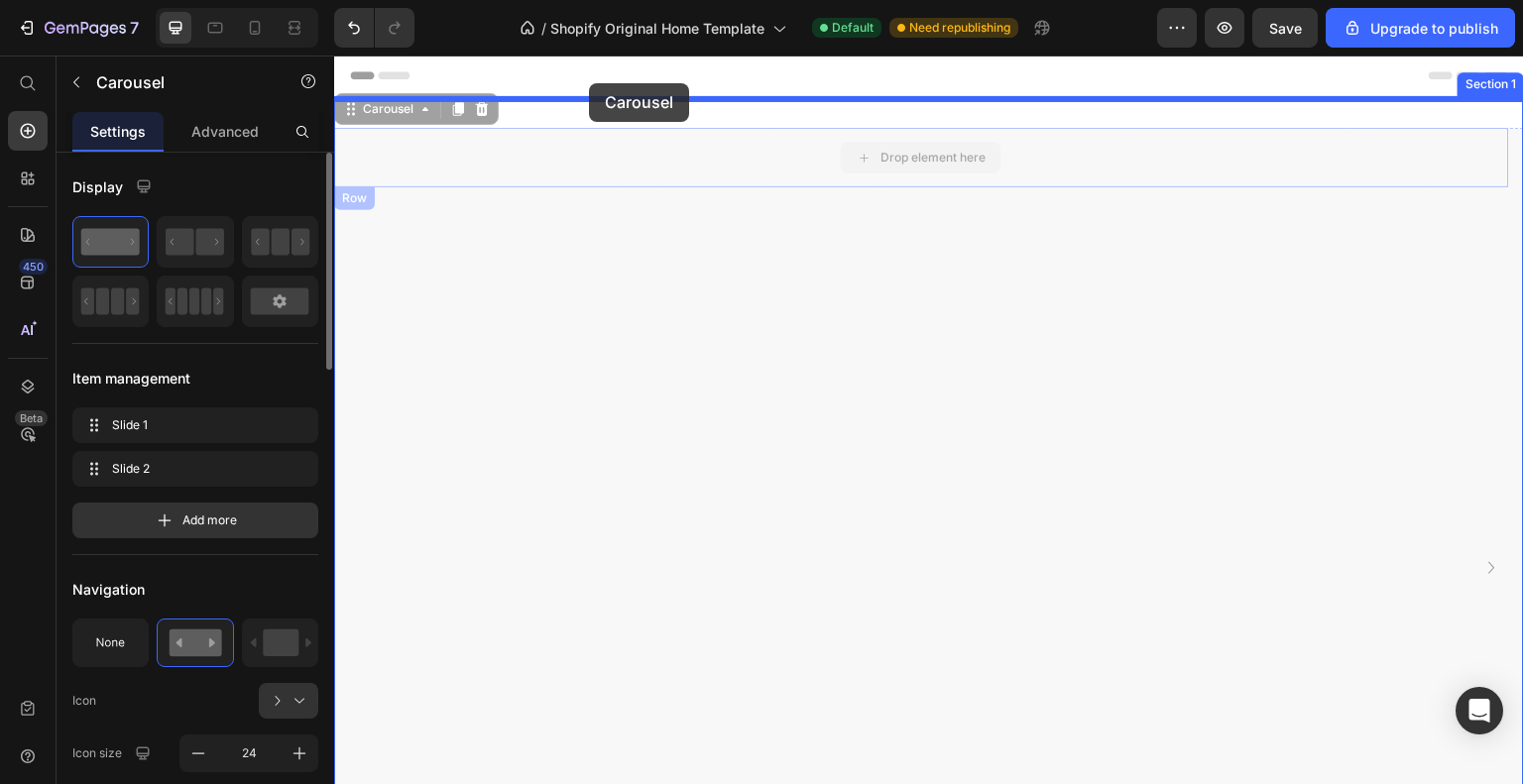 drag, startPoint x: 356, startPoint y: 114, endPoint x: 589, endPoint y: 83, distance: 235.05319 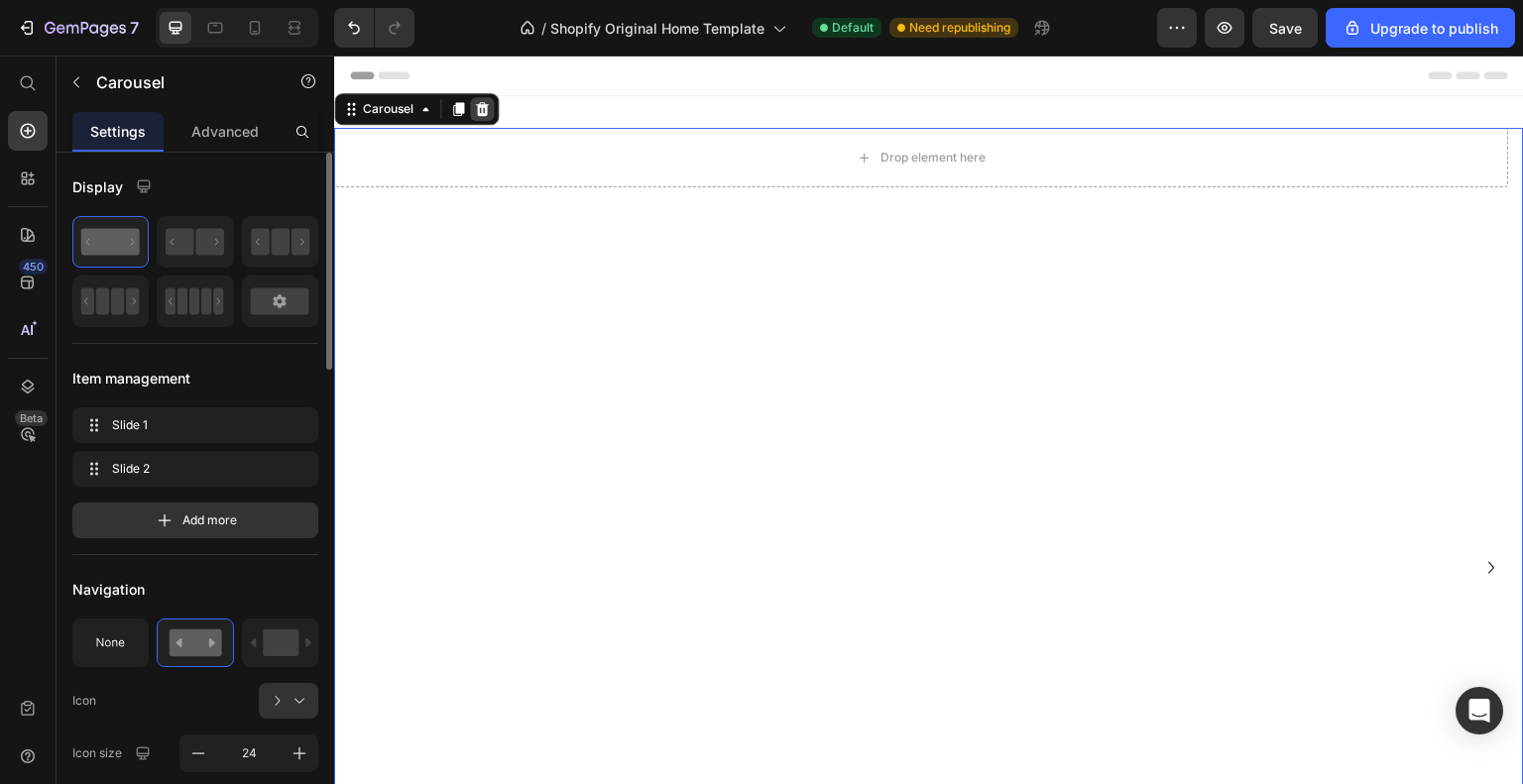 click 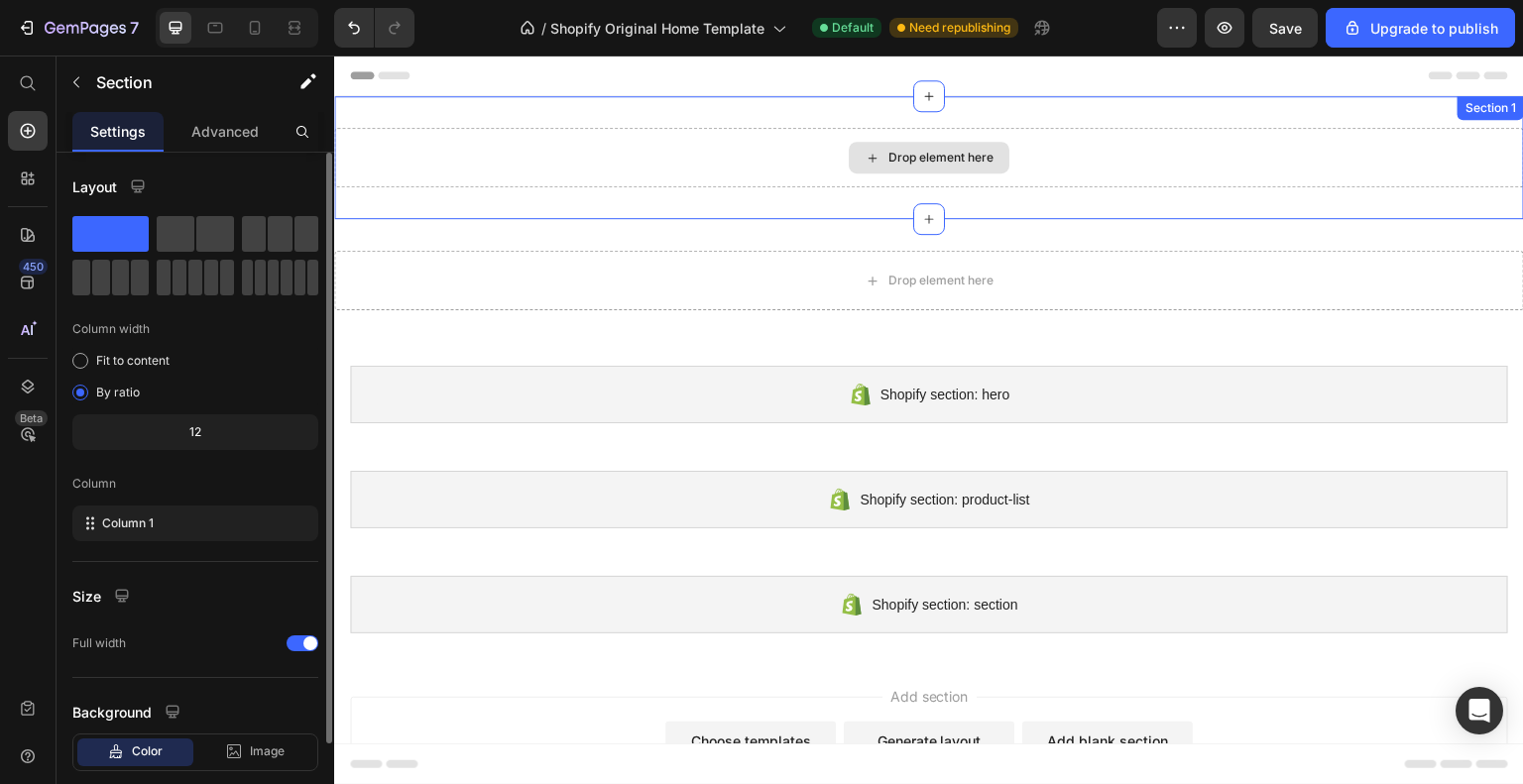 click on "Drop element here" at bounding box center [929, 158] 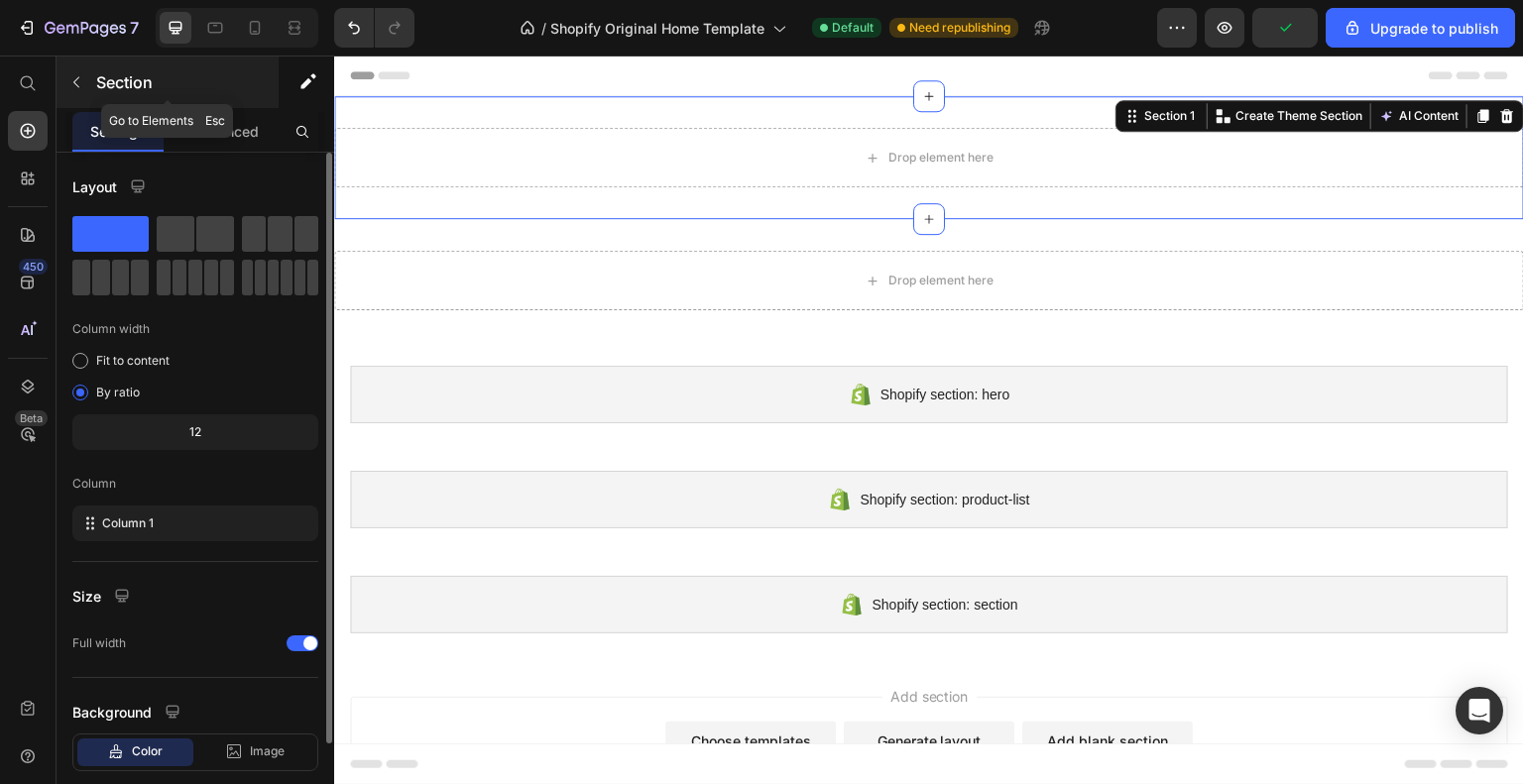 click at bounding box center [76, 82] 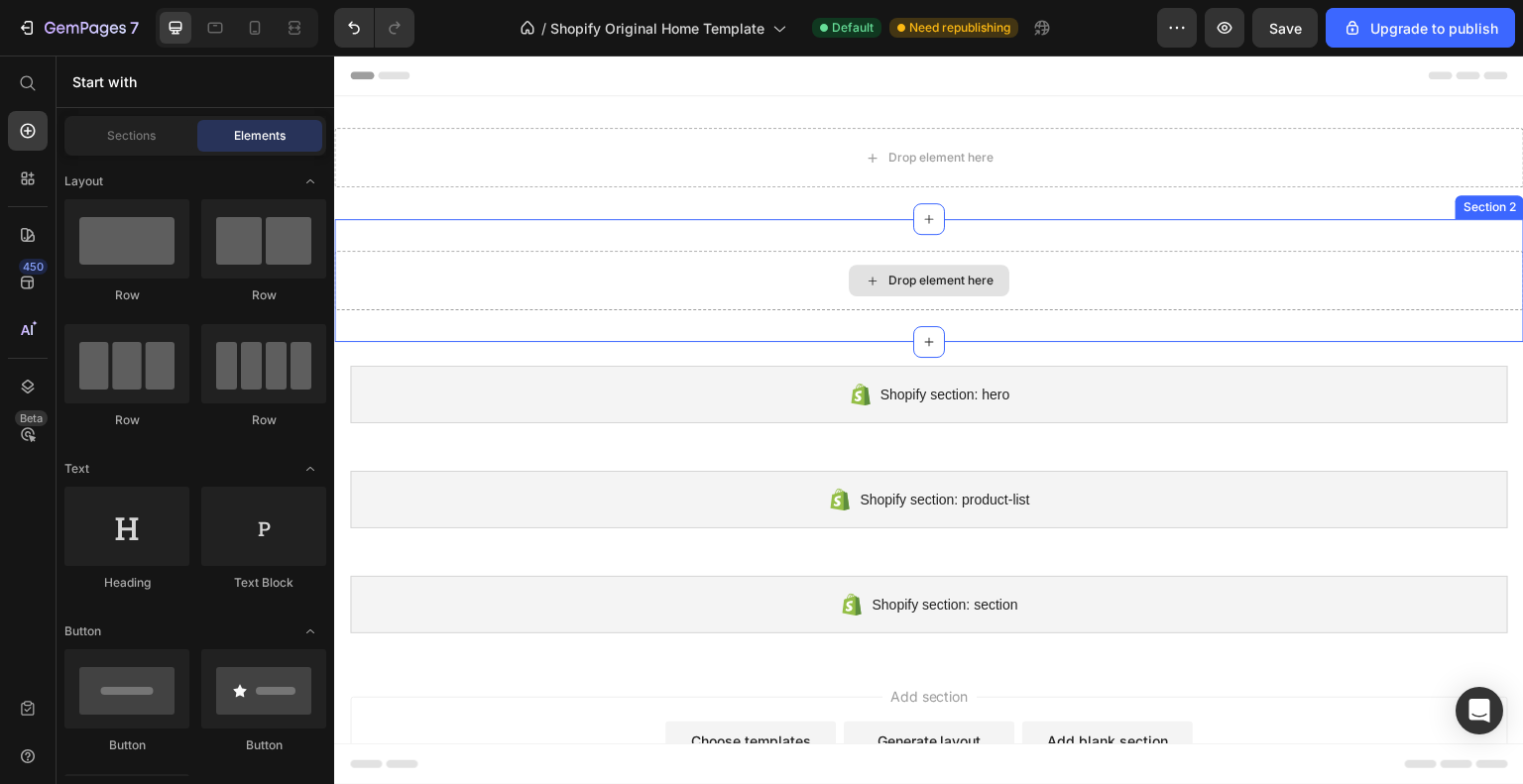click on "Drop element here" at bounding box center (929, 280) 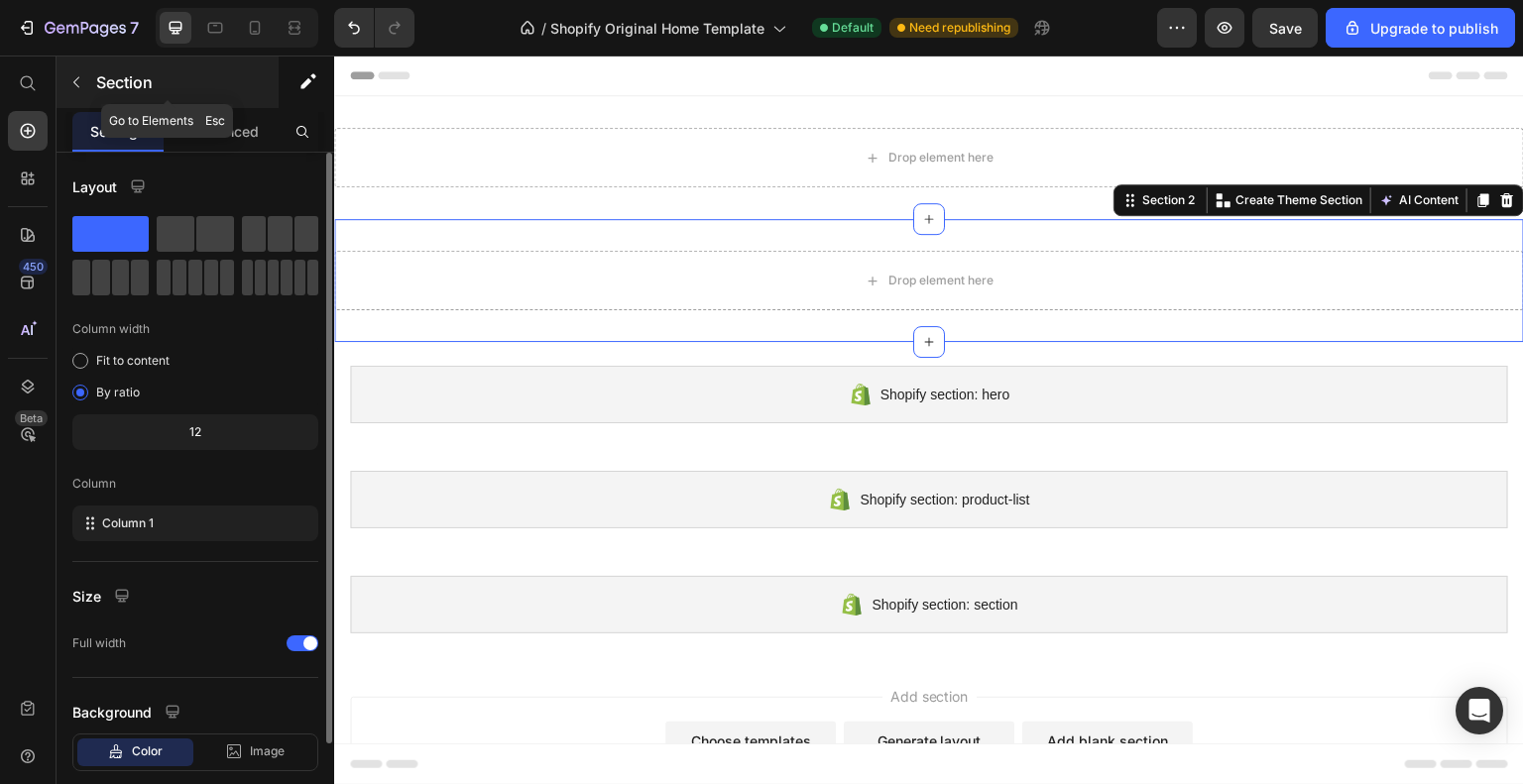 click 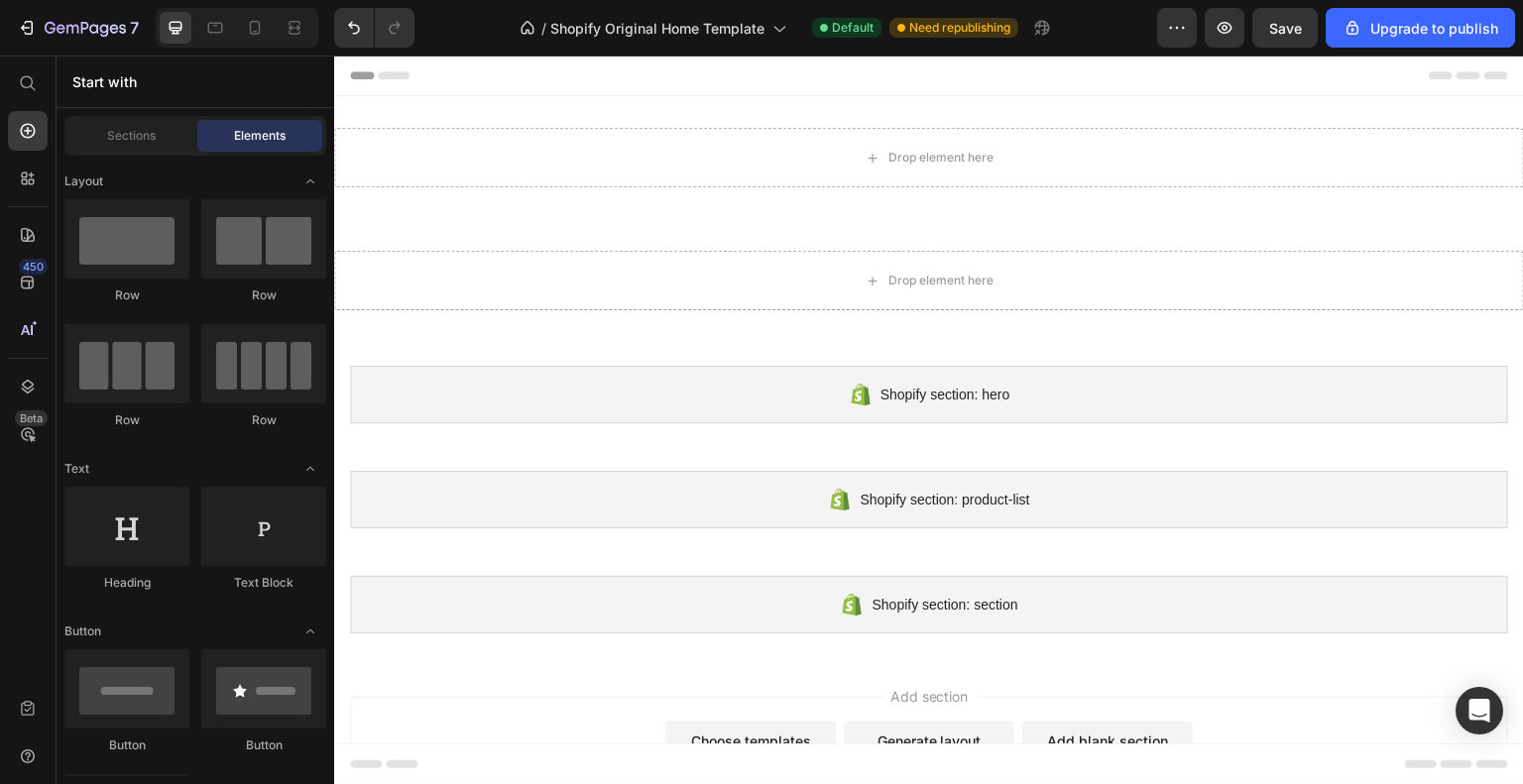 click on "Layout
Row
Row
Row
Row Text
Heading
Text Block Button
Button
Button
Sticky Back to top Media
Image
Image
Video
Video Banner" at bounding box center (195, 3217) 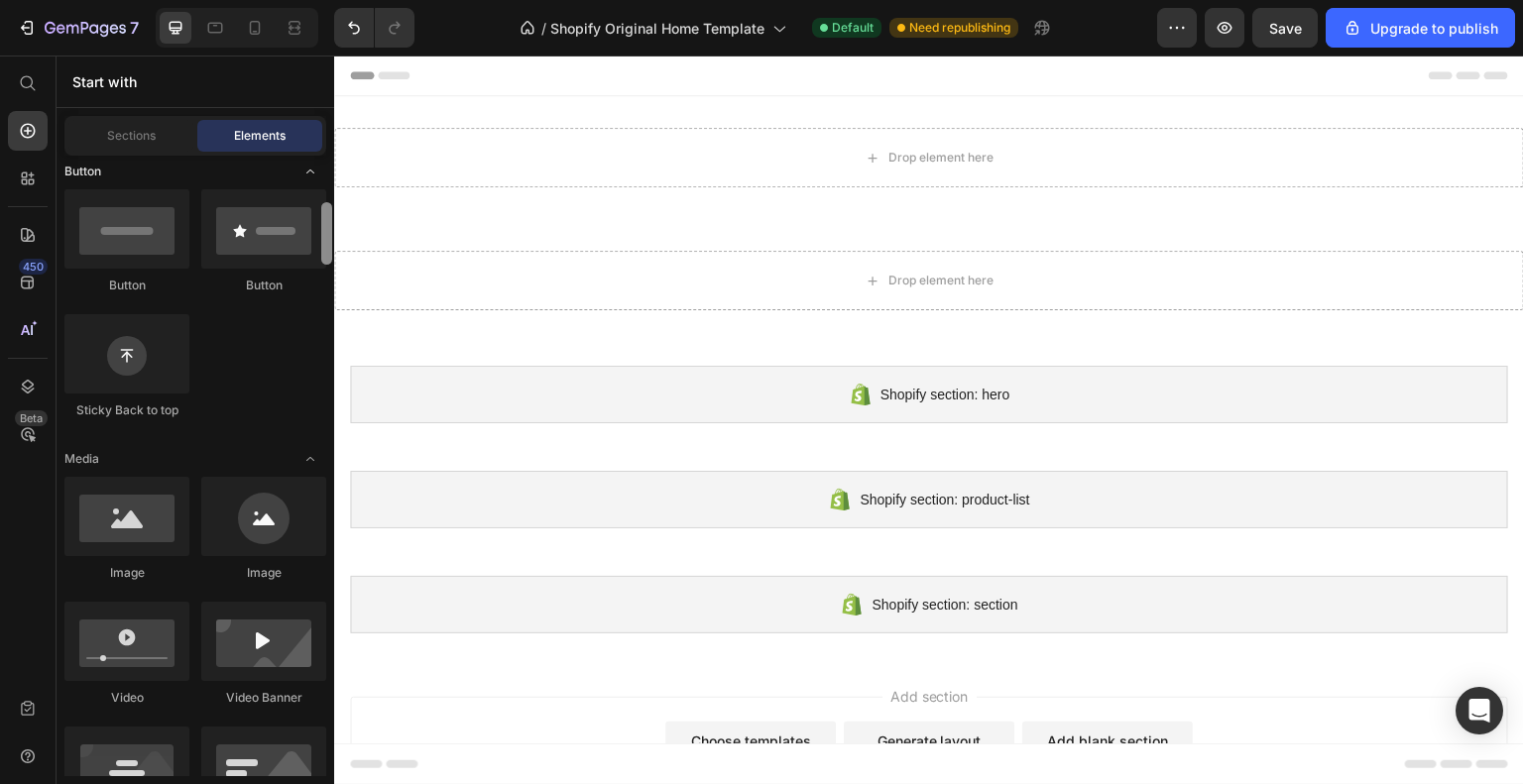 scroll, scrollTop: 420, scrollLeft: 0, axis: vertical 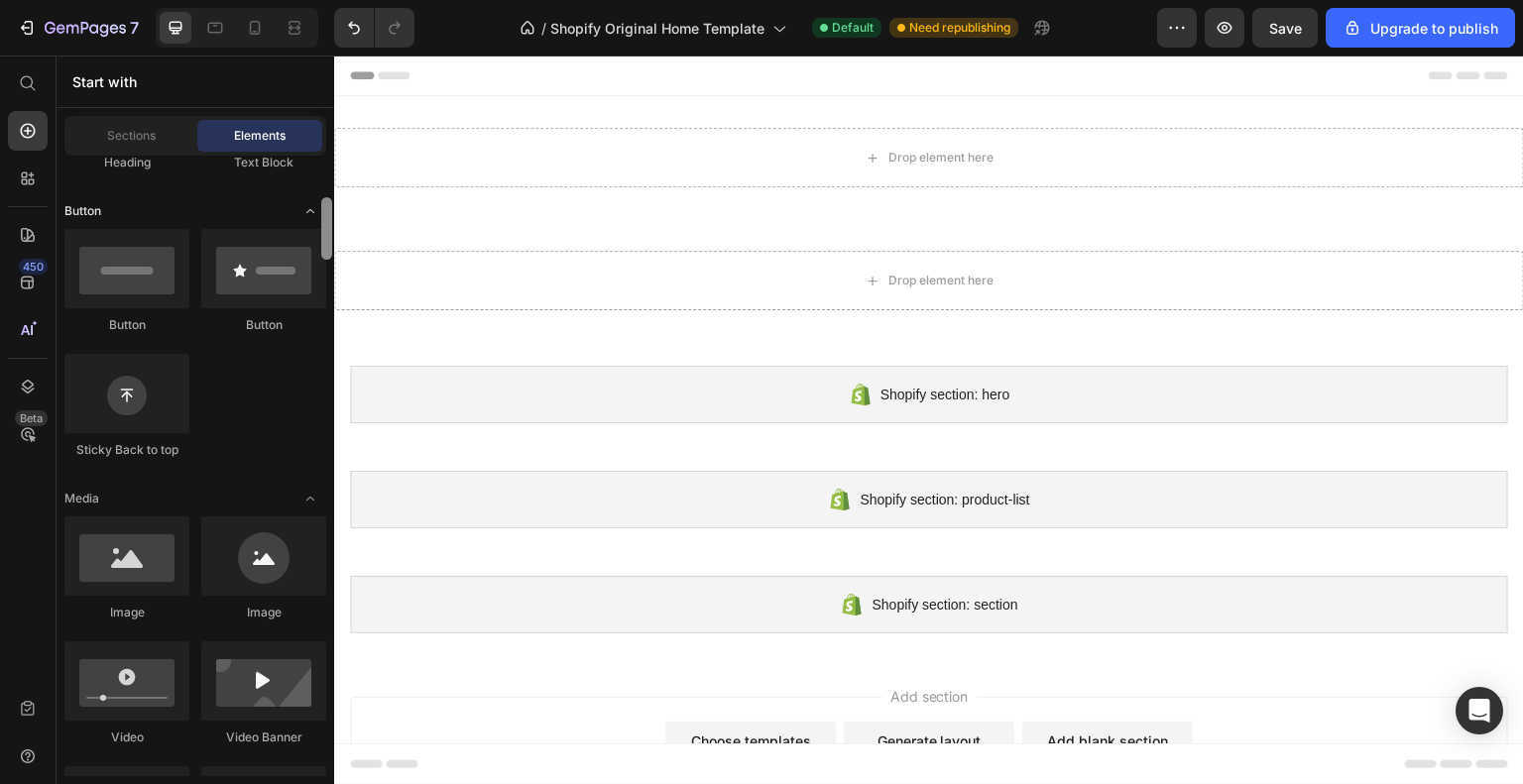 drag, startPoint x: 325, startPoint y: 169, endPoint x: 270, endPoint y: 209, distance: 68.0074 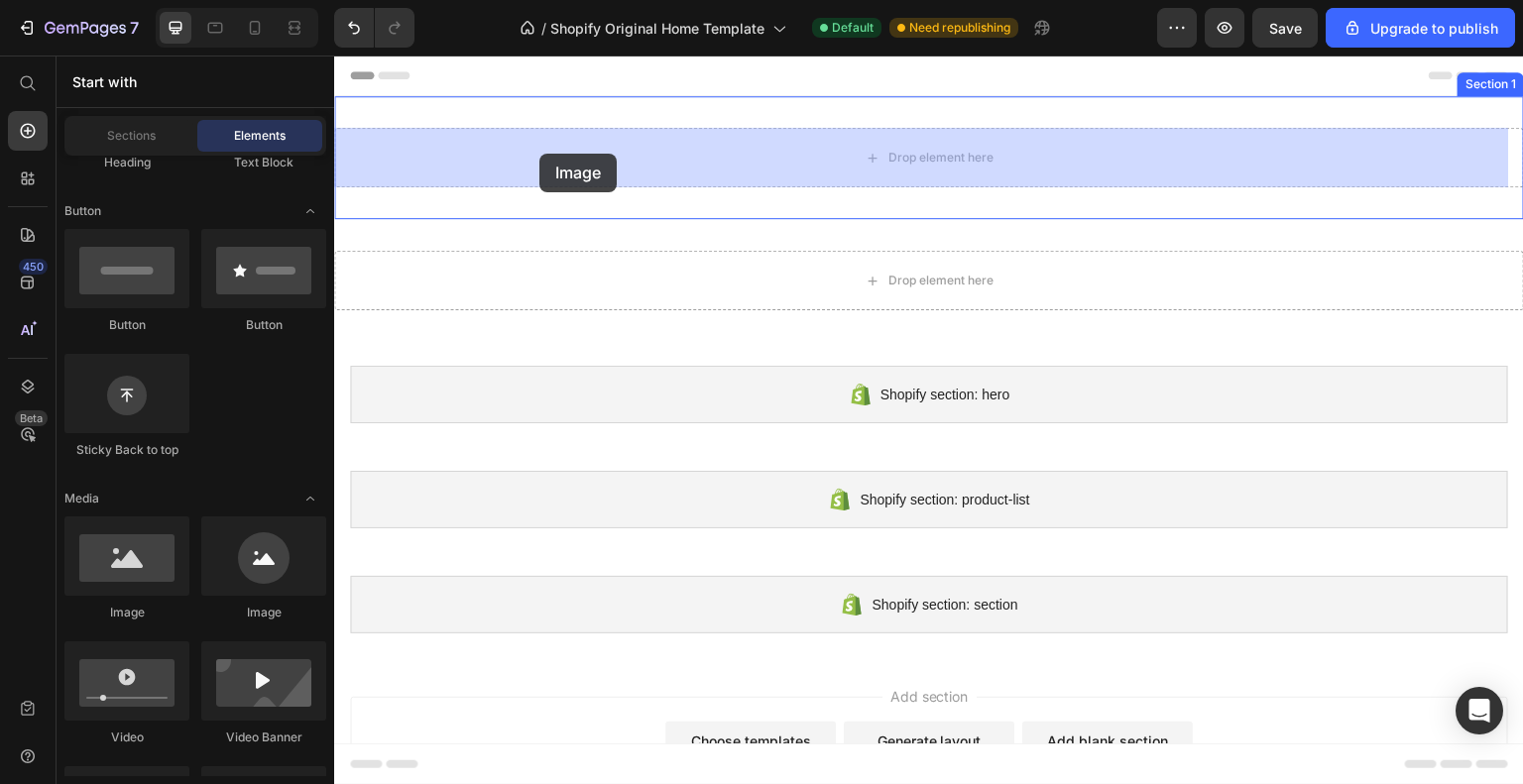 drag, startPoint x: 454, startPoint y: 598, endPoint x: 539, endPoint y: 154, distance: 452.06305 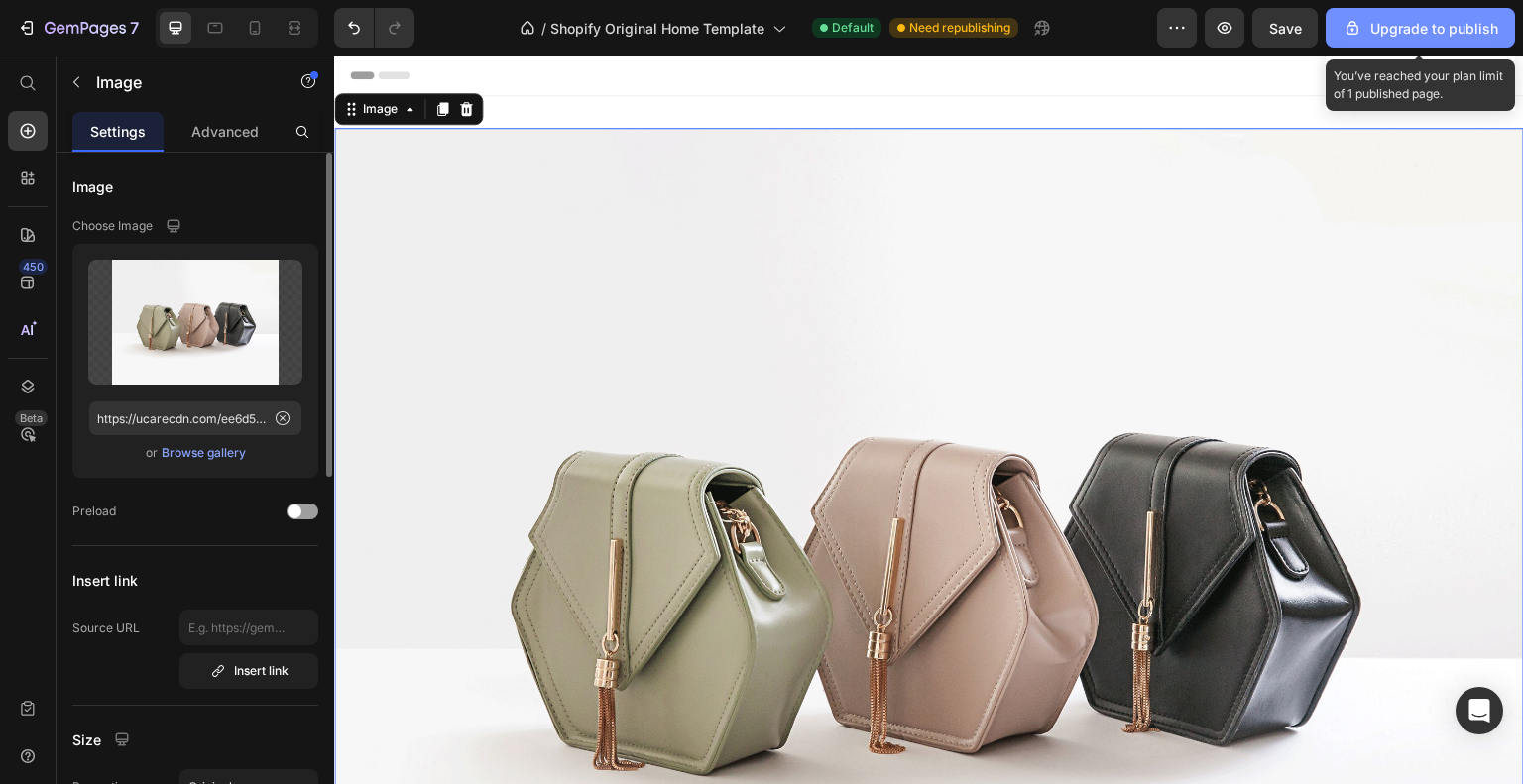 click on "Upgrade to publish" at bounding box center (1420, 28) 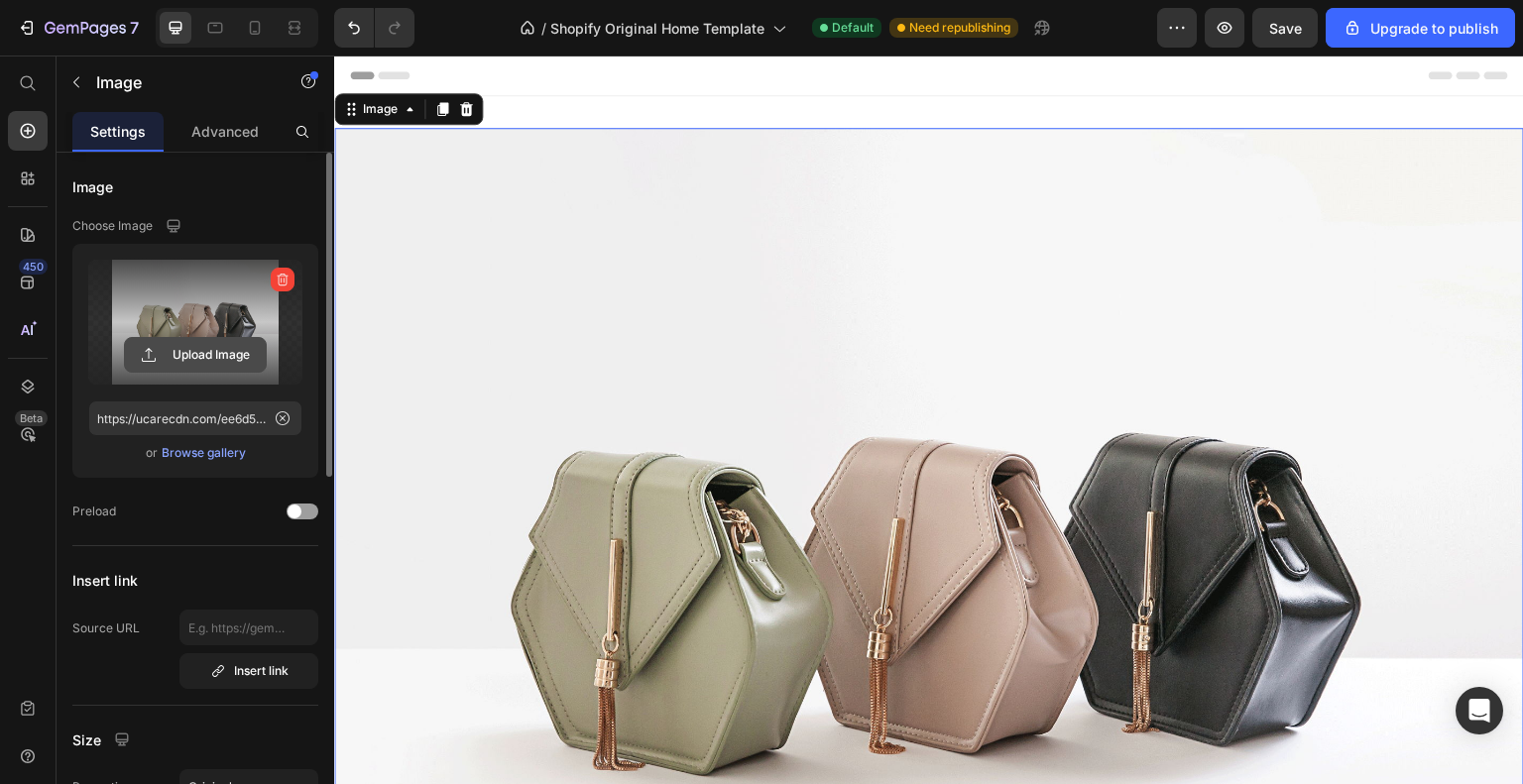 click 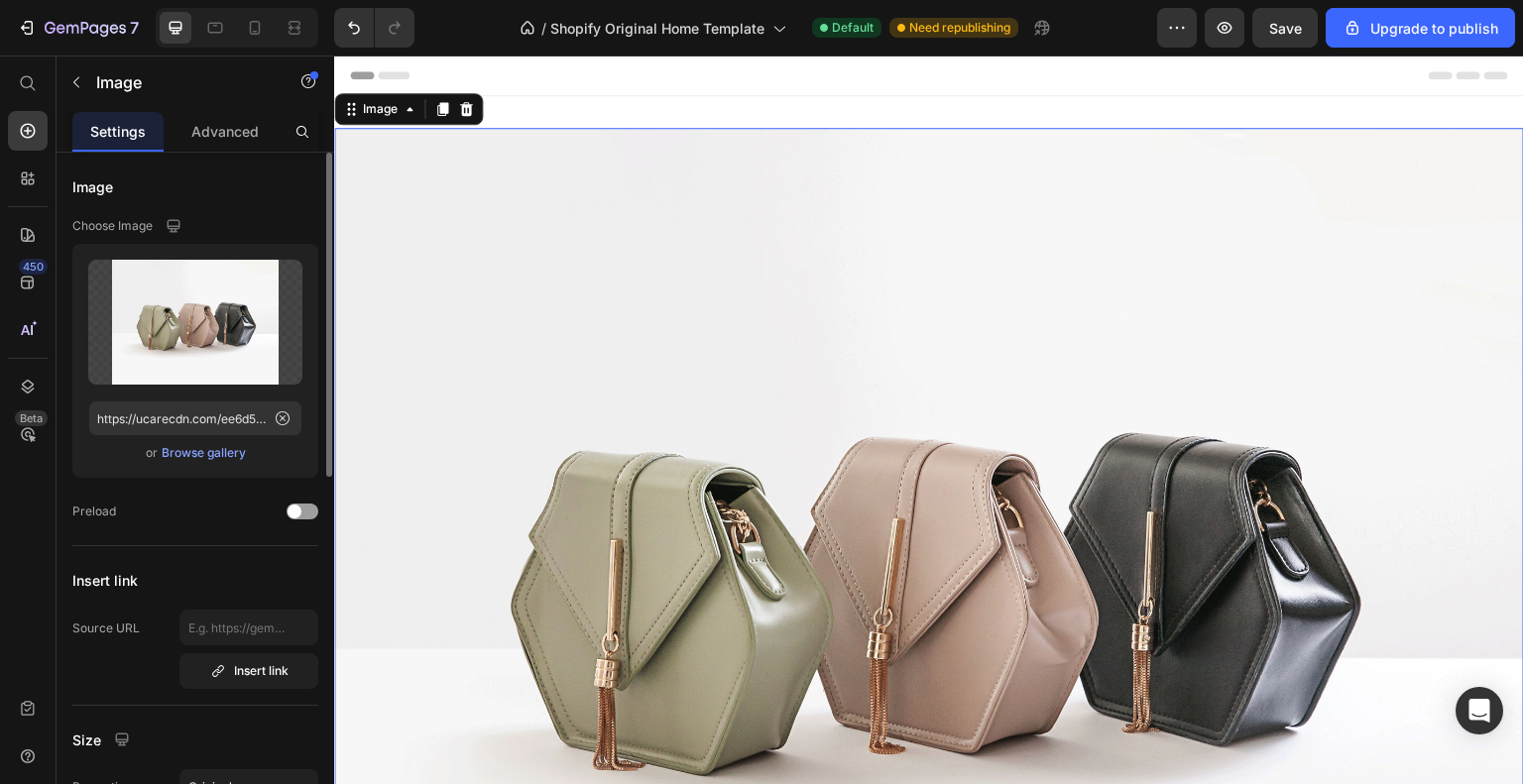 click on "Browse gallery" at bounding box center (203, 453) 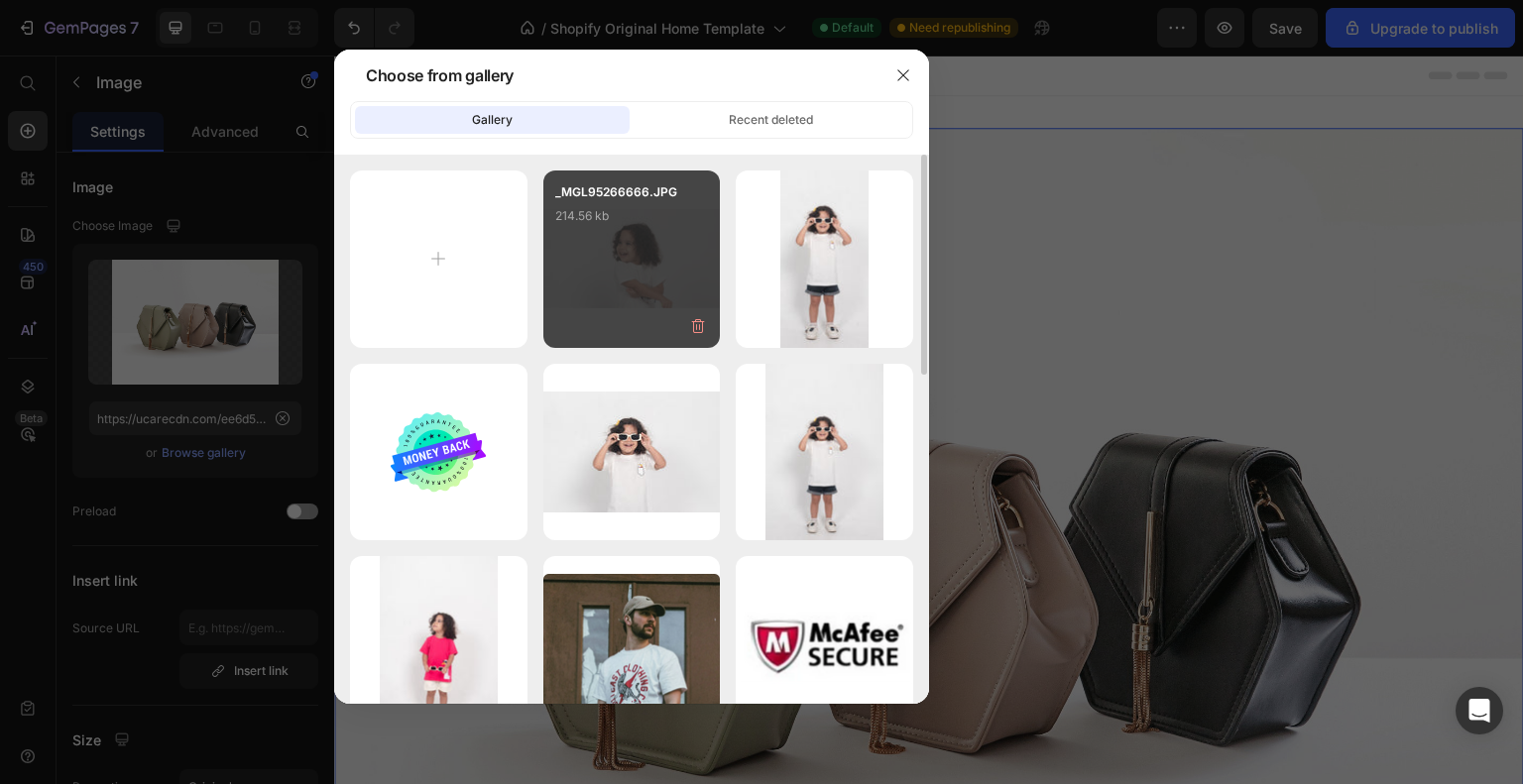 click on "_MGL95266666.JPG 214.56 kb" at bounding box center [632, 222] 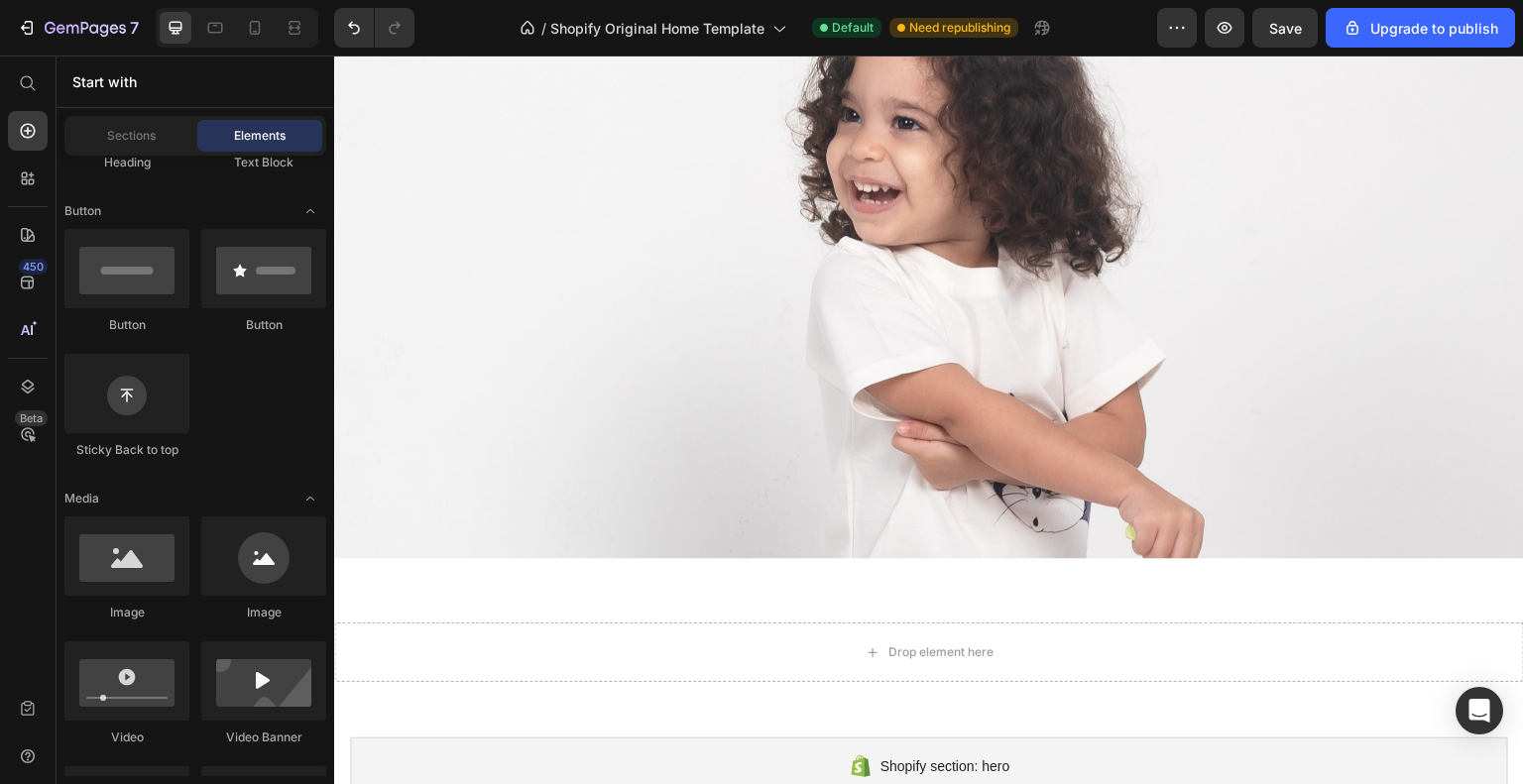 scroll, scrollTop: 0, scrollLeft: 0, axis: both 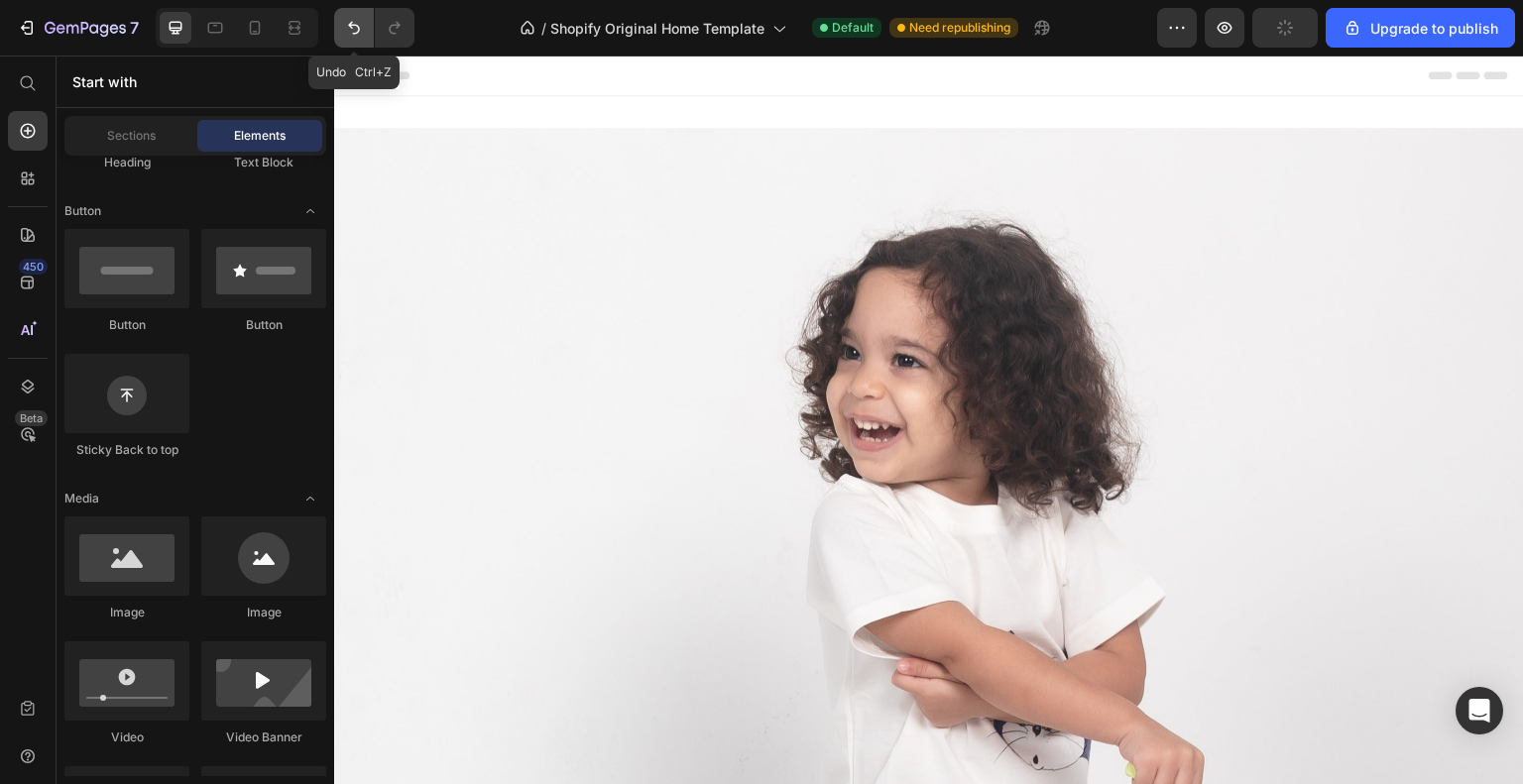 click 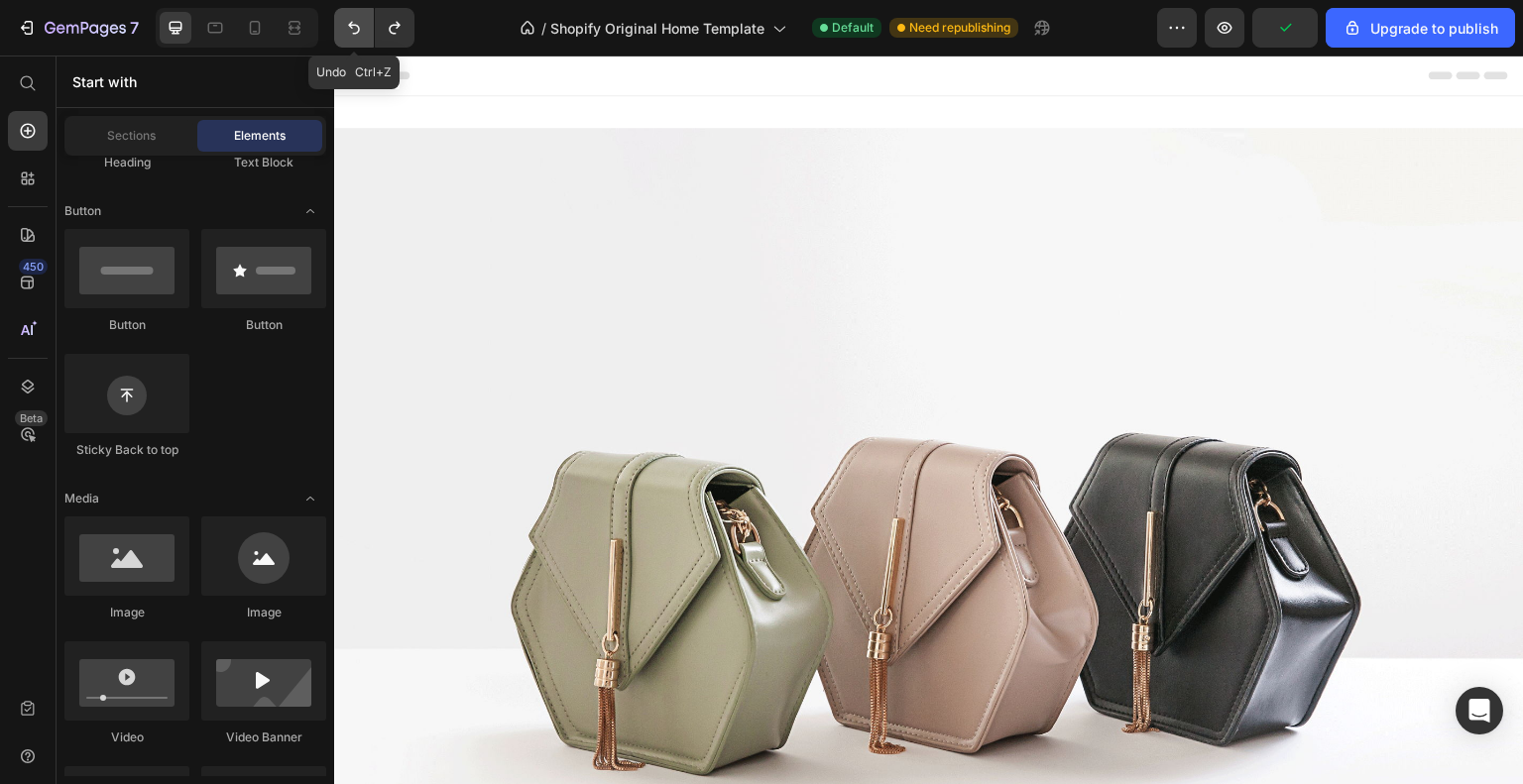 click 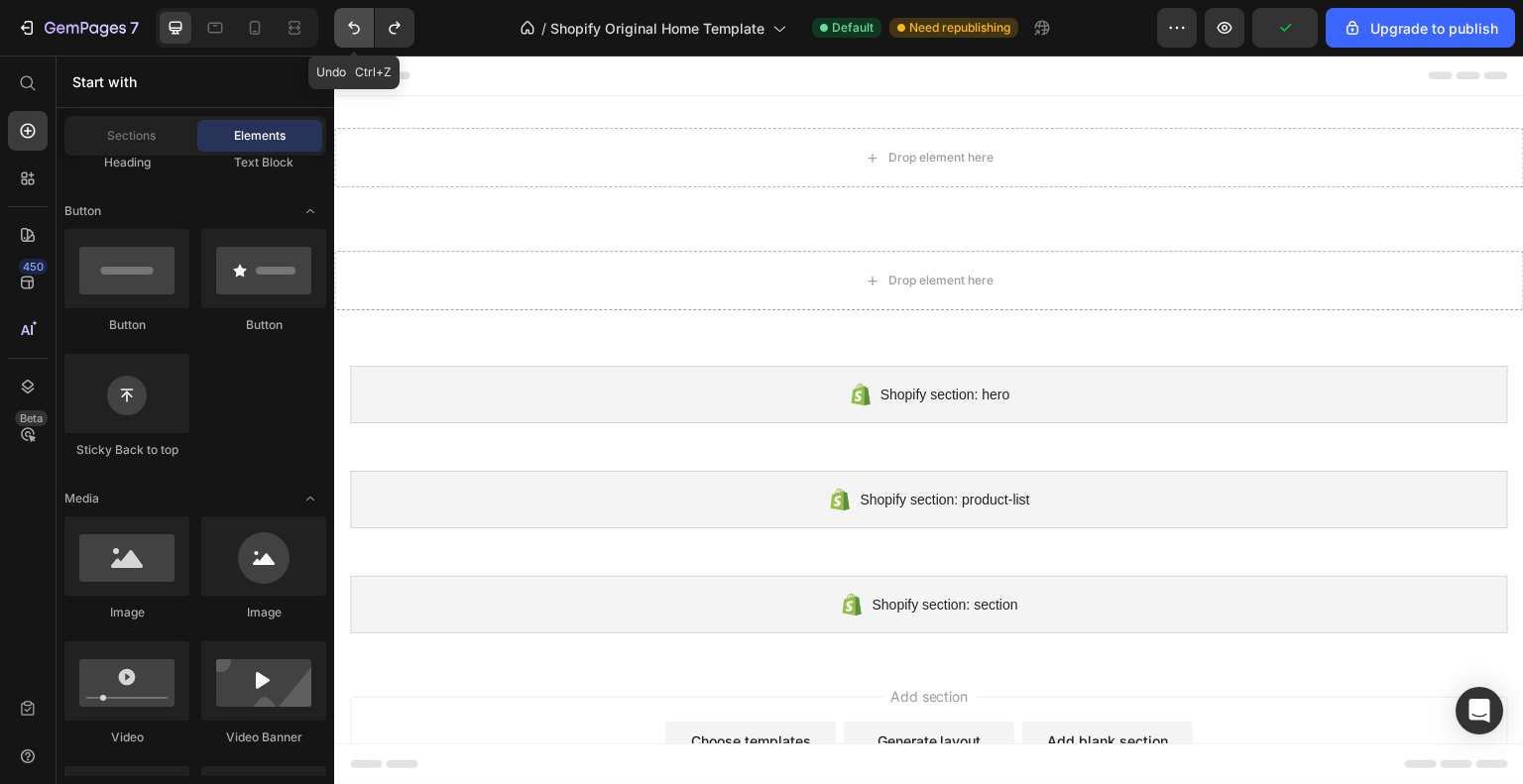 click 